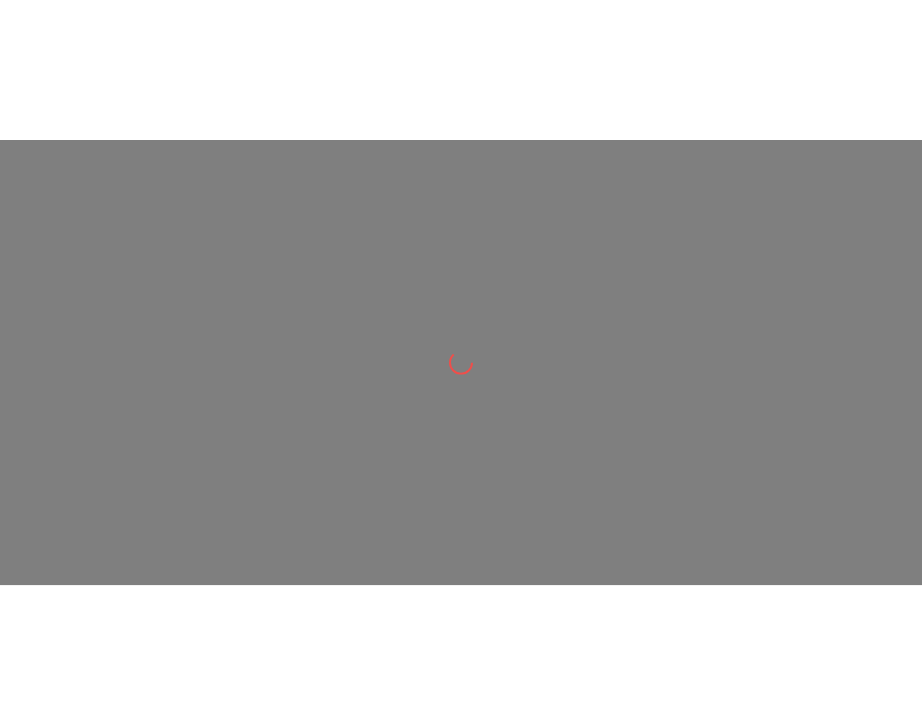 scroll, scrollTop: 0, scrollLeft: 0, axis: both 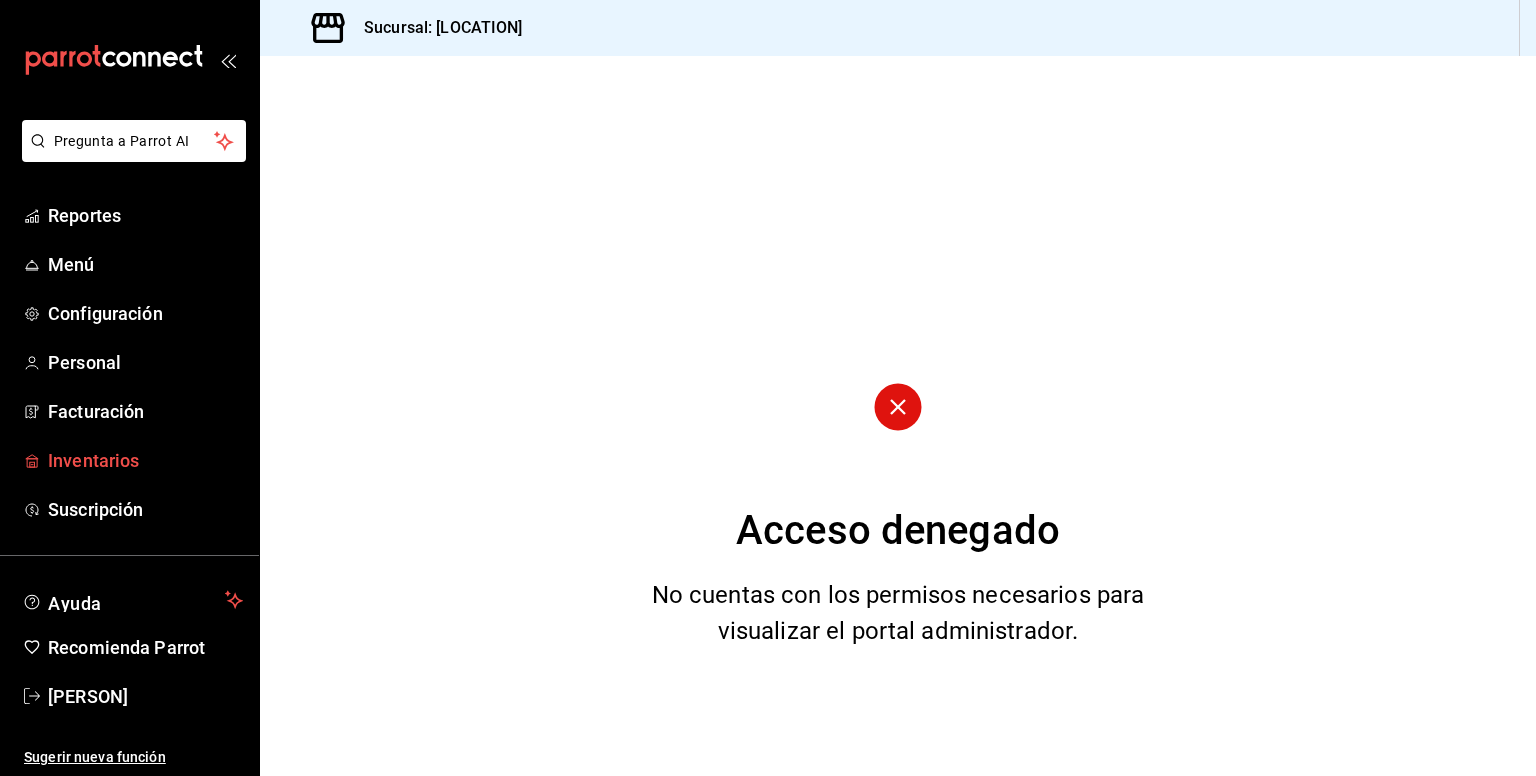 click on "Inventarios" at bounding box center [145, 460] 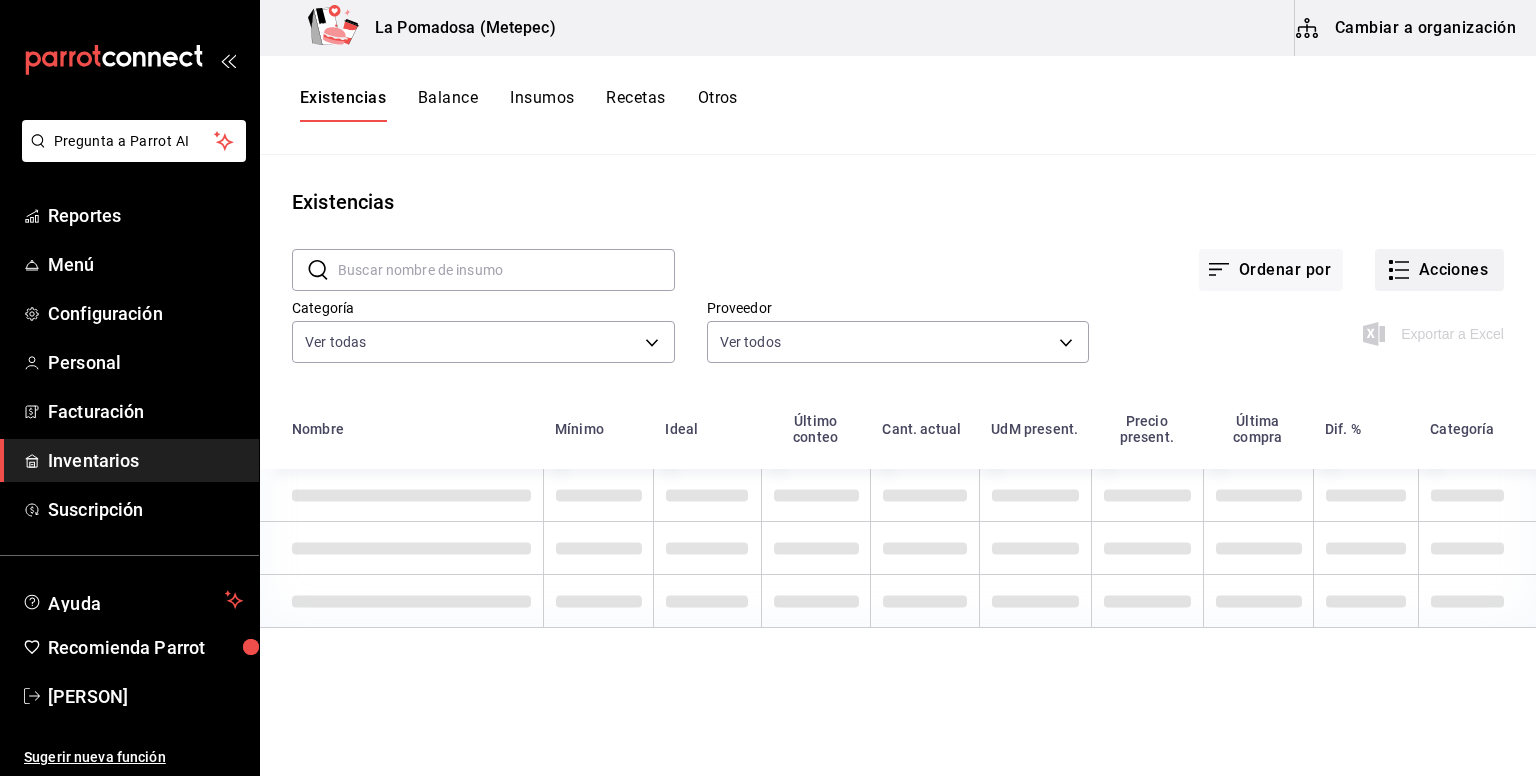 click on "Acciones" at bounding box center (1439, 270) 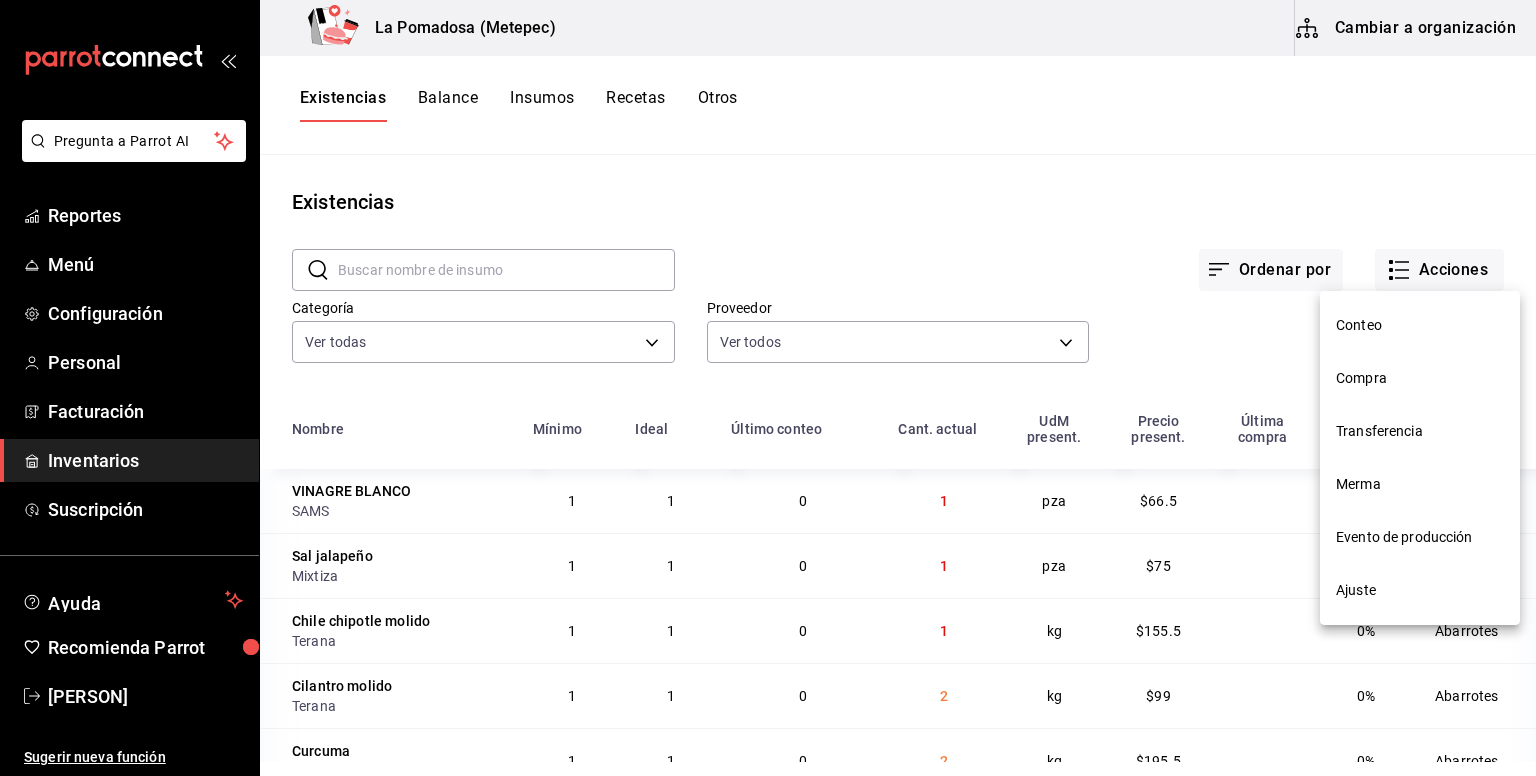 click on "Compra" at bounding box center (1420, 378) 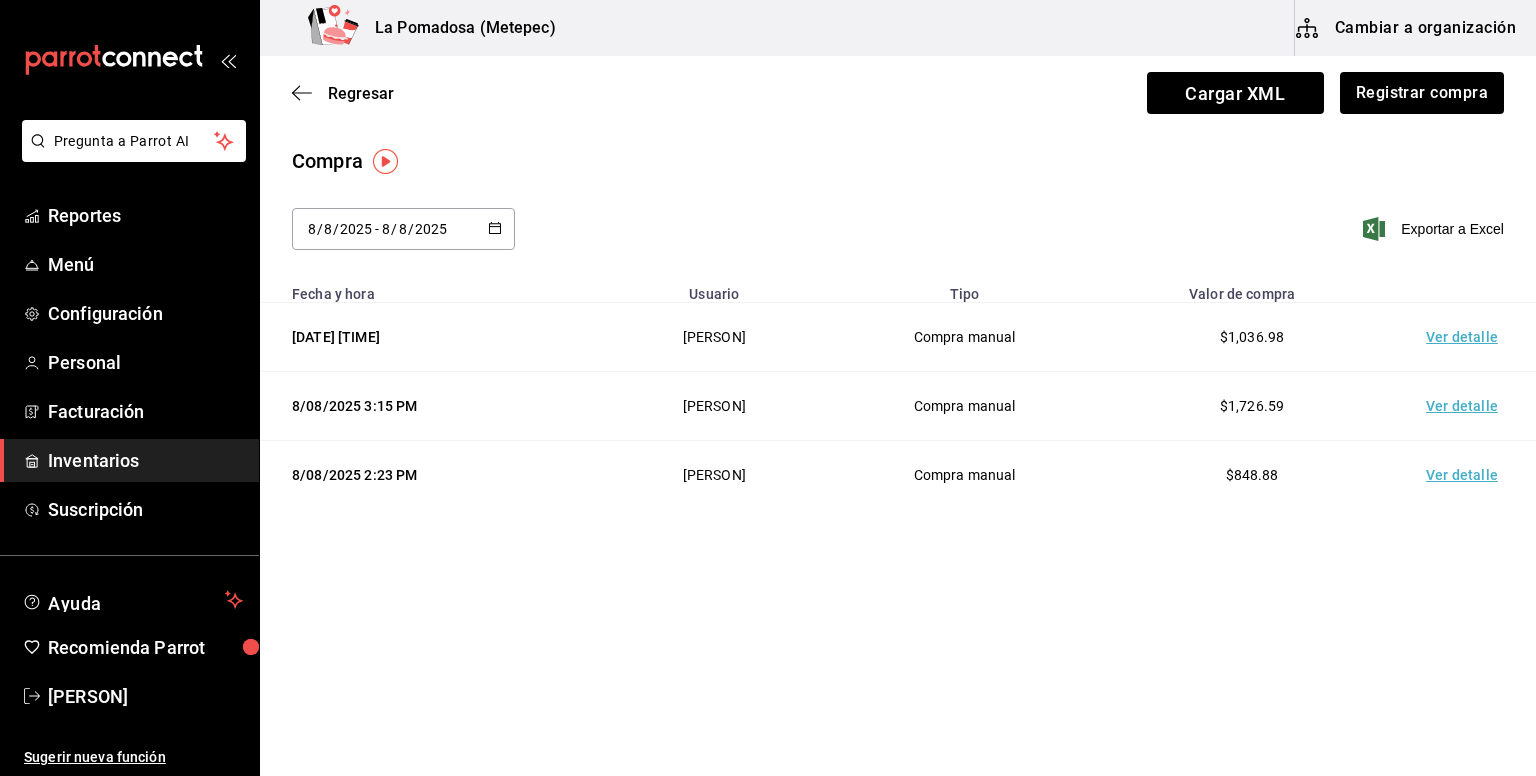 click on "Regresar Cargar XML Registrar compra" at bounding box center [898, 93] 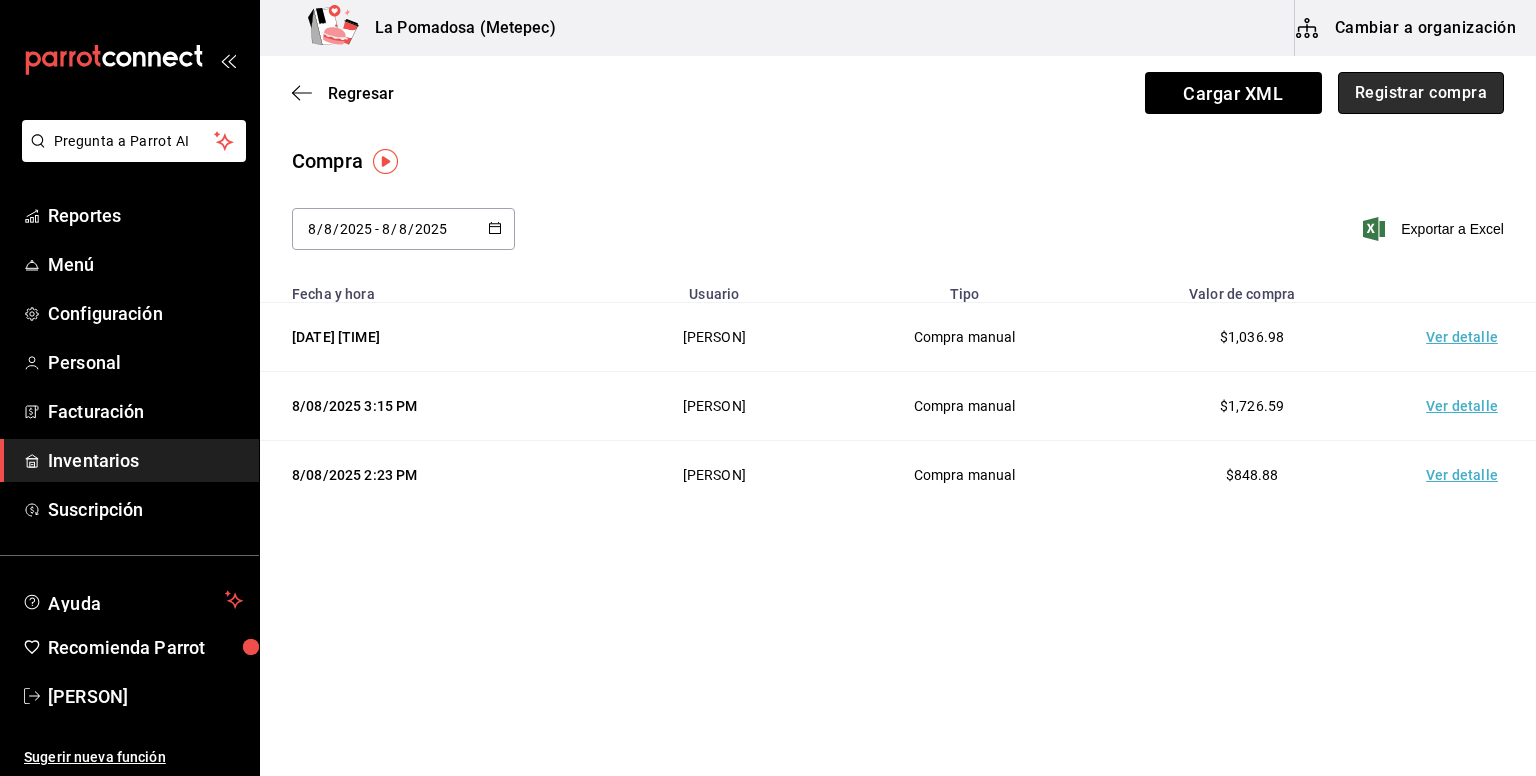 click on "Registrar compra" at bounding box center (1421, 93) 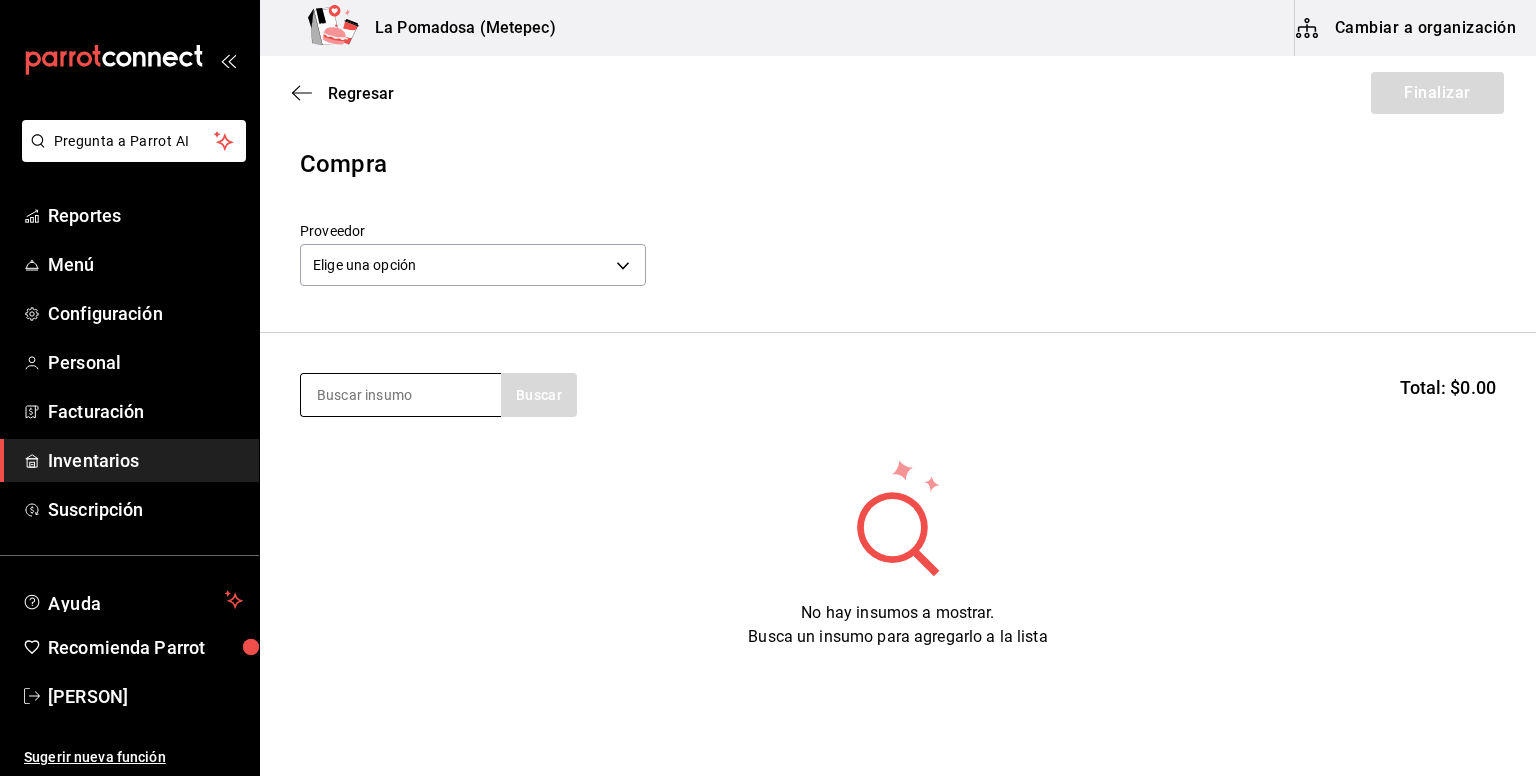 click at bounding box center [401, 395] 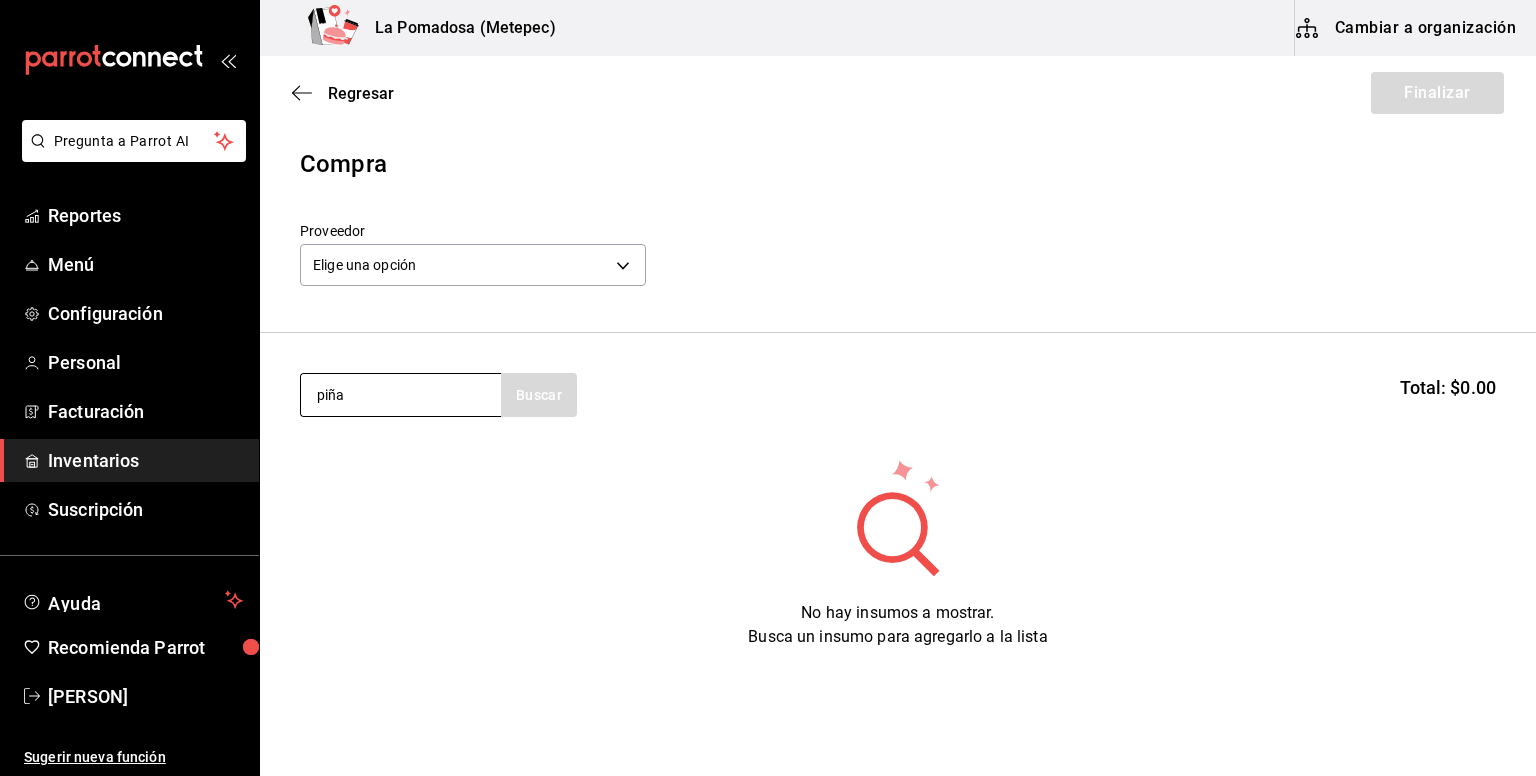 type on "piña" 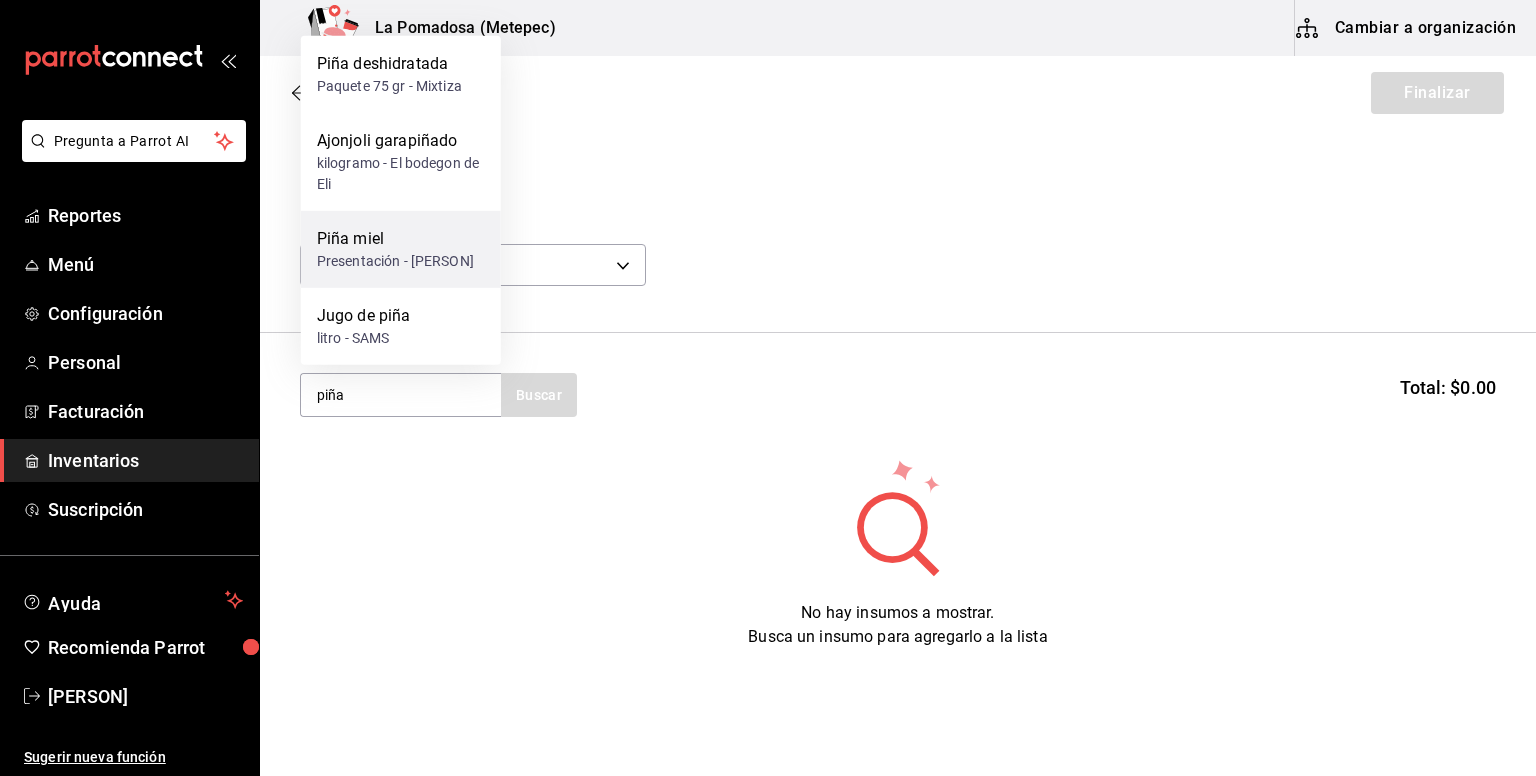 click on "Presentación - [PERSON]" at bounding box center [395, 261] 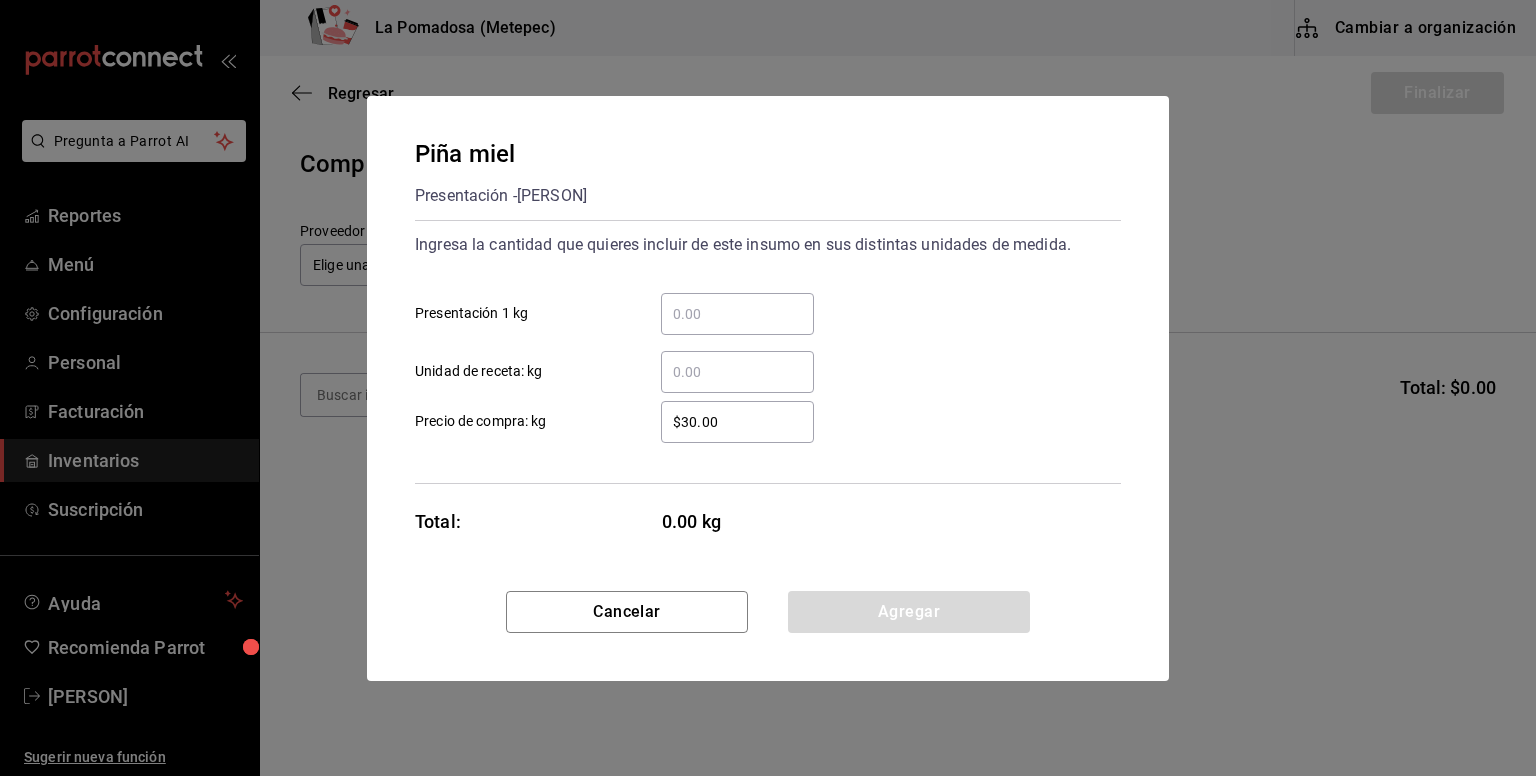 click on "​ Presentación 1 kg" at bounding box center (737, 314) 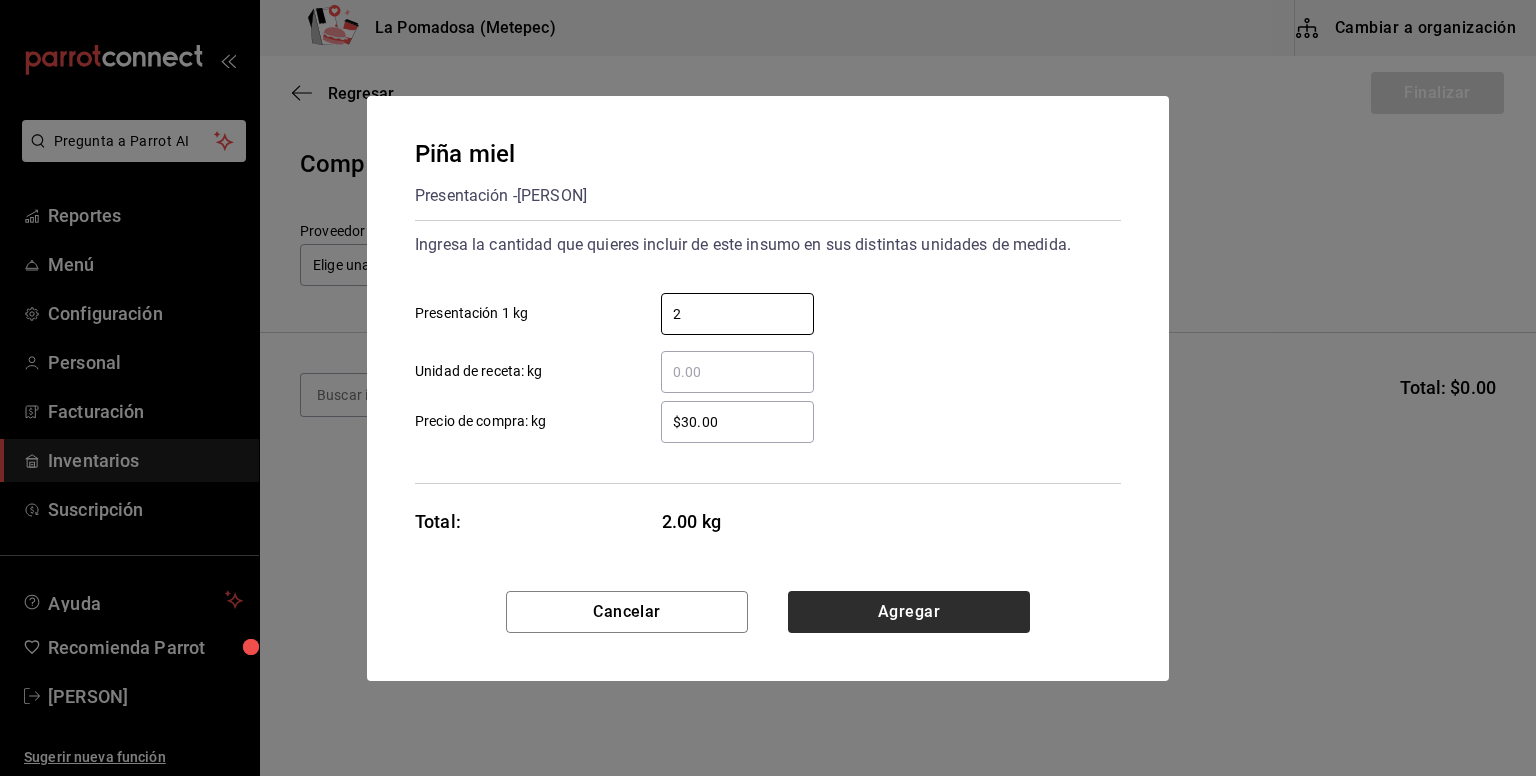 type on "2" 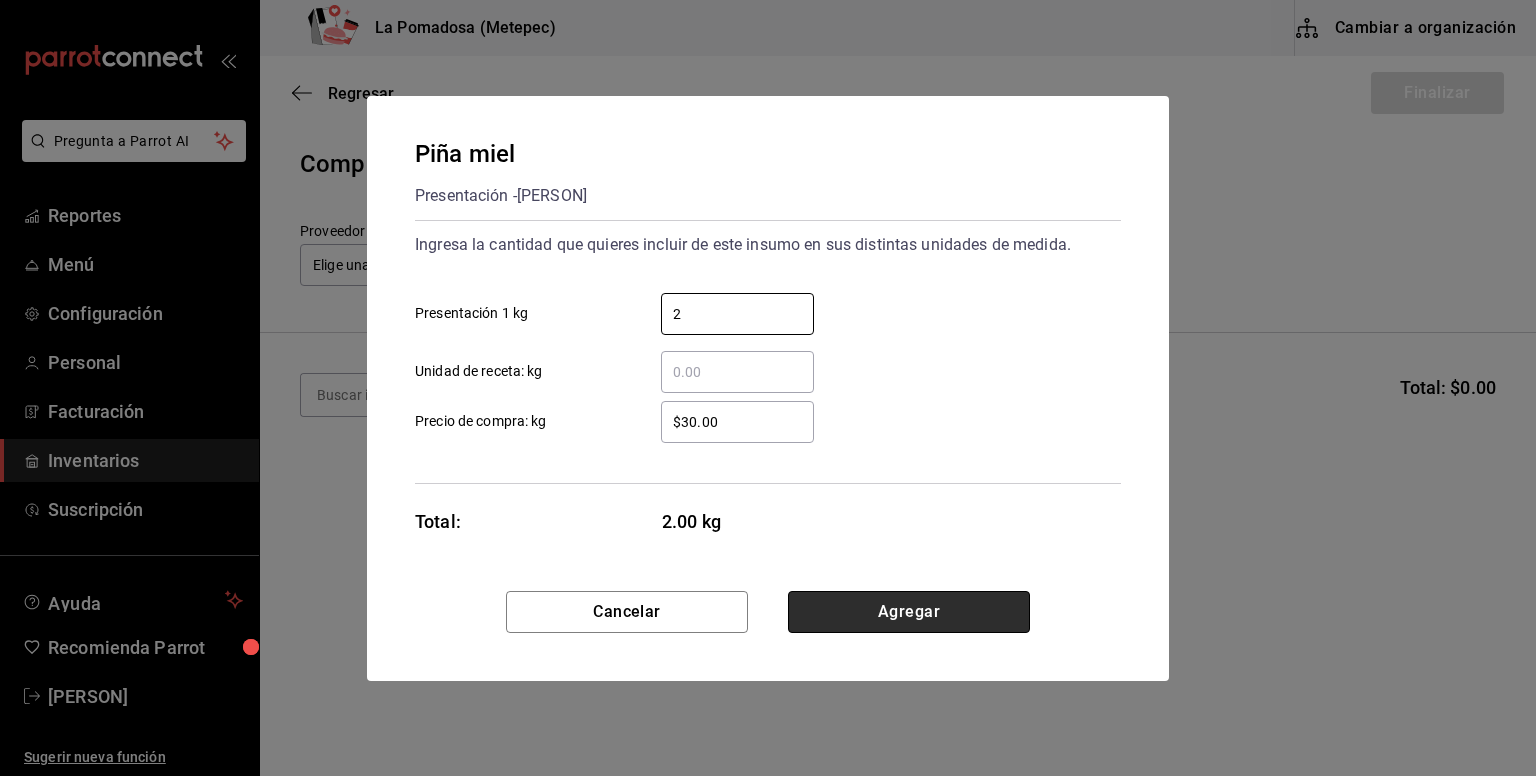 click on "Agregar" at bounding box center [909, 612] 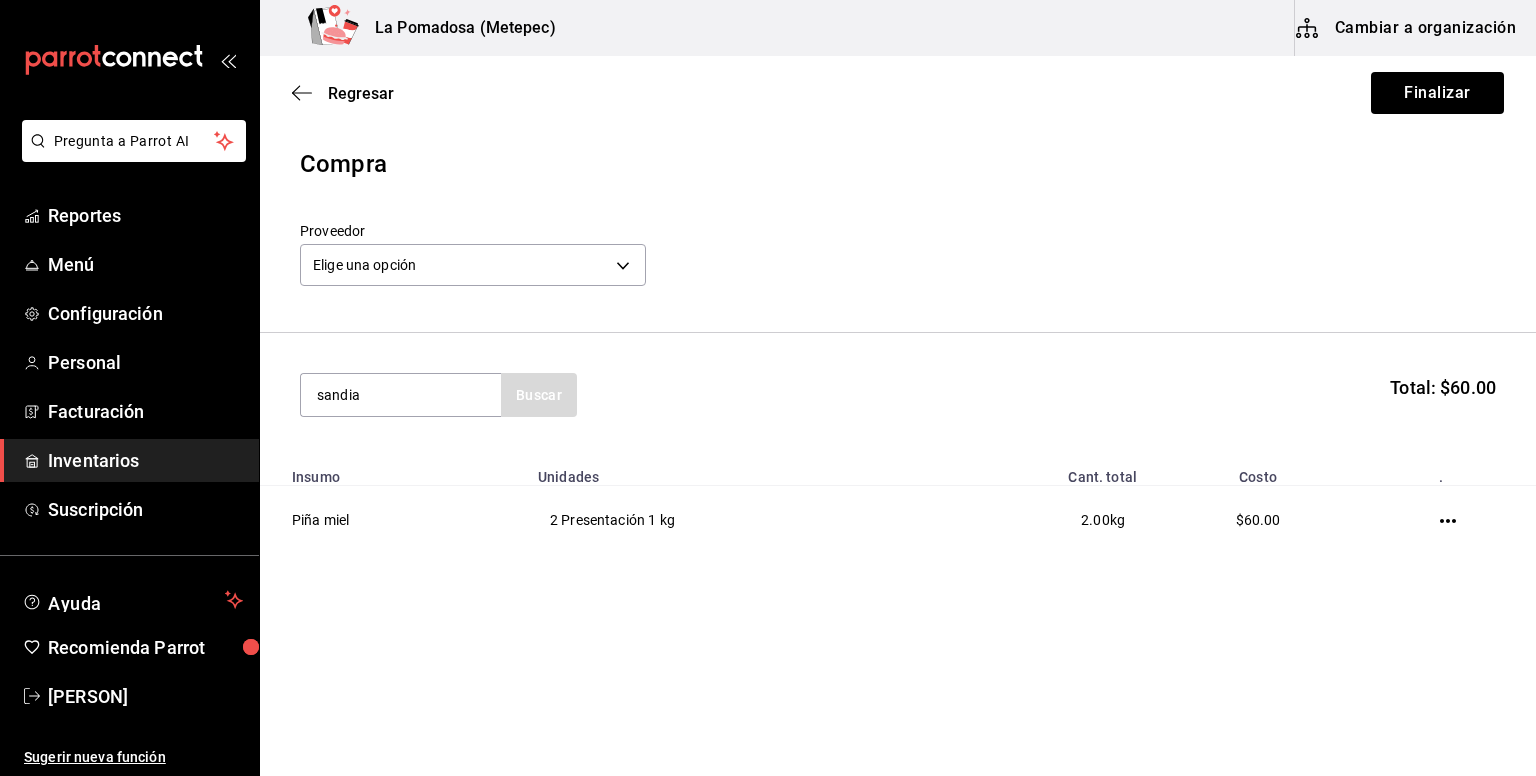 type on "sandia" 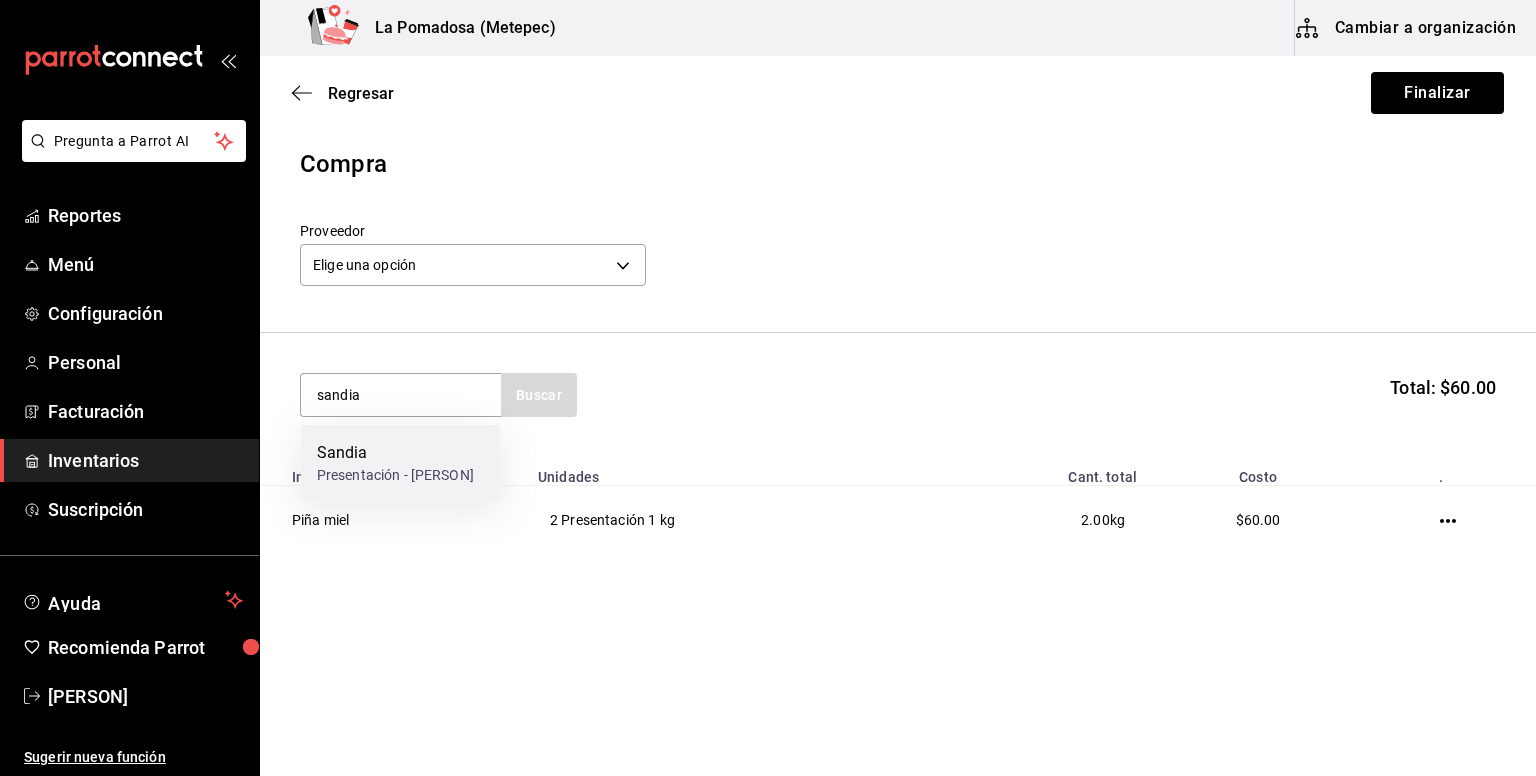 click on "Presentación - [PERSON]" at bounding box center [395, 475] 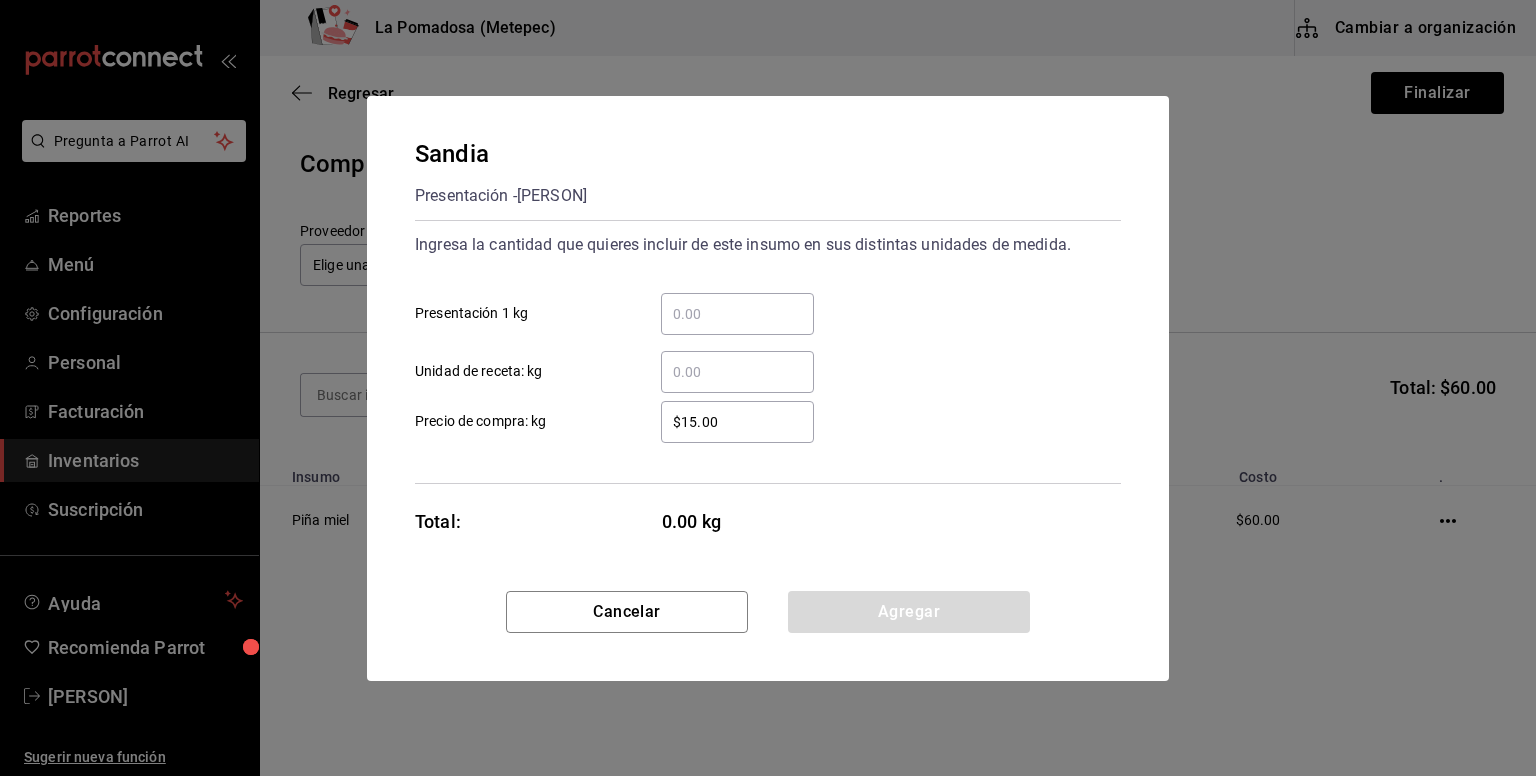 click on "​" at bounding box center (737, 314) 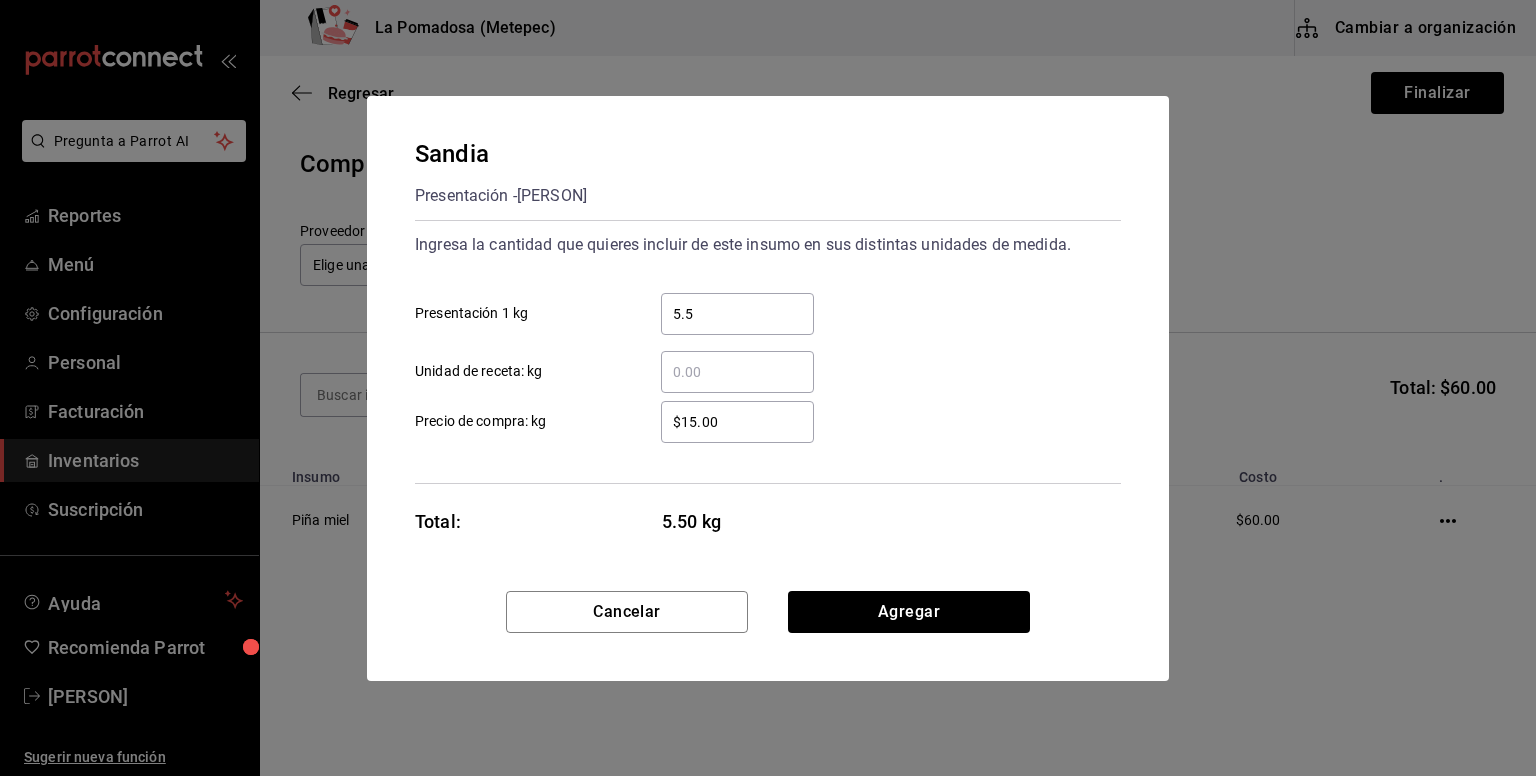 type on "5.5" 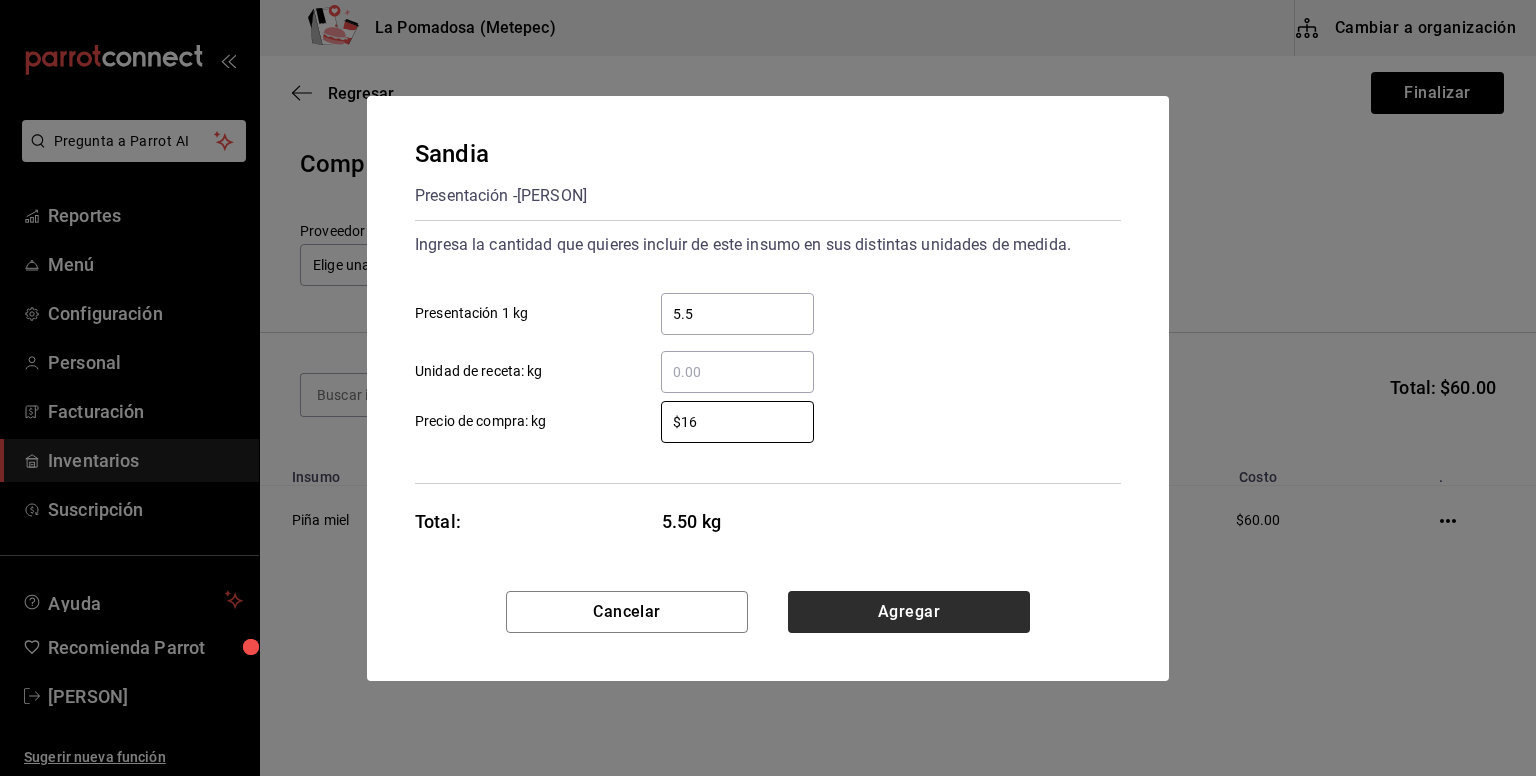type on "$16" 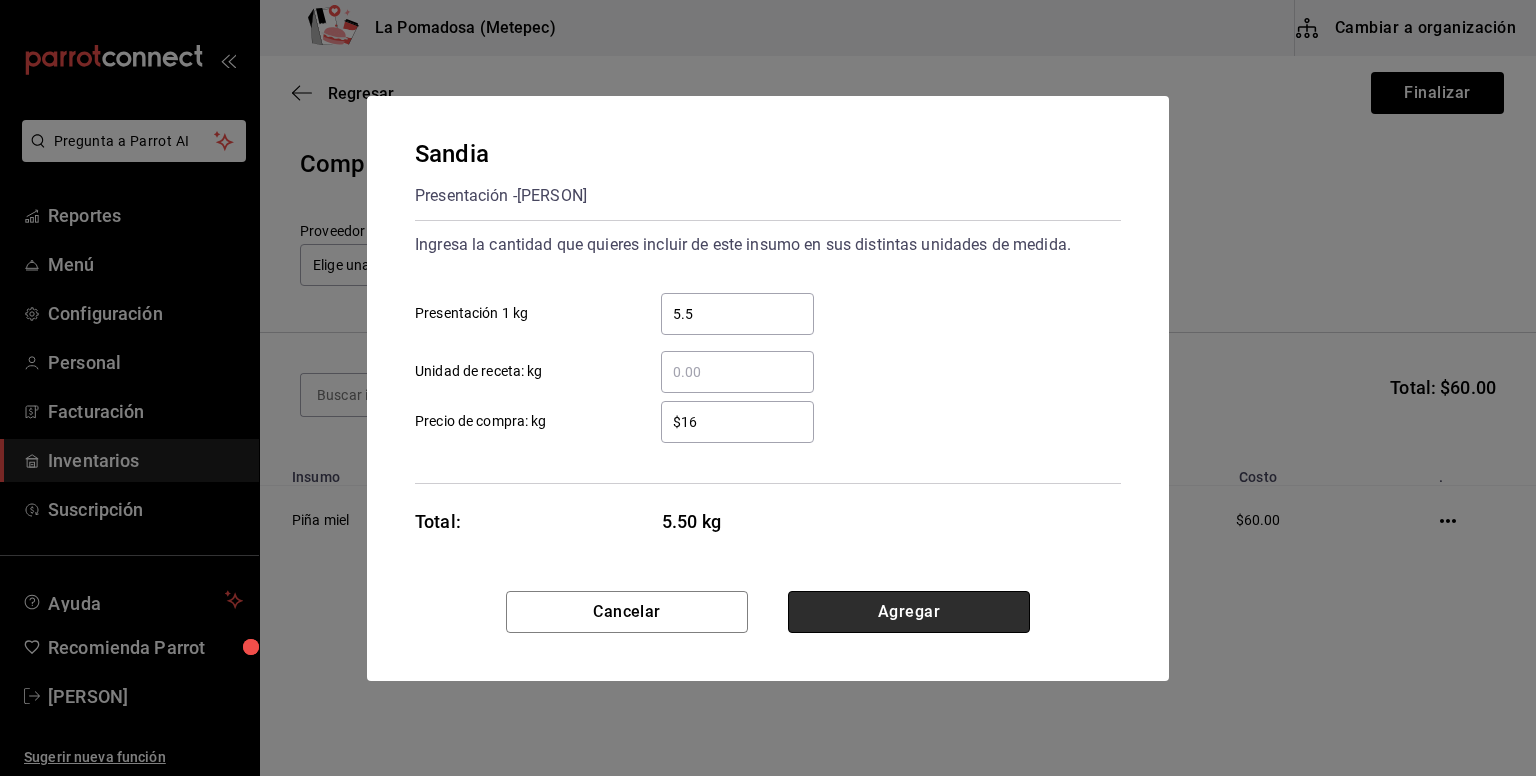 click on "Agregar" at bounding box center [909, 612] 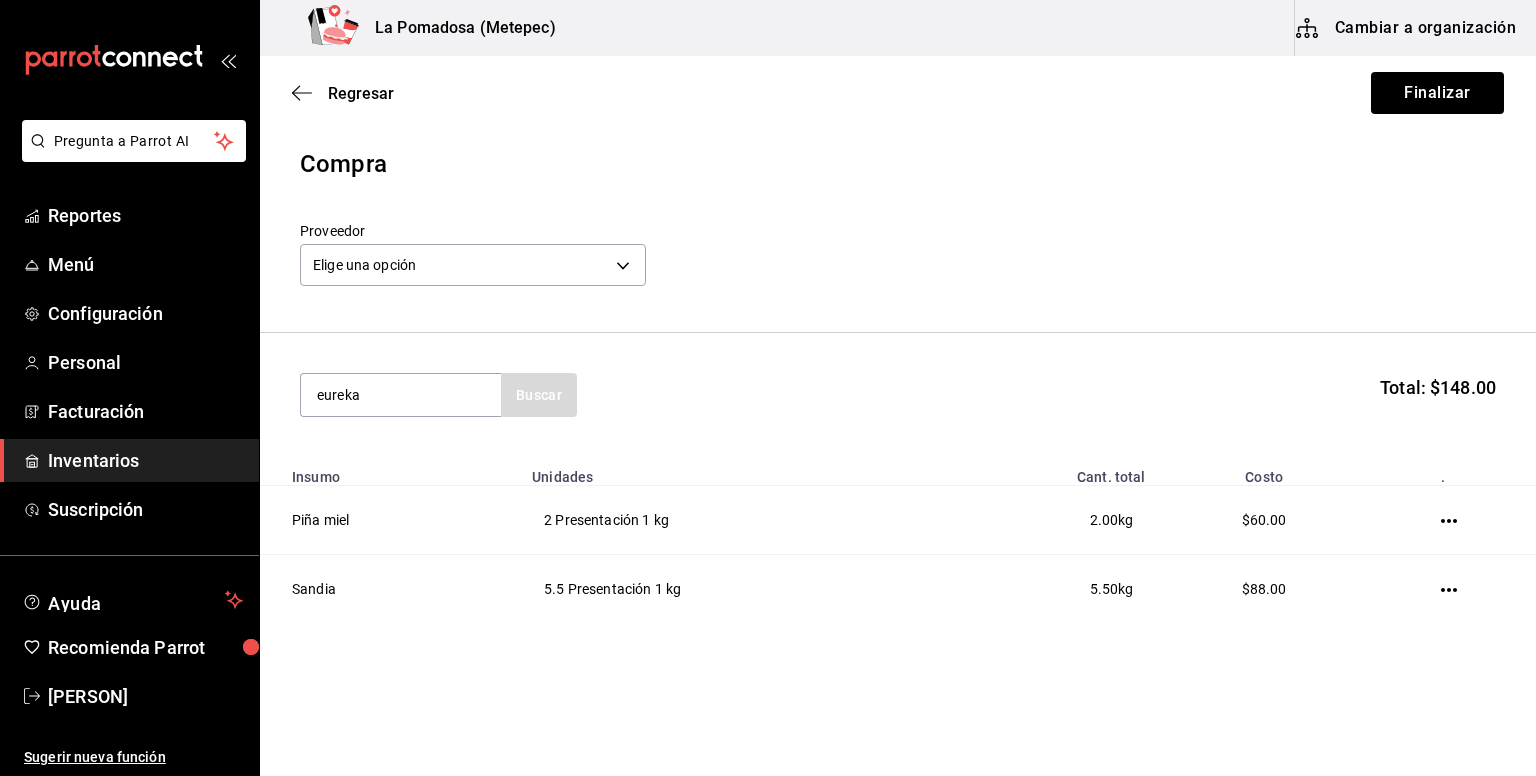 type on "eureka" 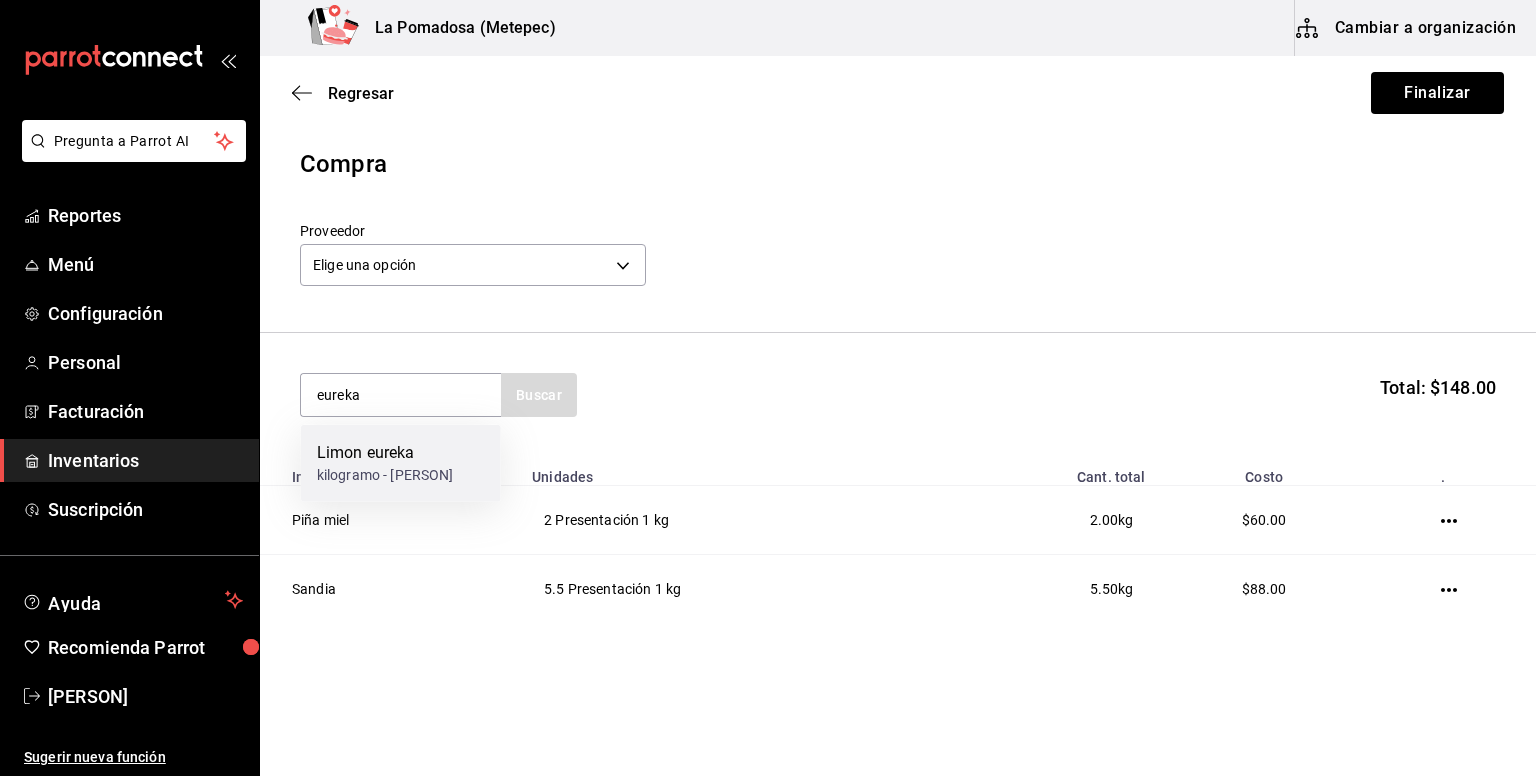 click on "kilogramo - [PERSON]" at bounding box center (385, 475) 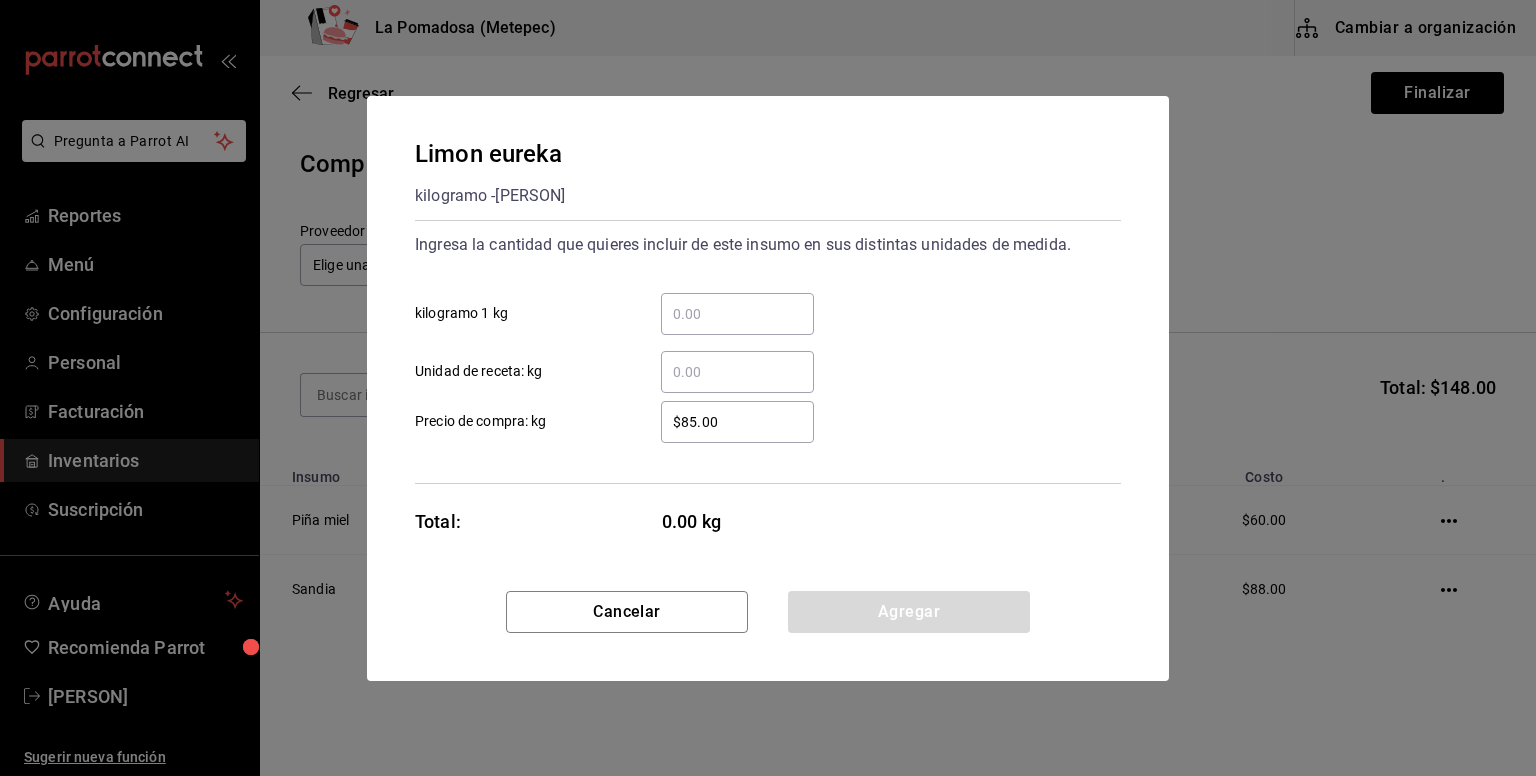 click on "​ kilogramo  1 kg" at bounding box center (737, 314) 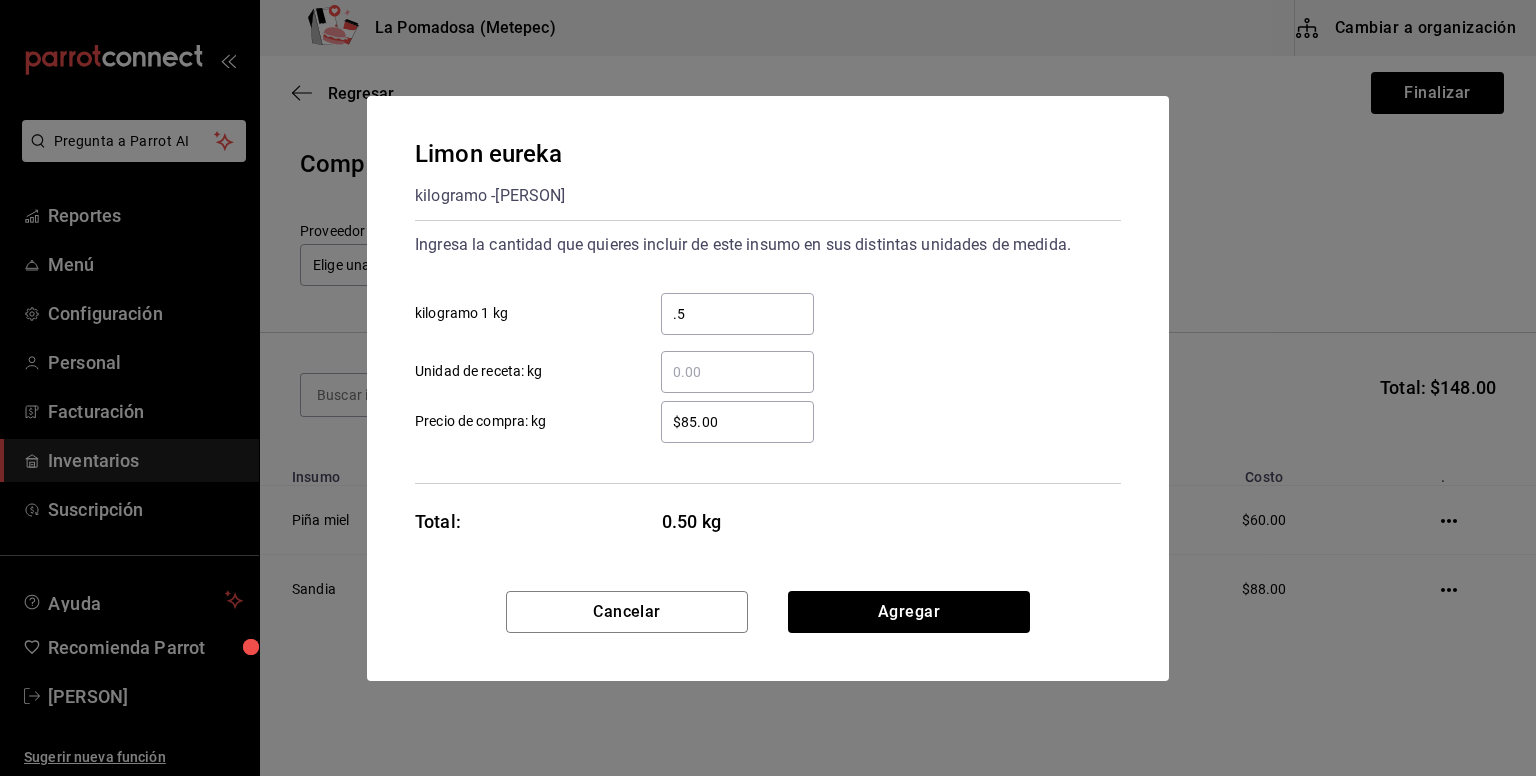 type on "0.5" 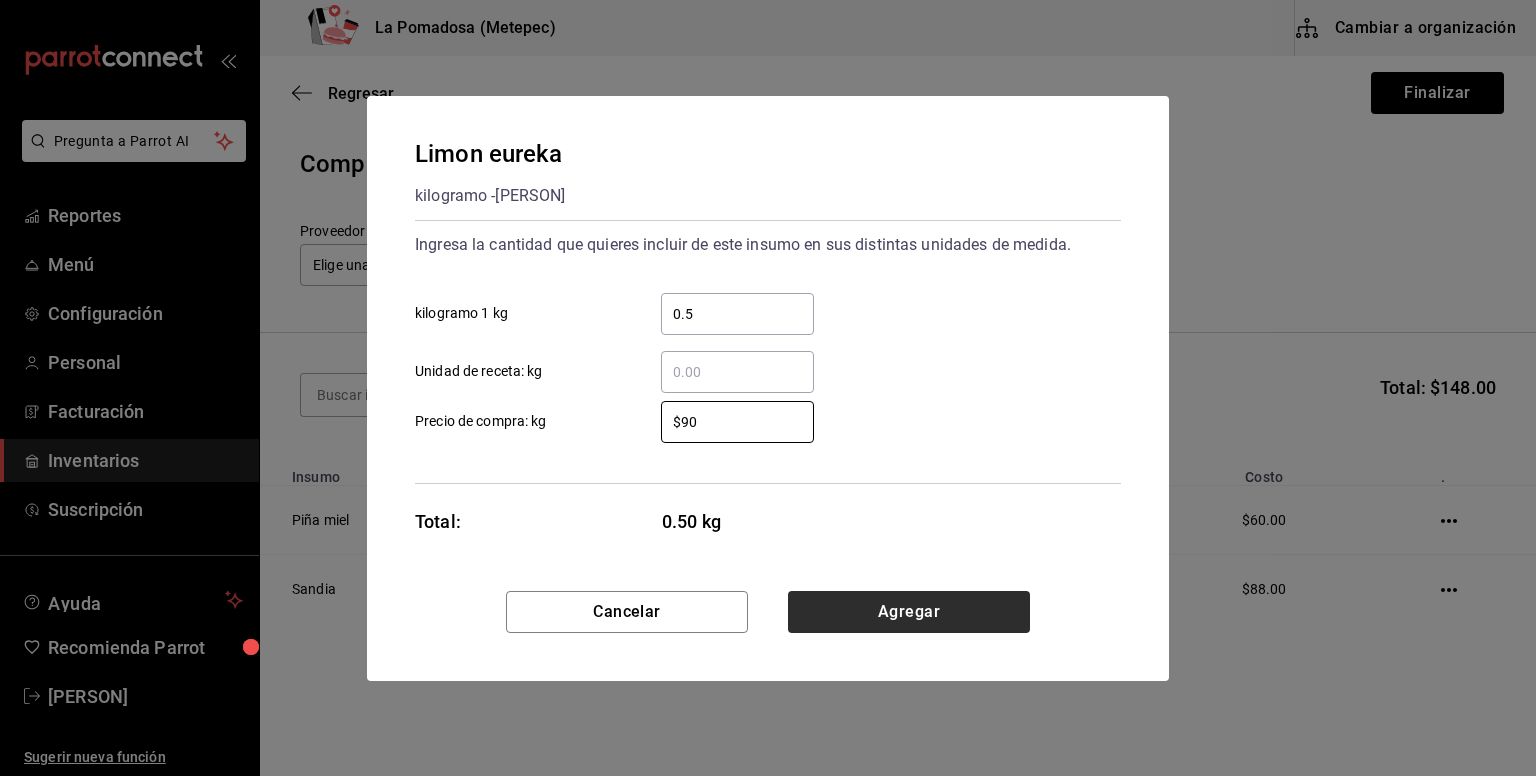 type on "$90" 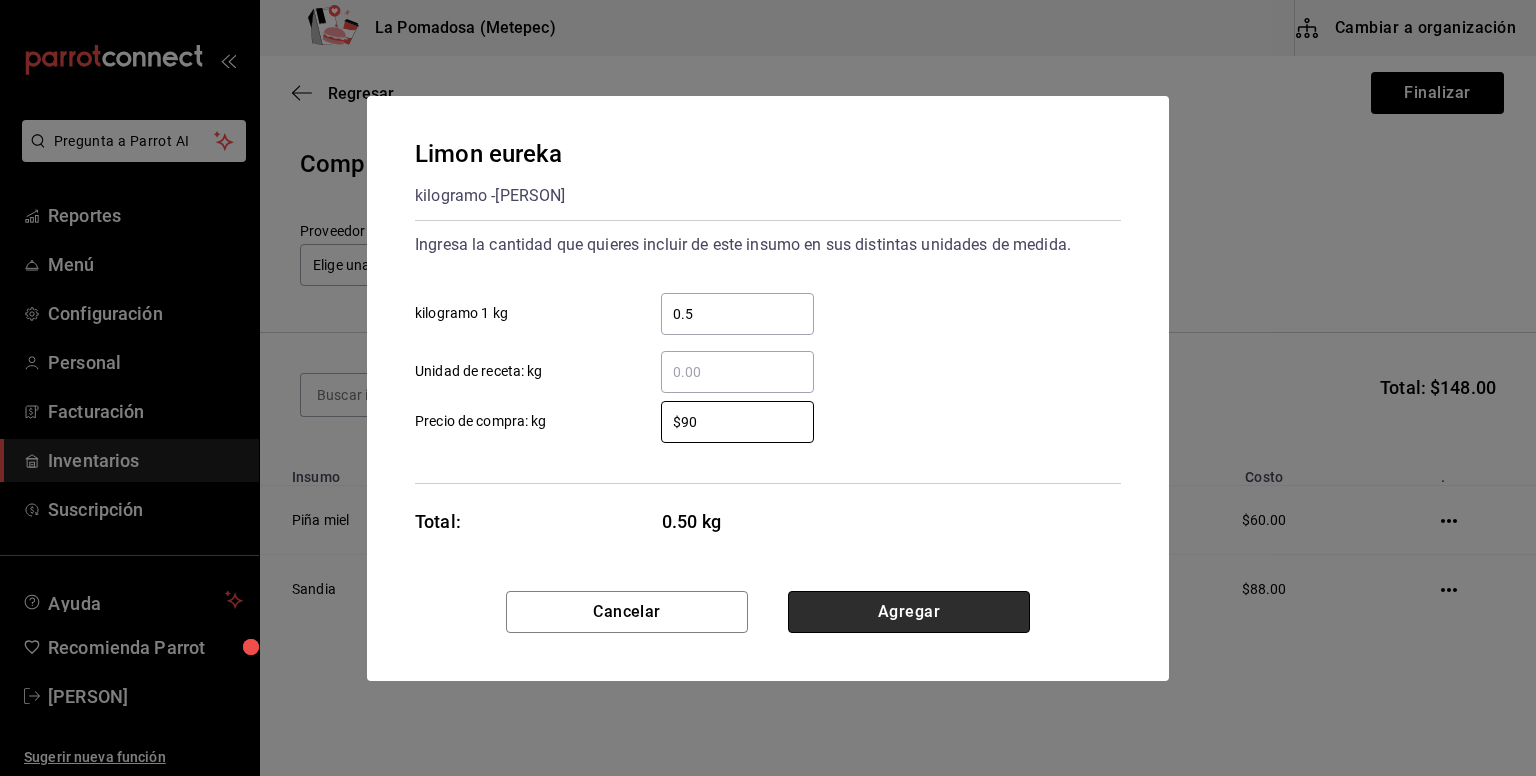 click on "Agregar" at bounding box center (909, 612) 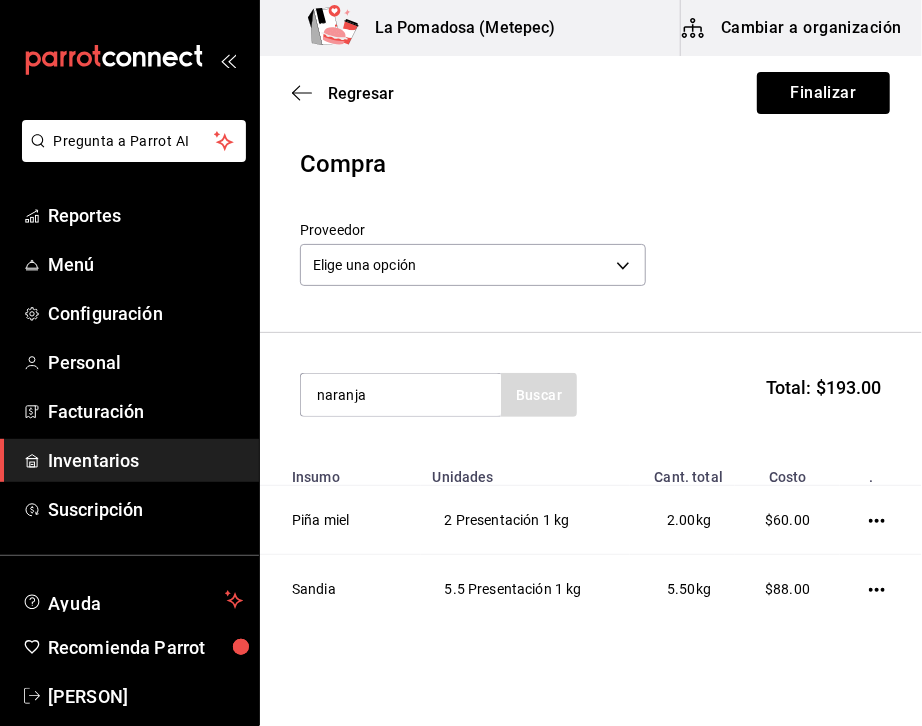 type on "naranja" 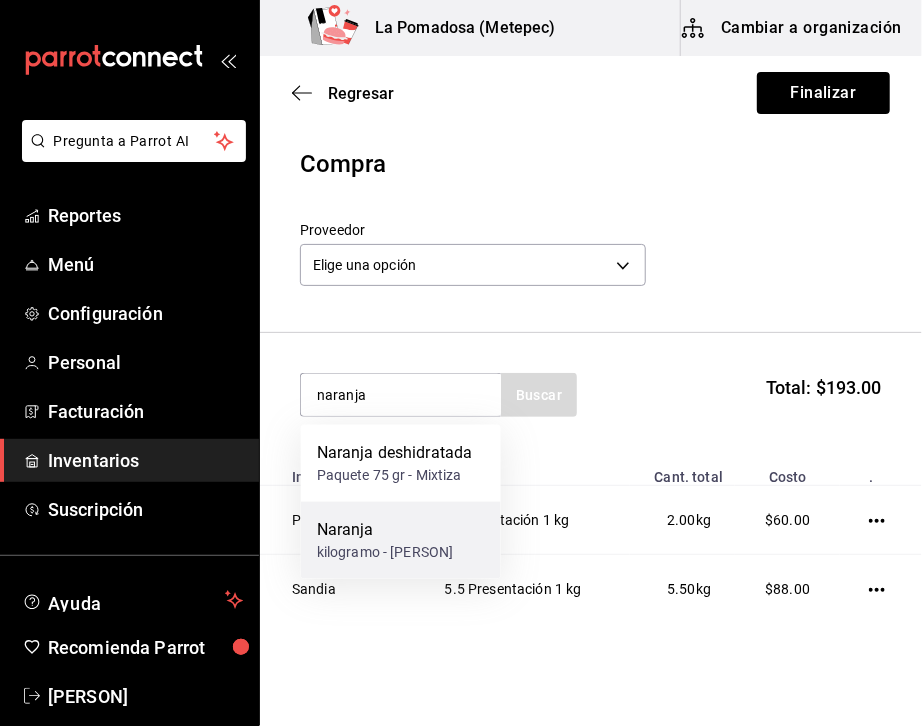click on "kilogramo - [PERSON]" at bounding box center [385, 552] 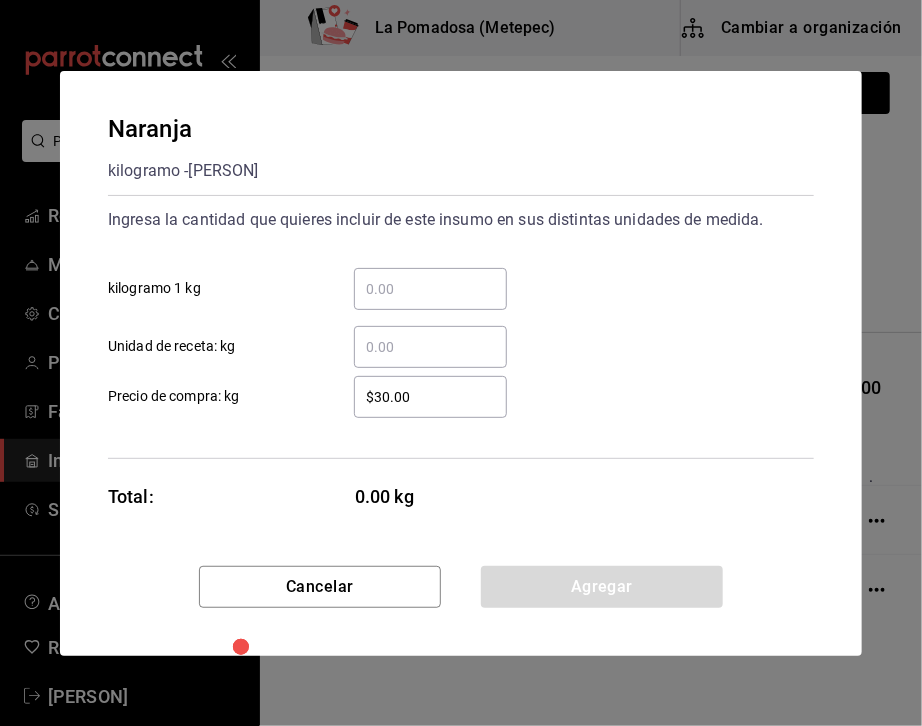 click on "​ kilogramo  1 kg" at bounding box center [430, 289] 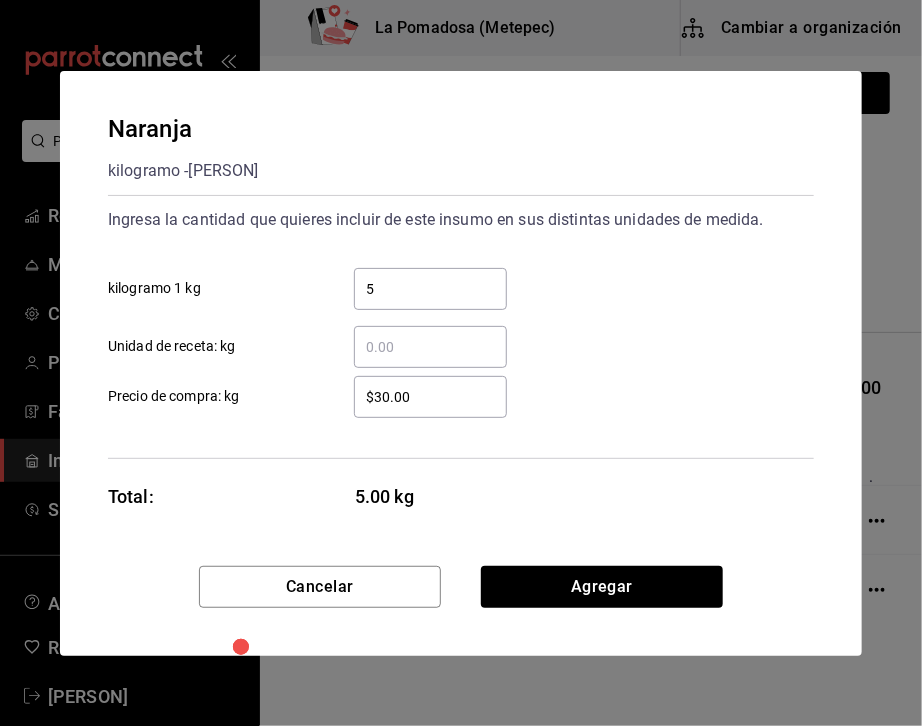 type on "5" 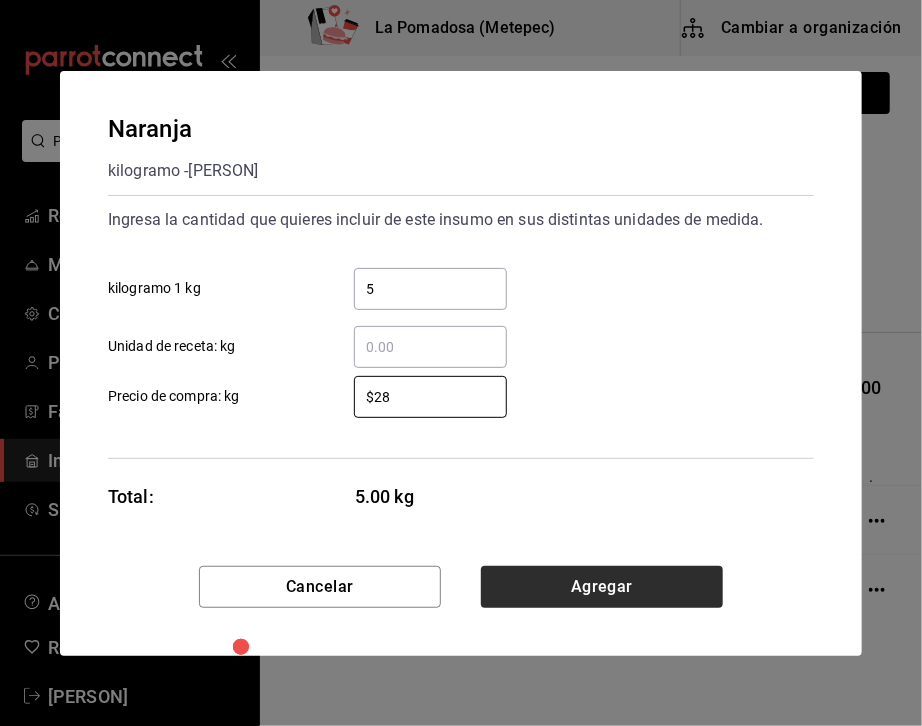 type on "$28" 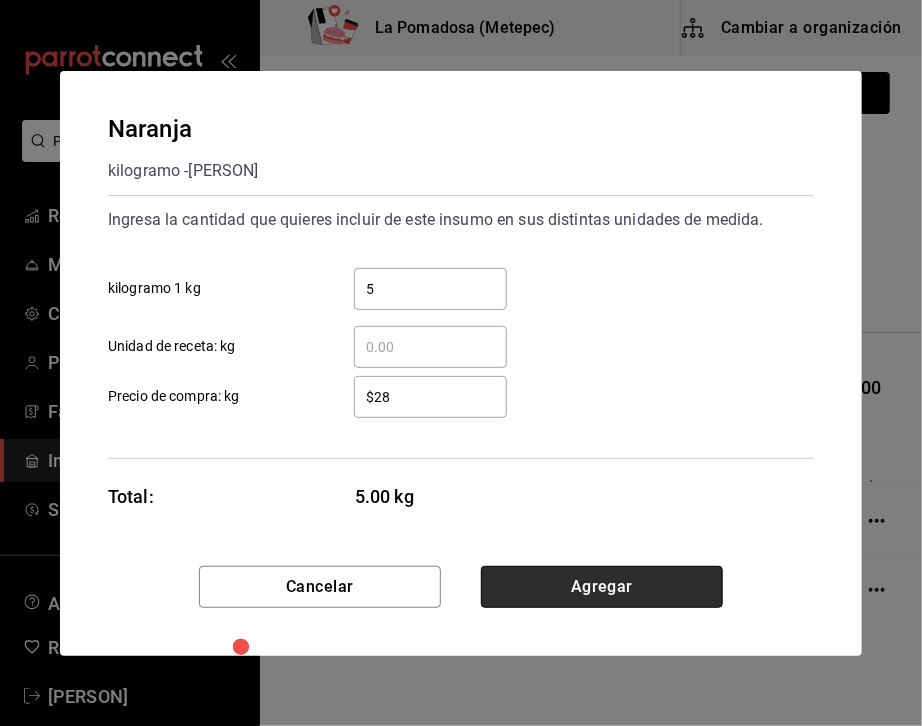 click on "Agregar" at bounding box center [602, 587] 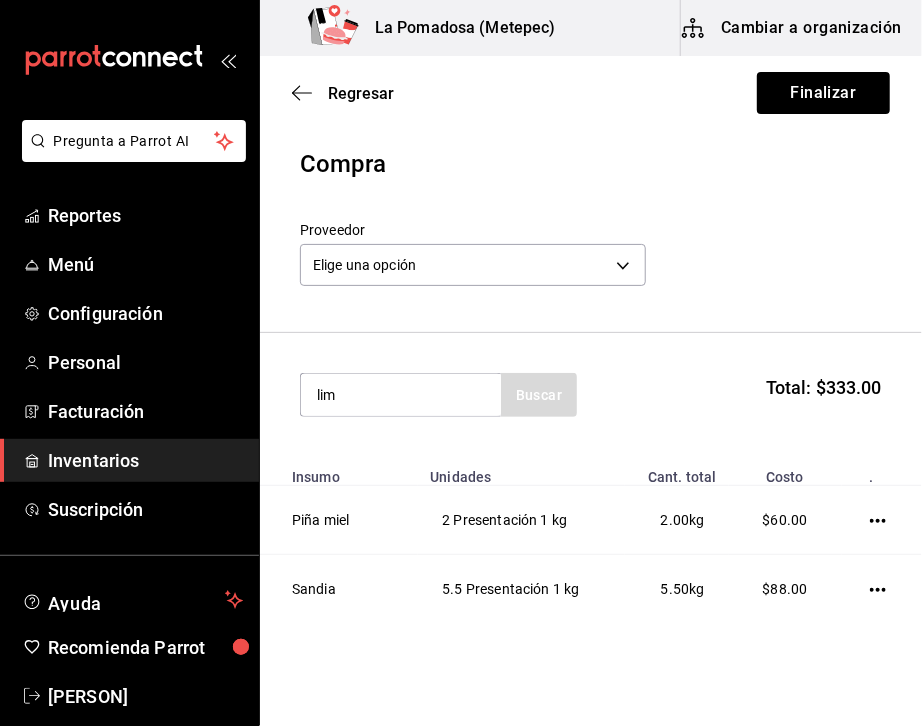 type on "lim" 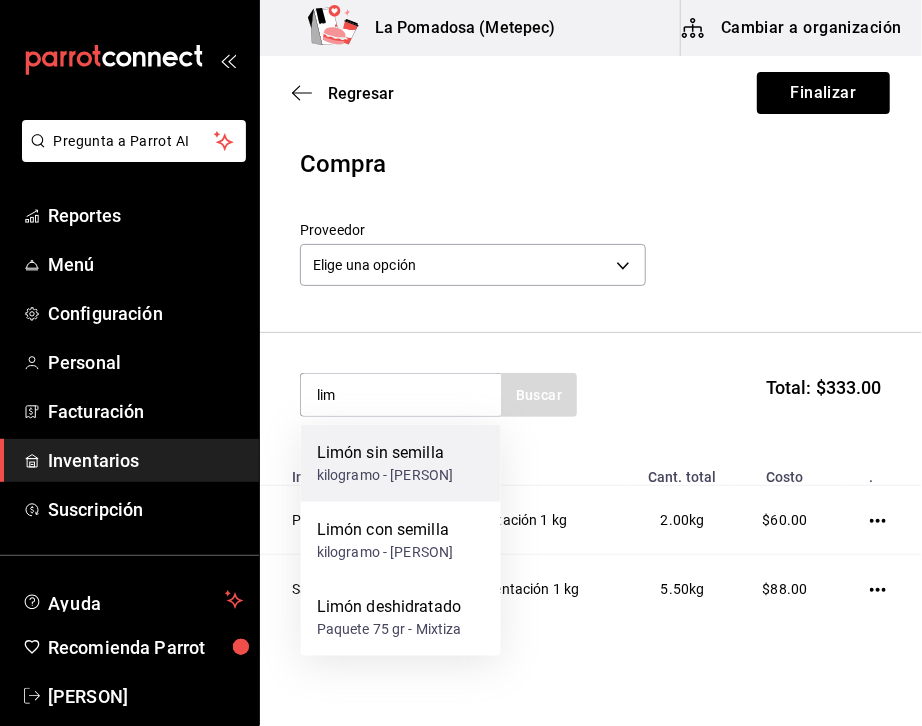 click on "kilogramo - [PERSON]" at bounding box center [385, 475] 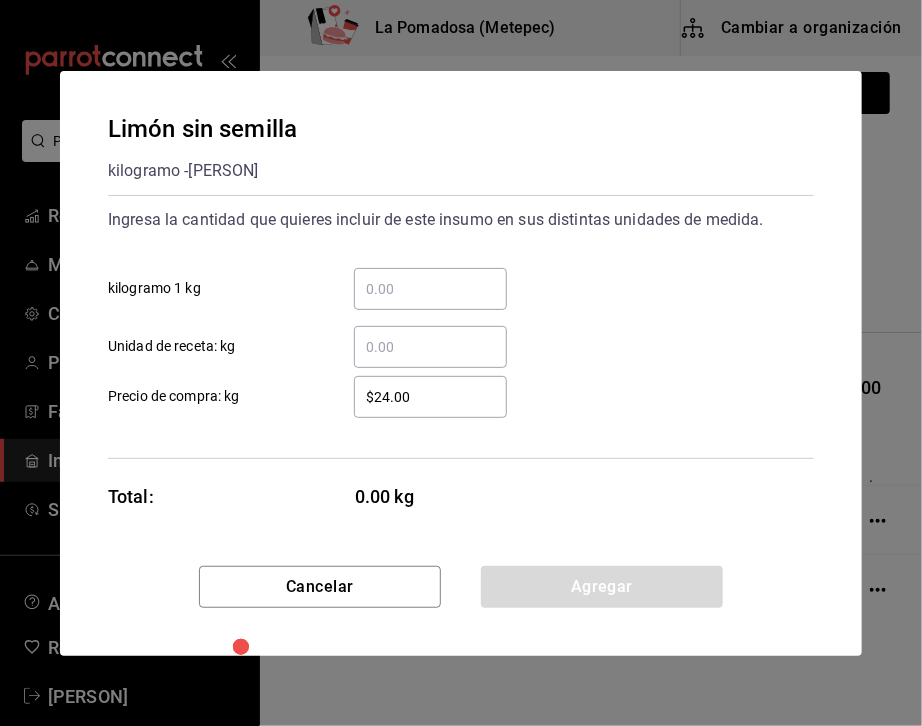 click on "​ kilogramo  1 kg" at bounding box center [430, 289] 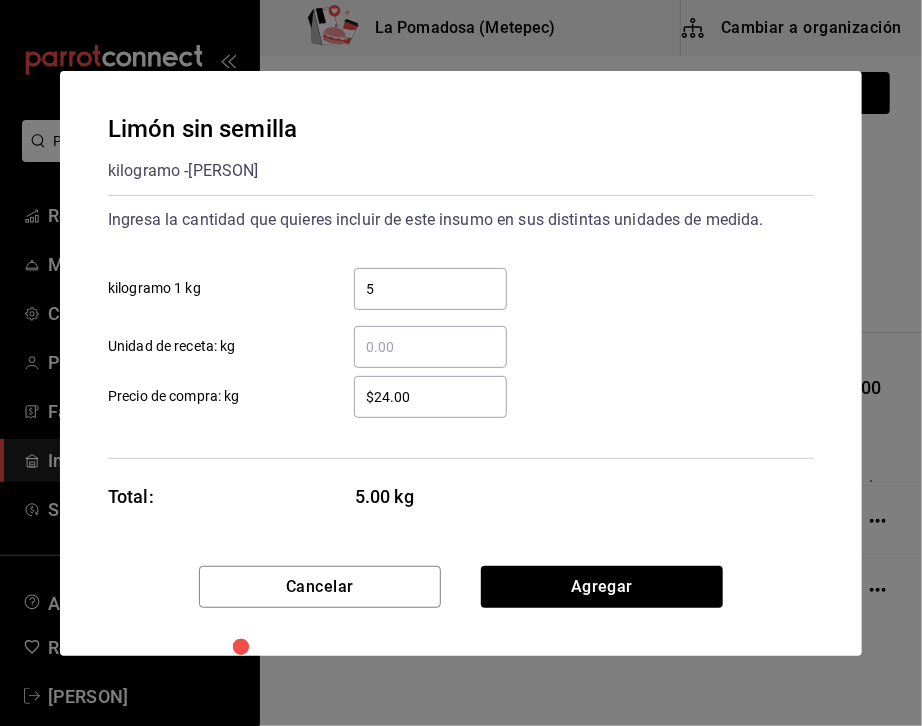 type on "5" 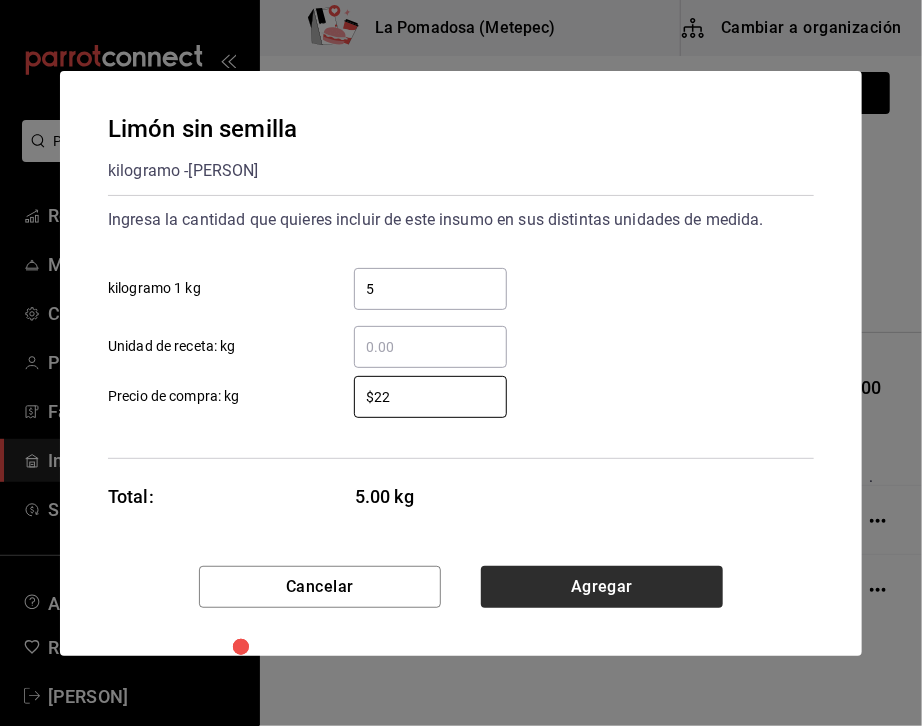 type on "$22" 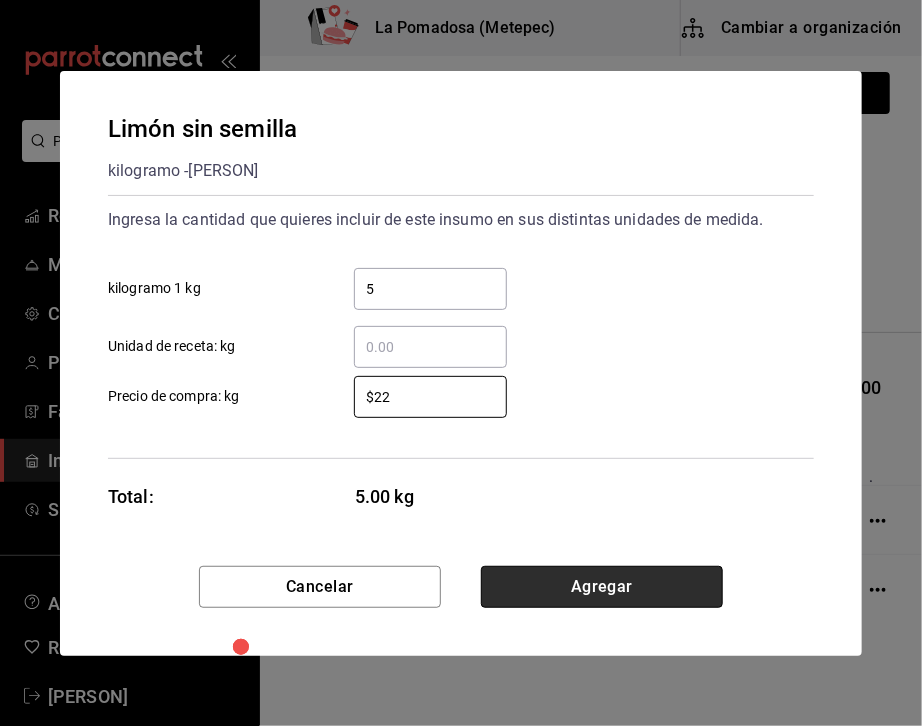 click on "Agregar" at bounding box center (602, 587) 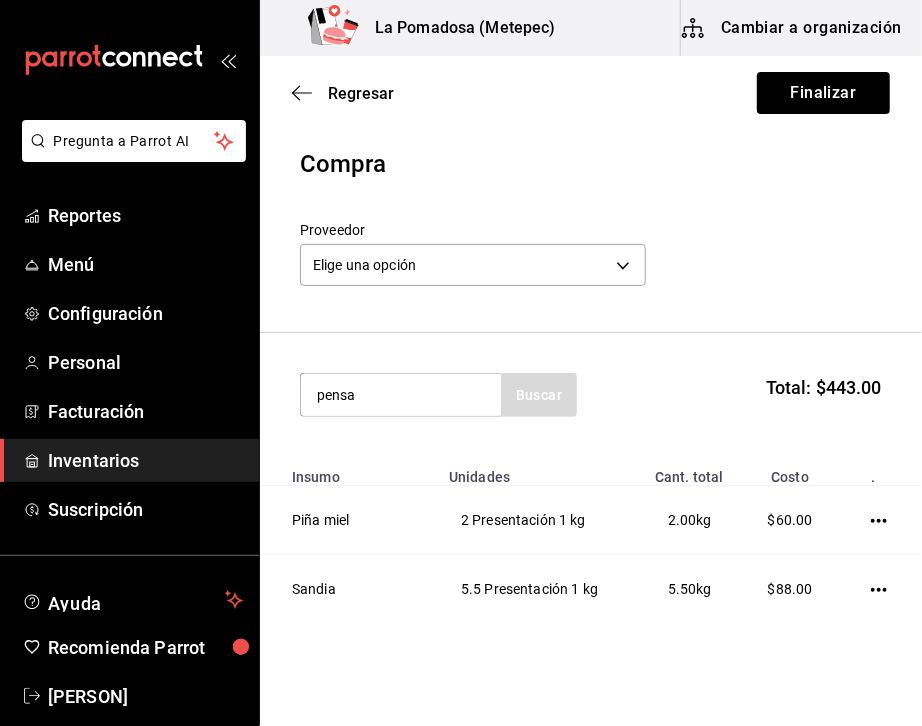 type on "pensa" 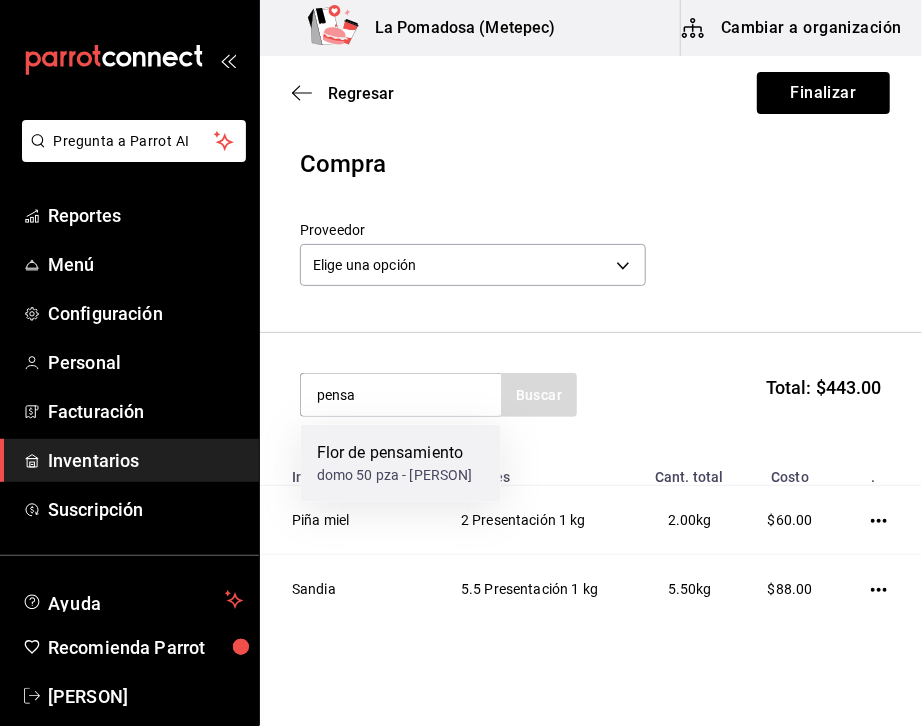 click on "domo 50 pza - [PERSON]" at bounding box center [395, 475] 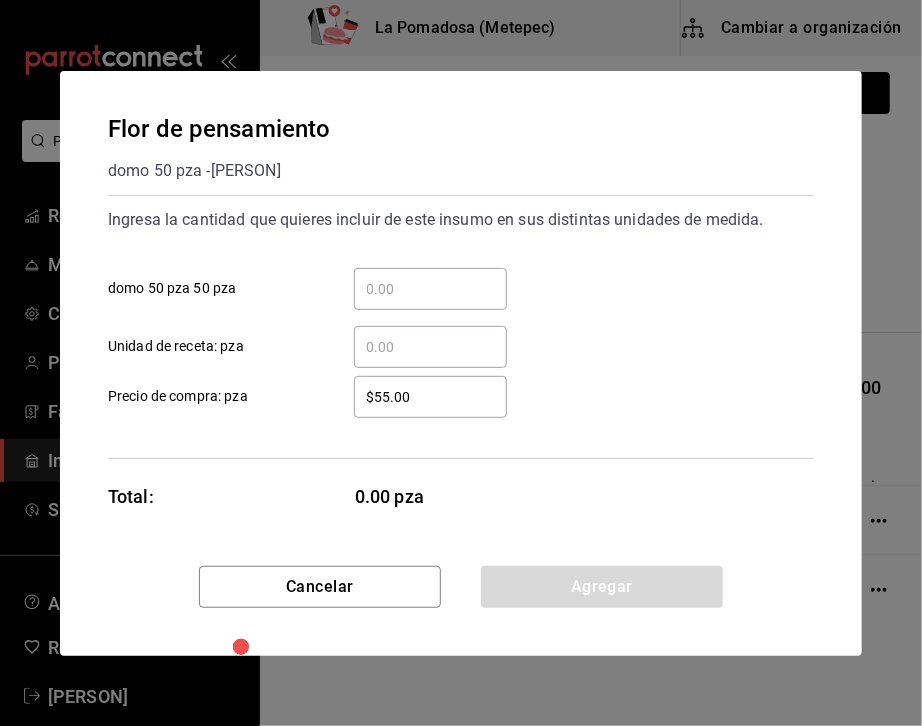 click on "​ domo 50 pza 50 pza" at bounding box center [430, 289] 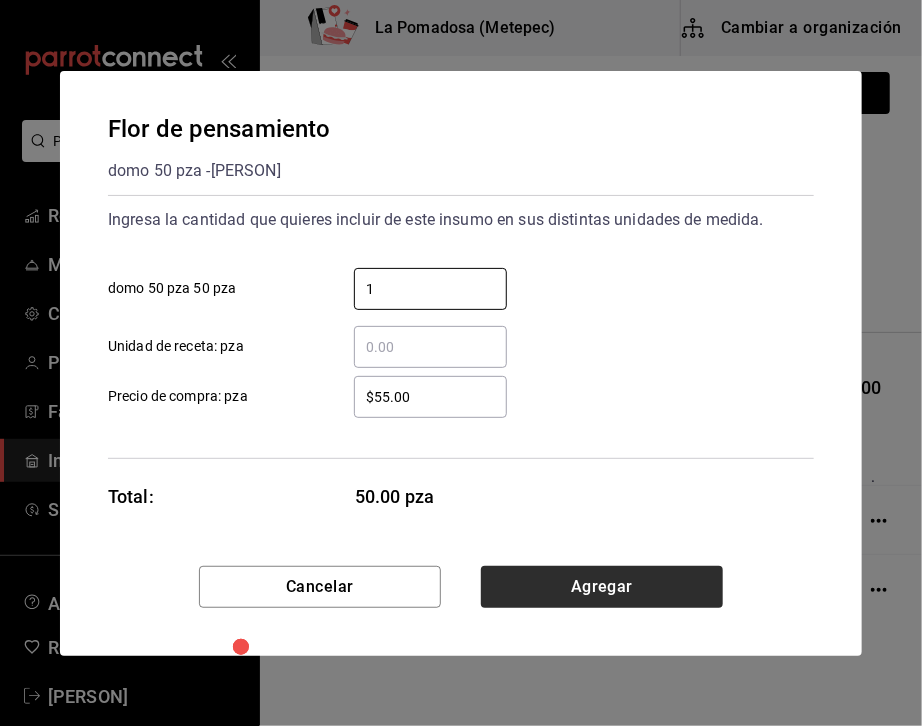 type on "1" 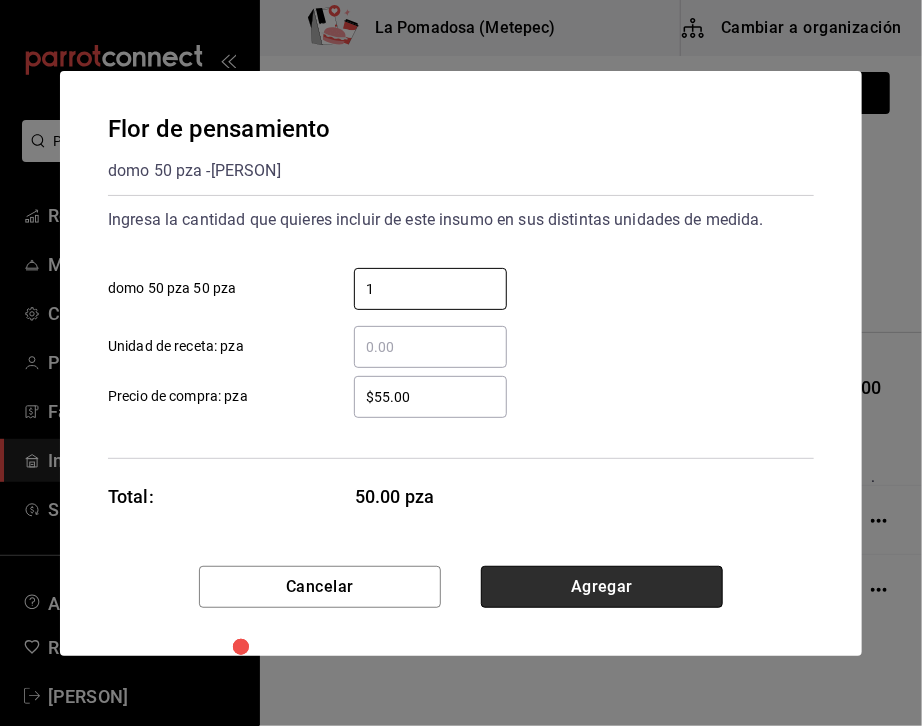 click on "Agregar" at bounding box center (602, 587) 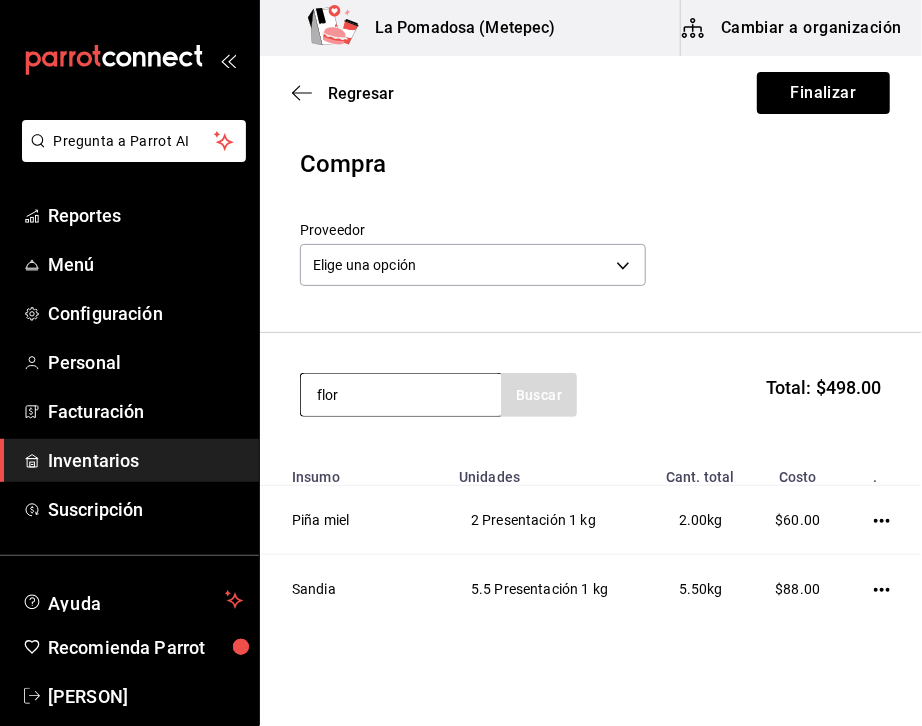 type on "flor" 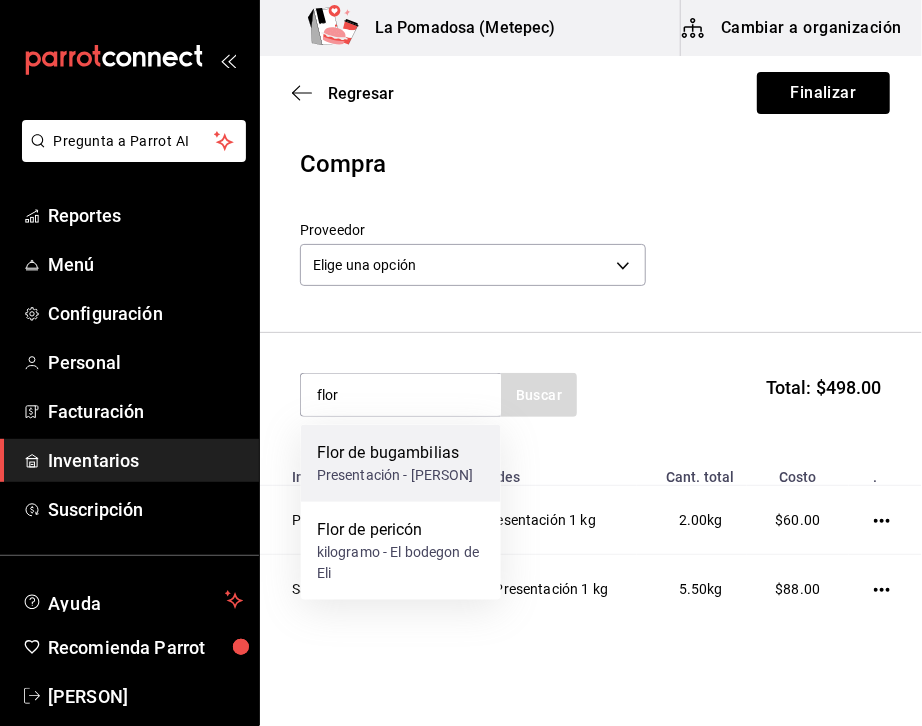 click on "Presentación - [PERSON]" at bounding box center [395, 475] 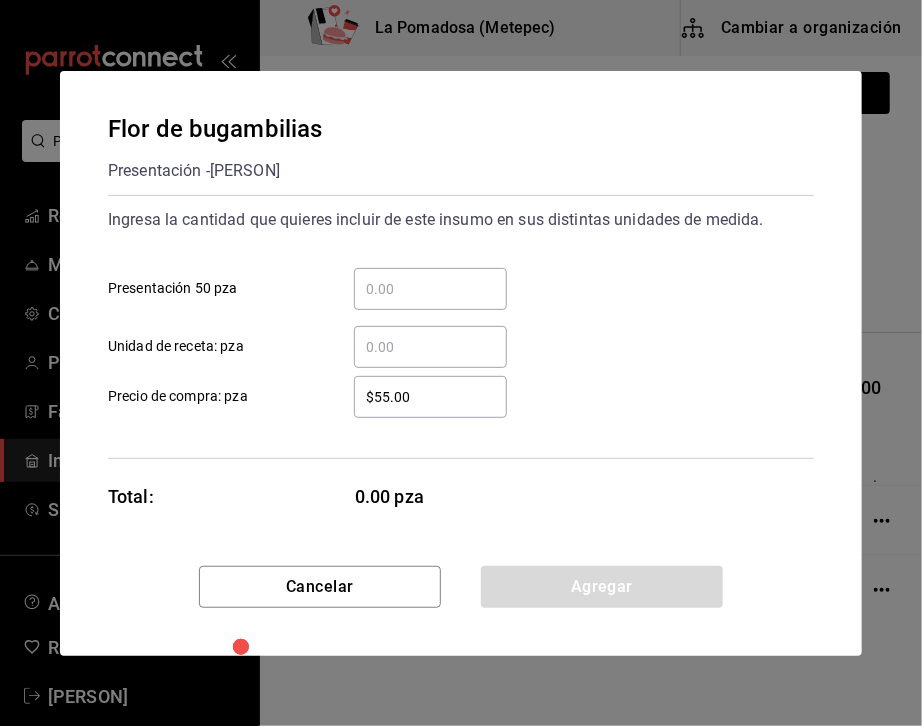 click on "​ Presentación 50 pza" at bounding box center (430, 289) 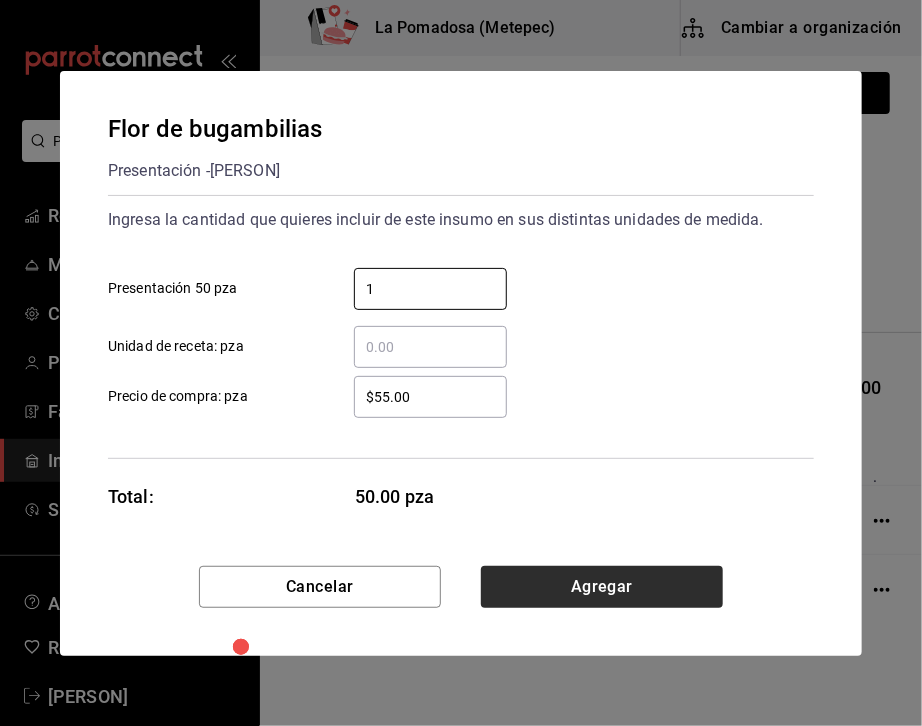type on "1" 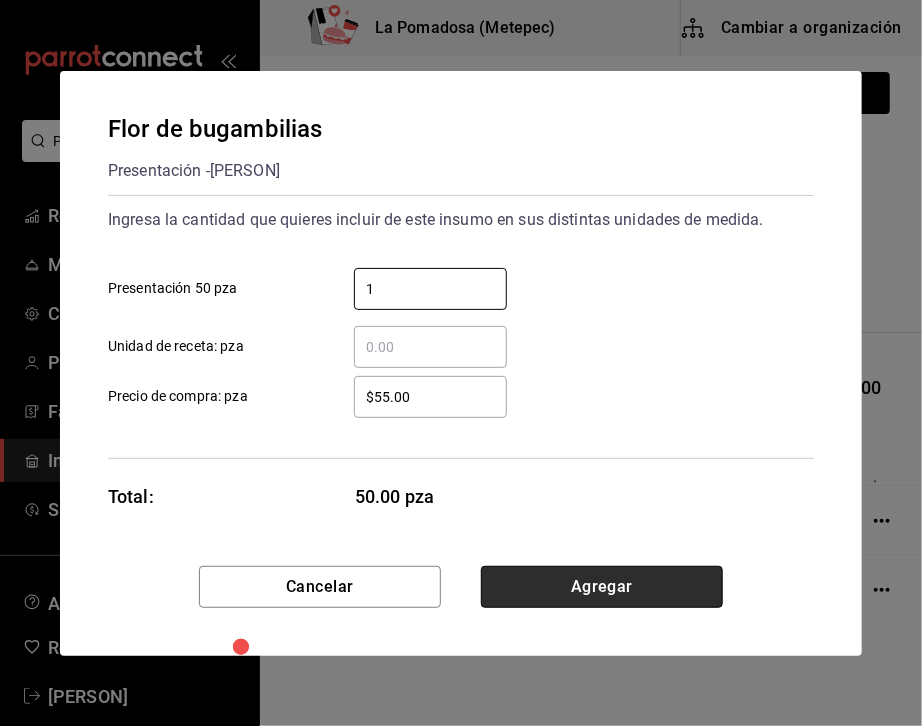 click on "Agregar" at bounding box center [602, 587] 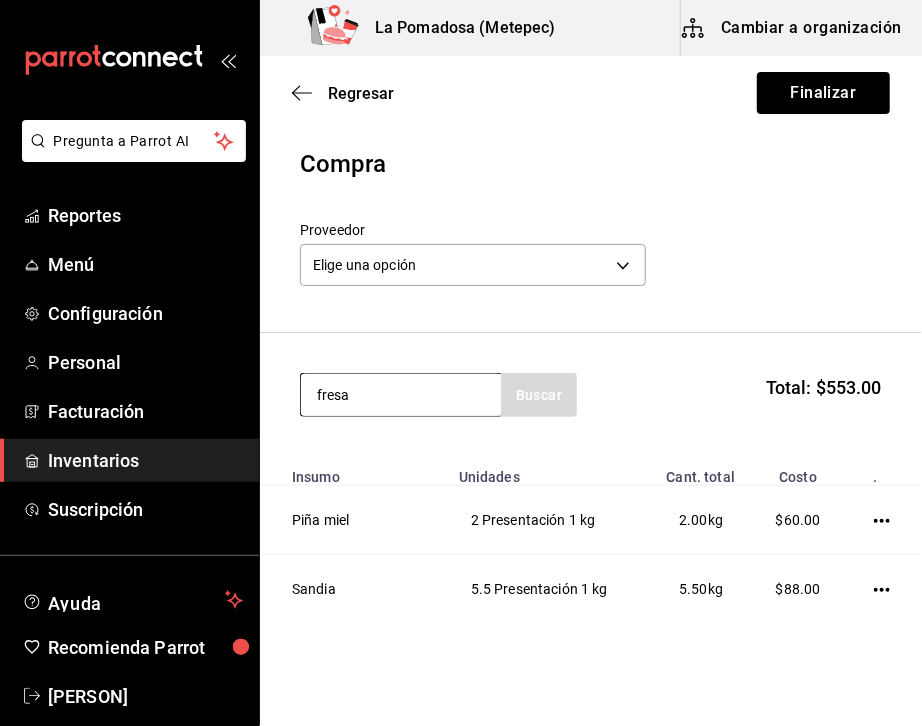 type on "fresa" 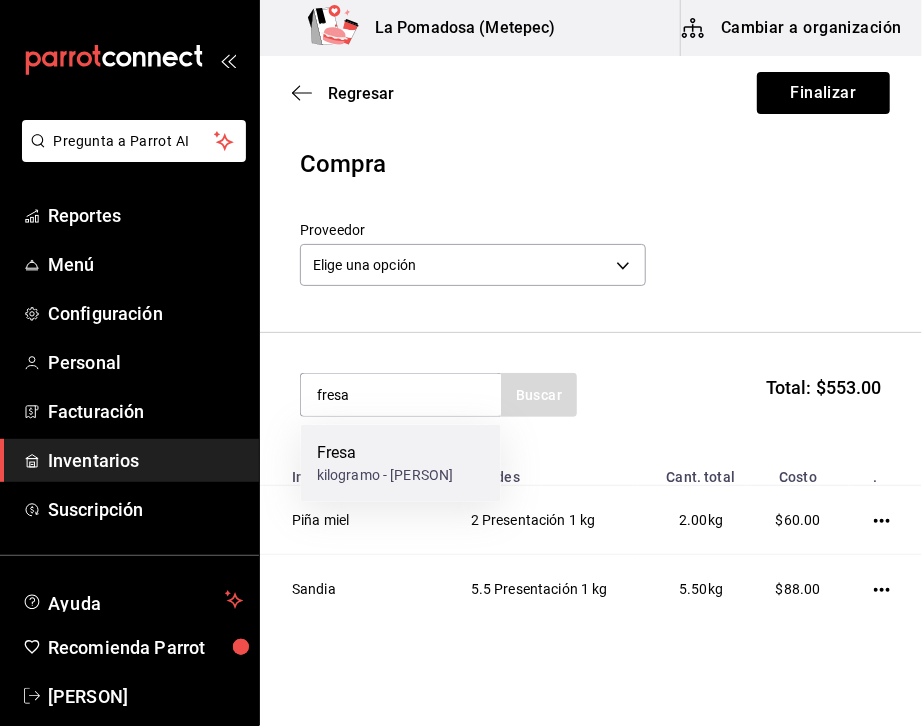 click on "Fresa" at bounding box center [385, 453] 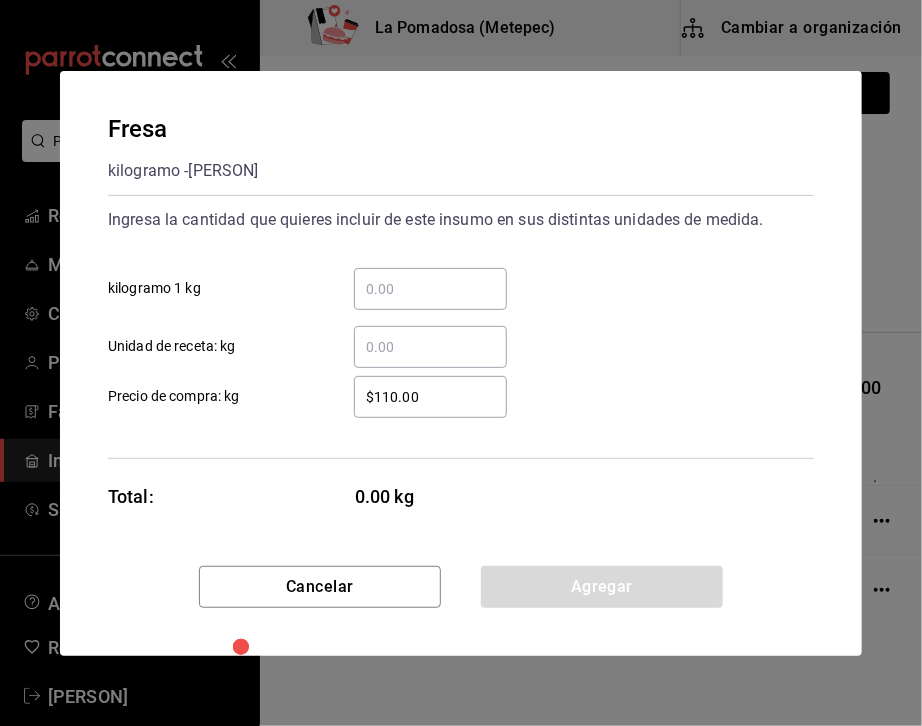 click on "​ kilogramo  1 kg" at bounding box center [430, 289] 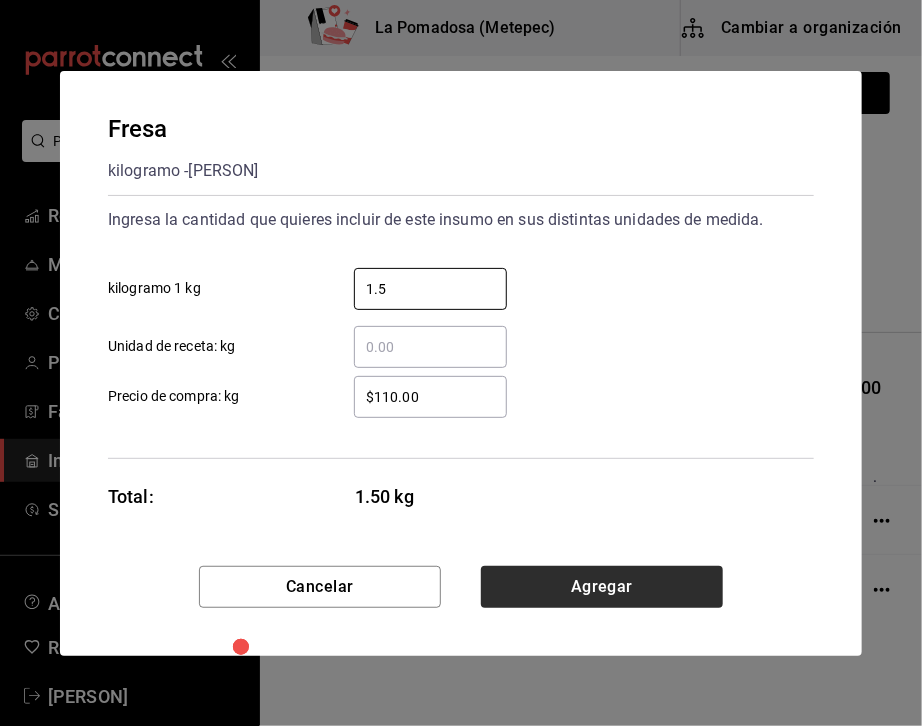 type on "1.5" 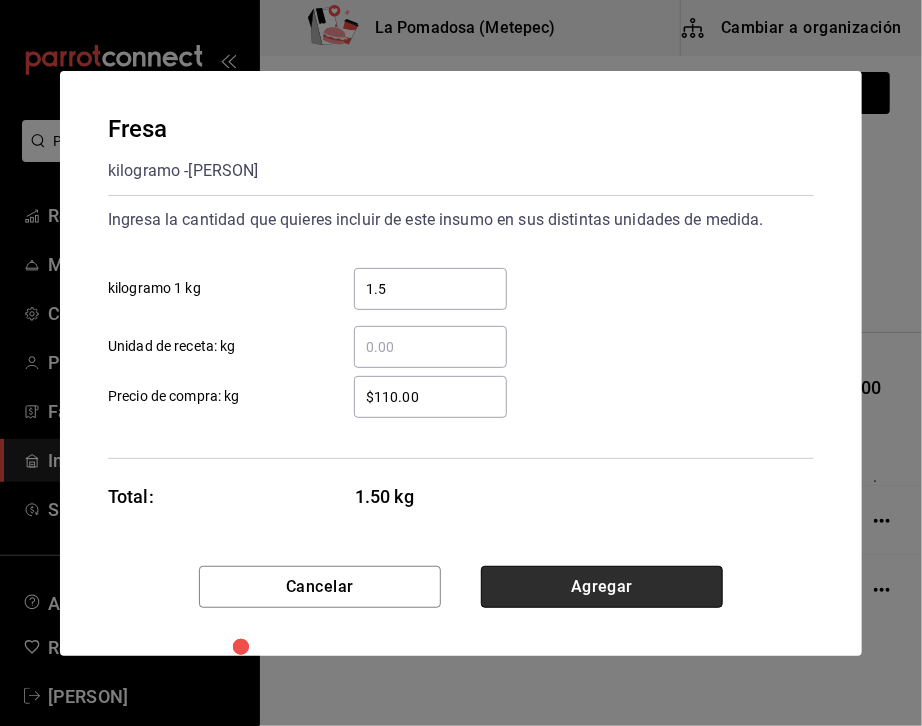 click on "Agregar" at bounding box center [602, 587] 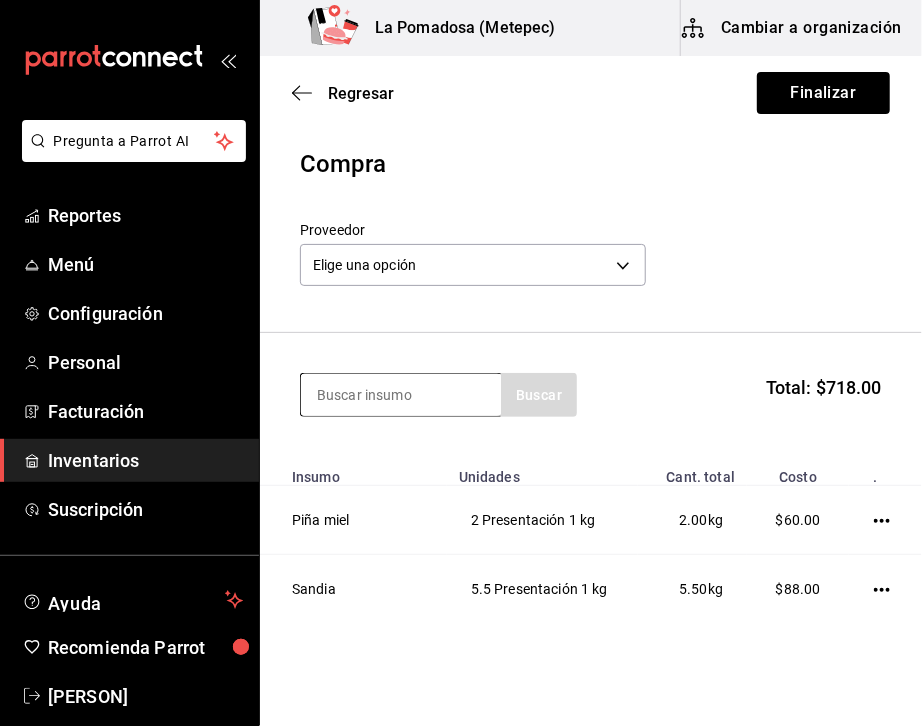 click at bounding box center [401, 395] 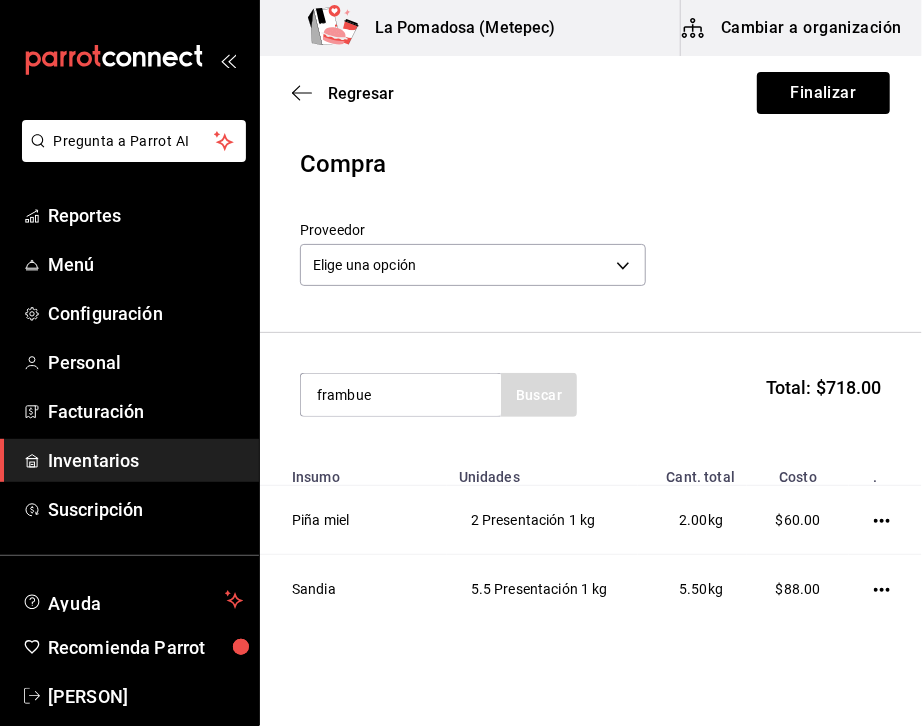 type on "frambue" 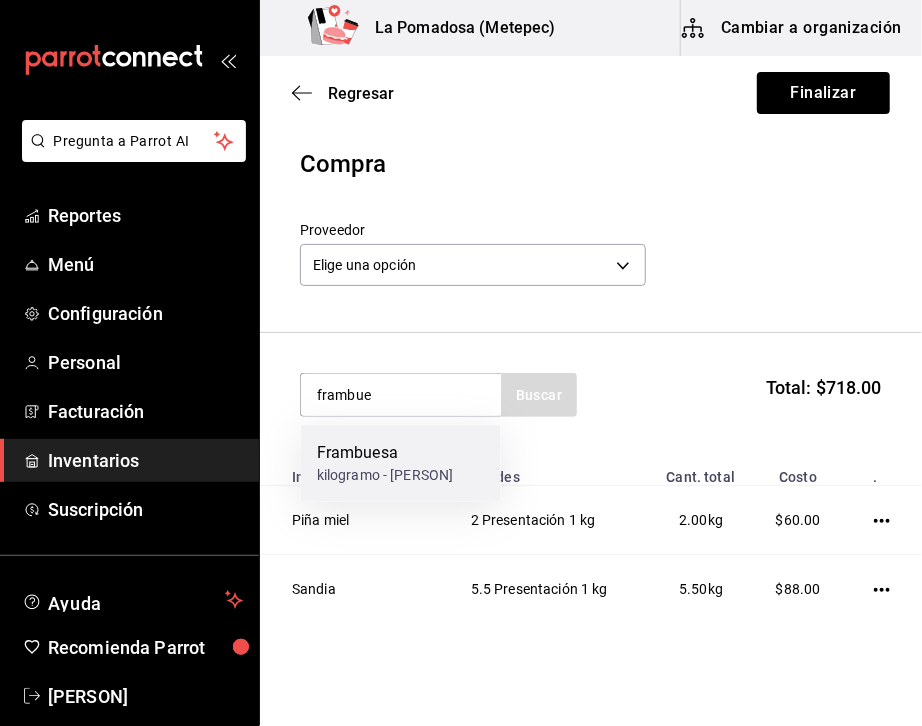 click on "kilogramo - [PERSON]" at bounding box center [385, 475] 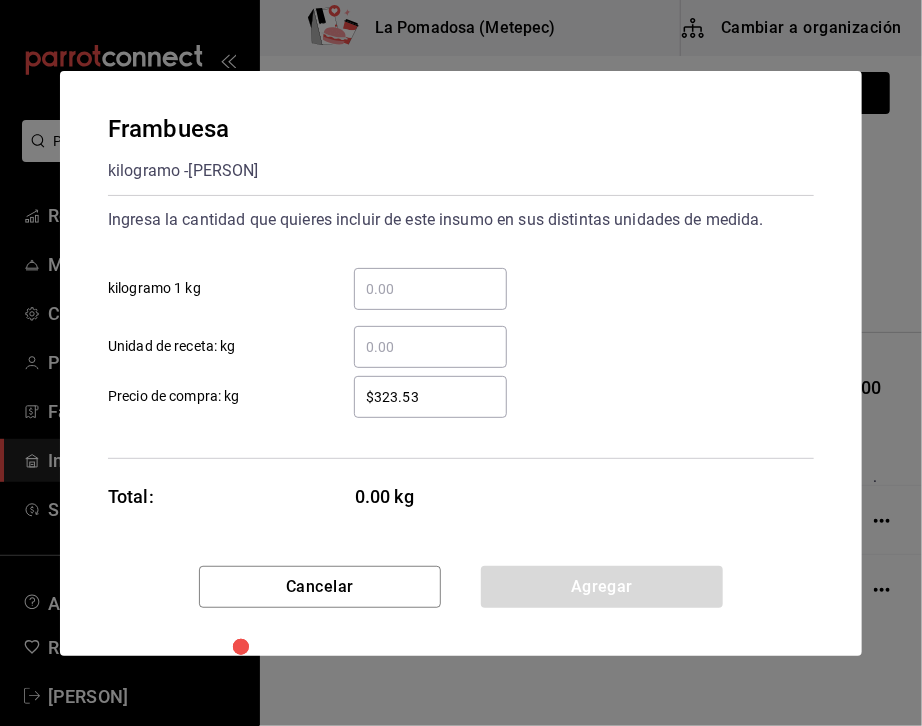 click on "​ kilogramo  1 kg" at bounding box center (430, 289) 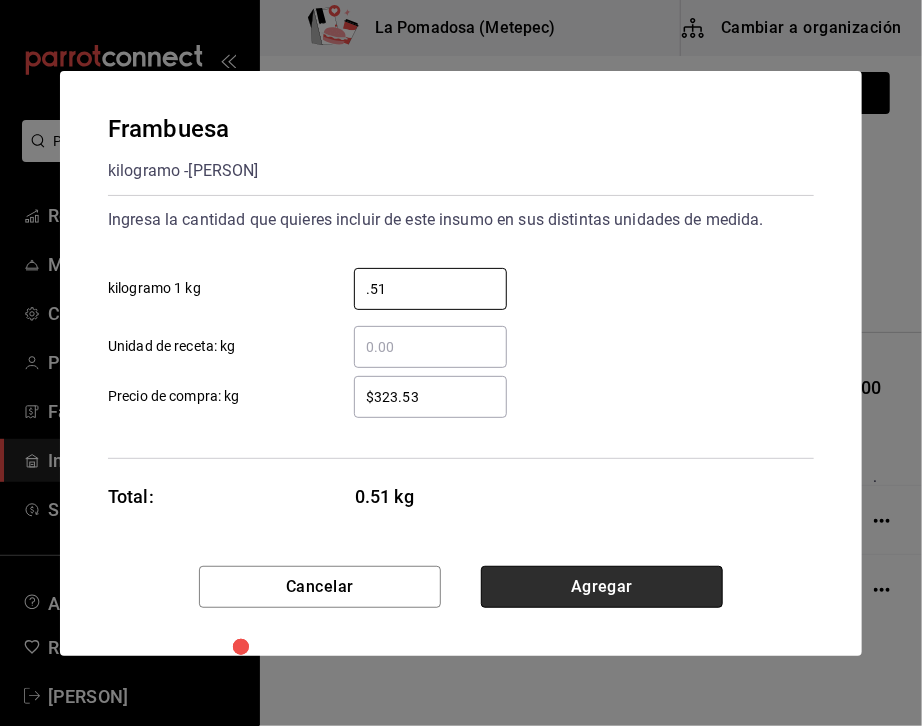 type on "0.51" 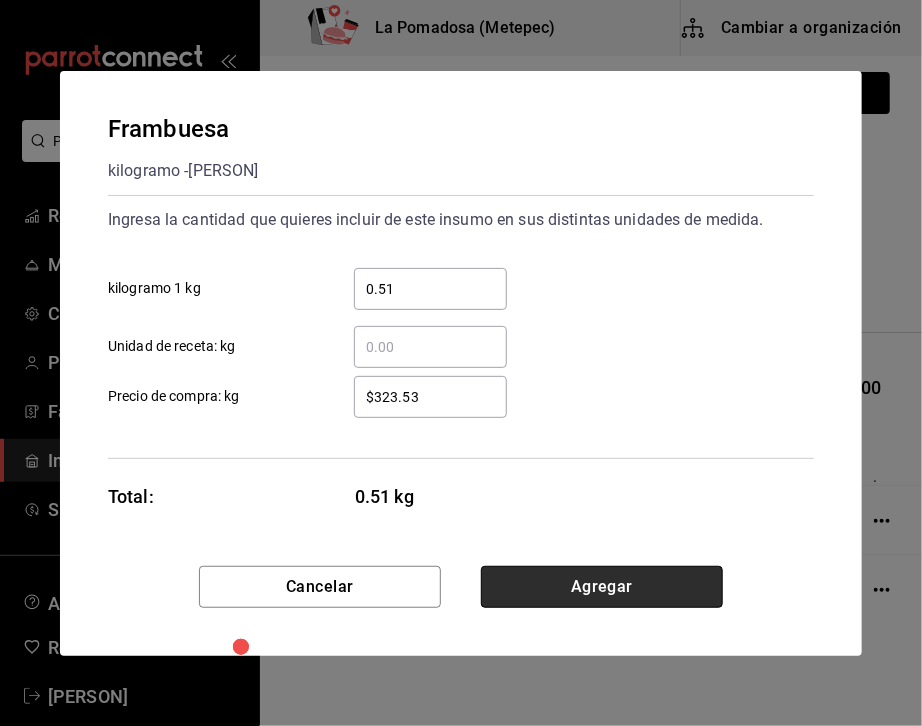 click on "Agregar" at bounding box center [602, 587] 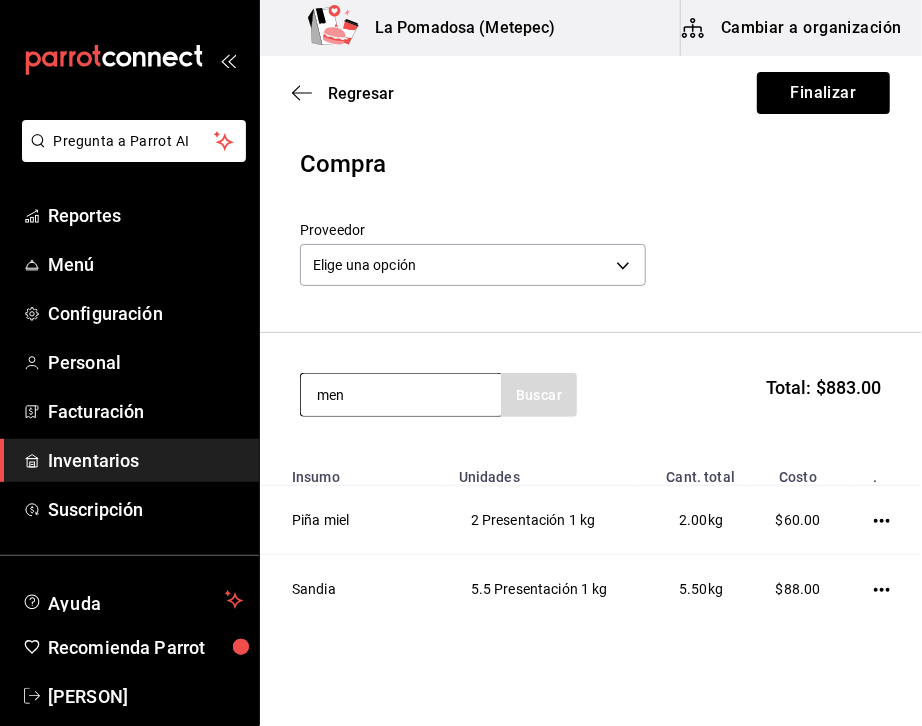 type on "men" 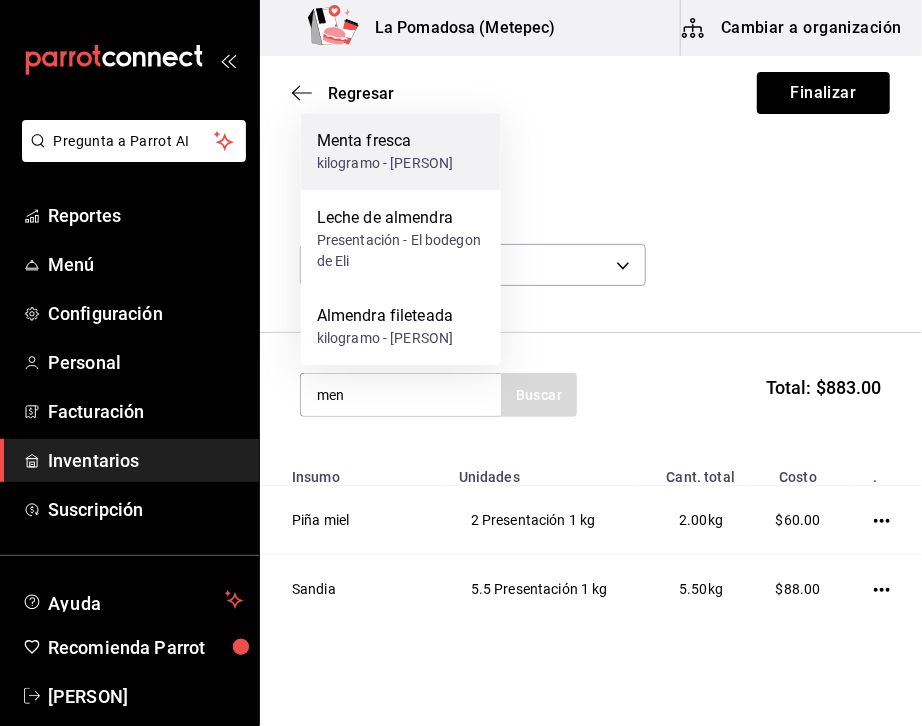 click on "kilogramo - [PERSON]" at bounding box center [385, 163] 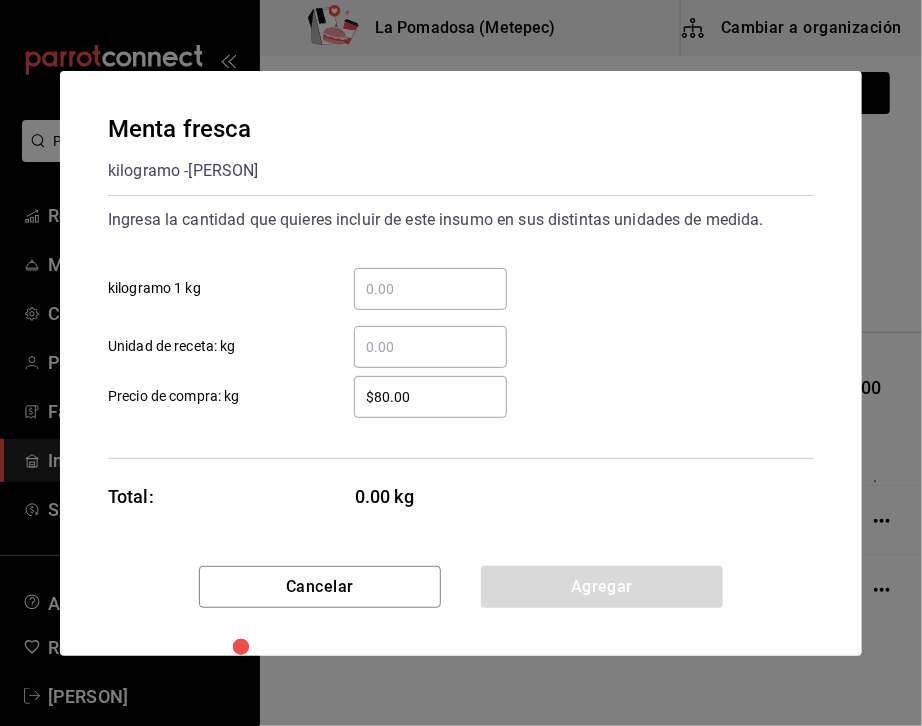 click on "​" at bounding box center (430, 289) 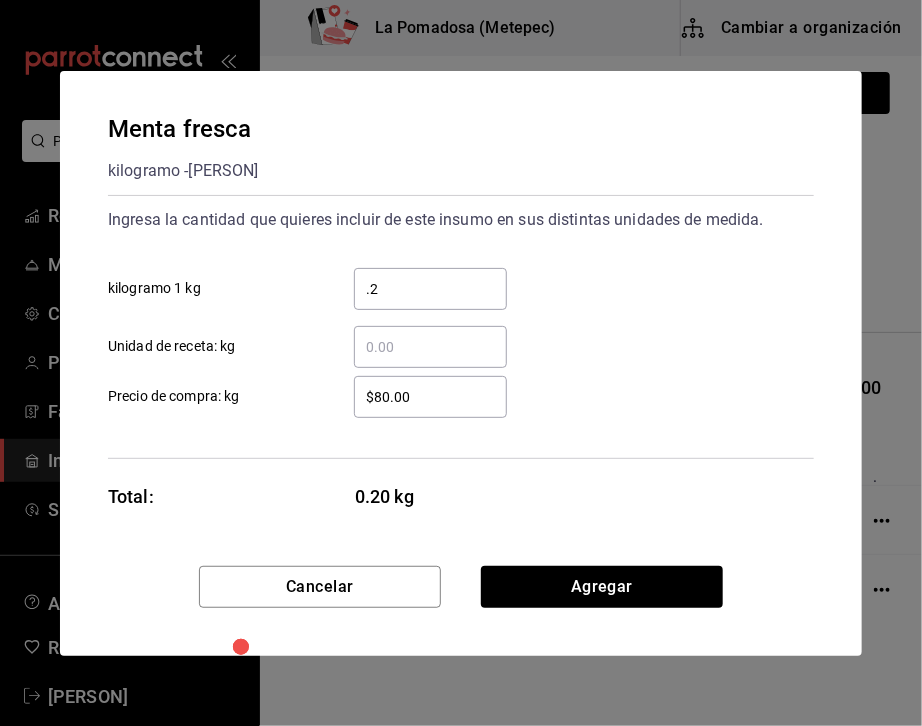 type on "0.2" 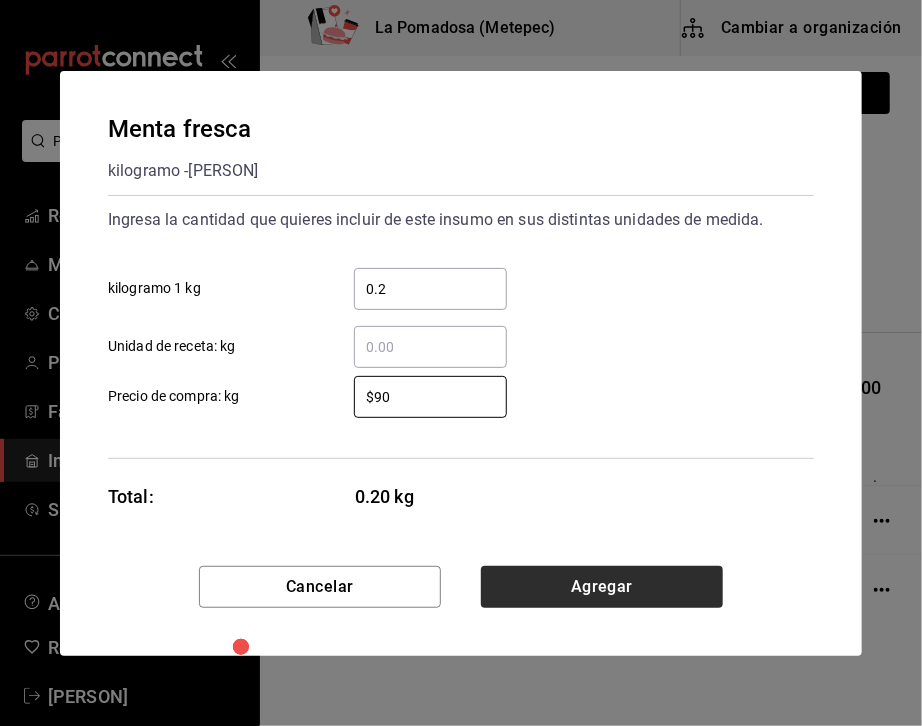 type on "$90" 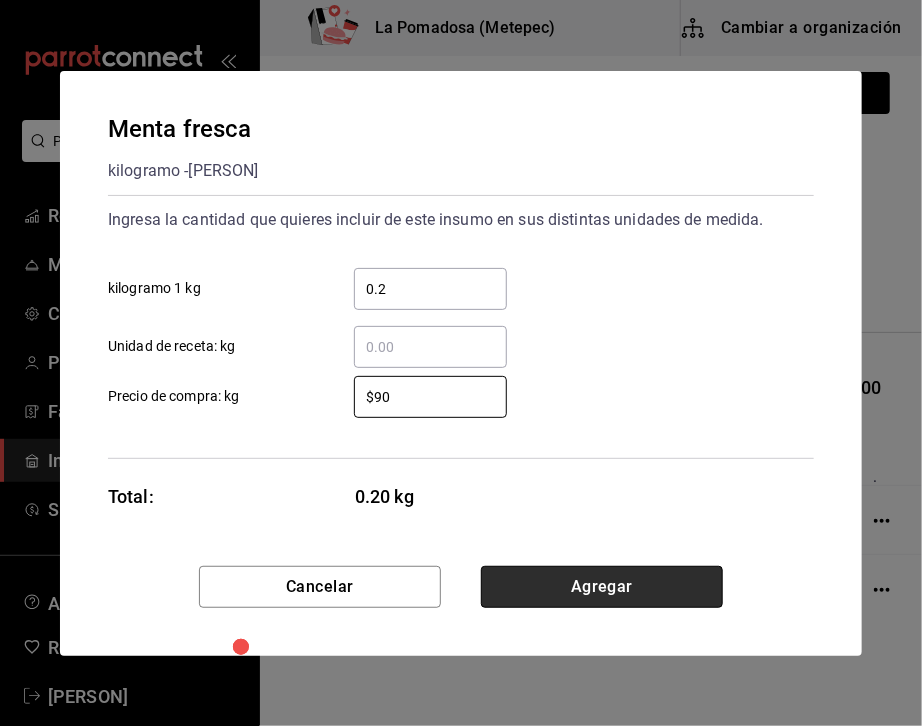 click on "Agregar" at bounding box center [602, 587] 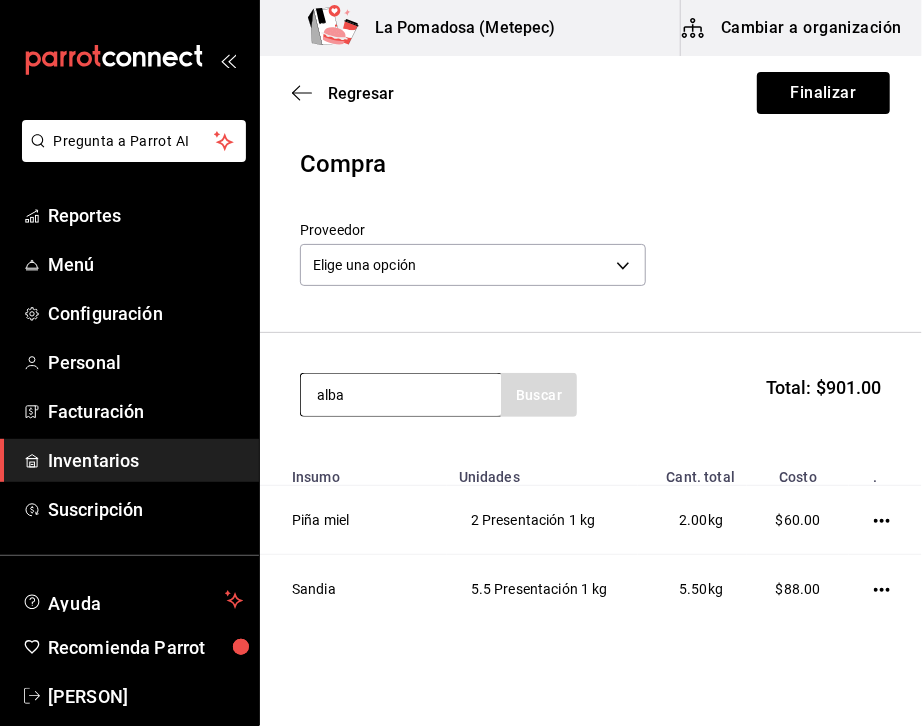 type on "alba" 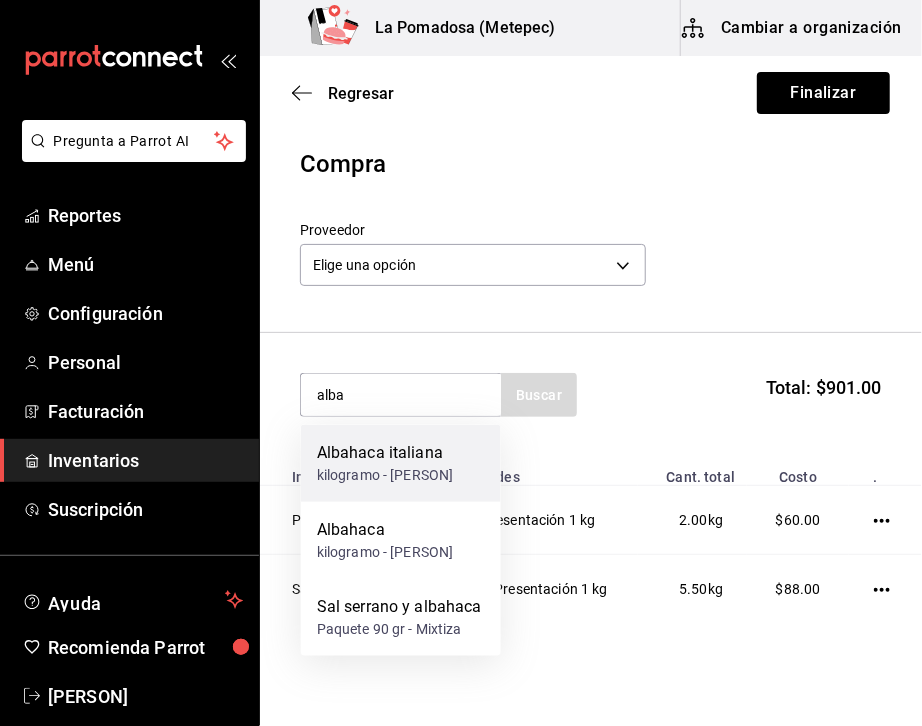 click on "kilogramo - [PERSON]" at bounding box center (385, 475) 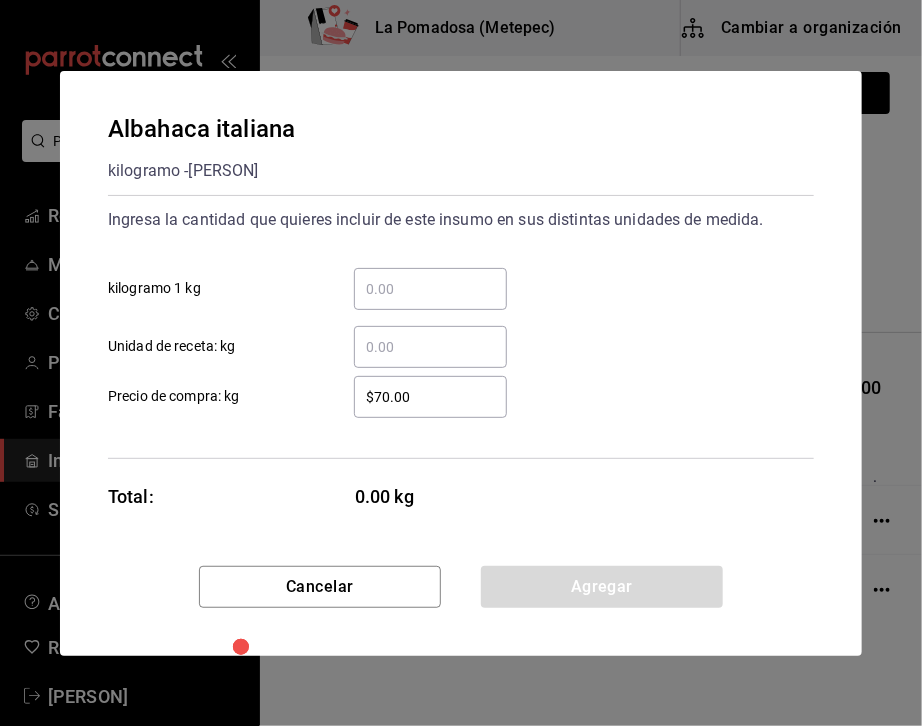 click on "​ kilogramo  1 kg" at bounding box center (430, 289) 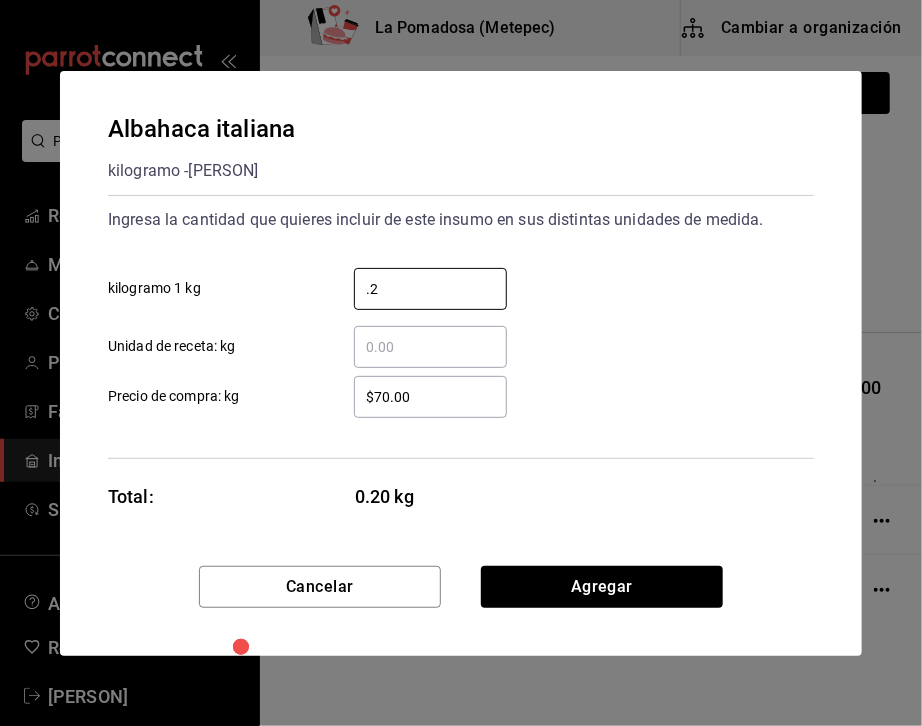 type on "0.2" 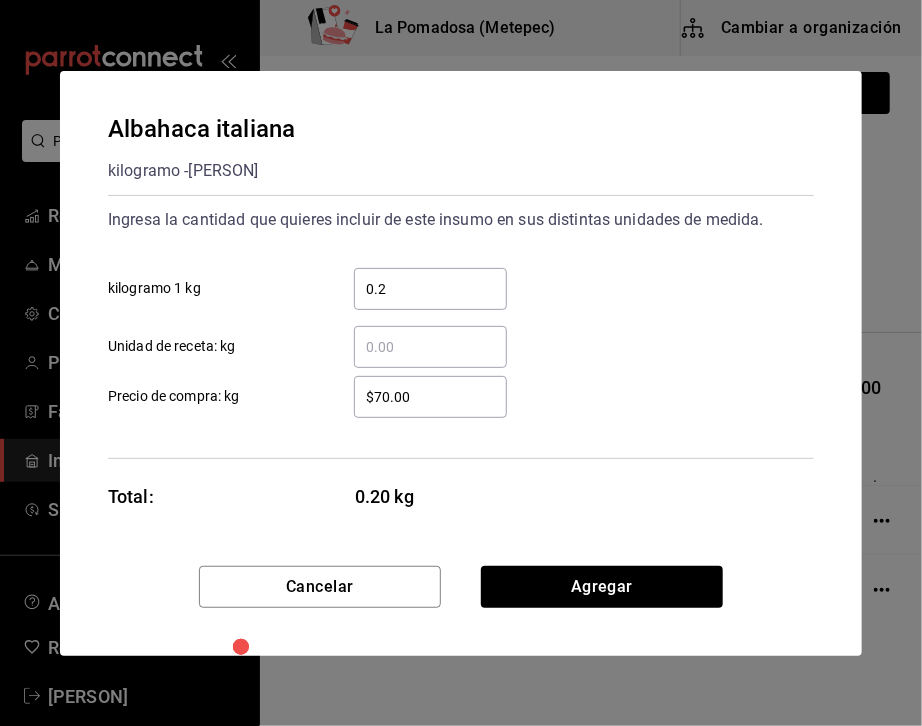 click on "$70.00" at bounding box center (430, 397) 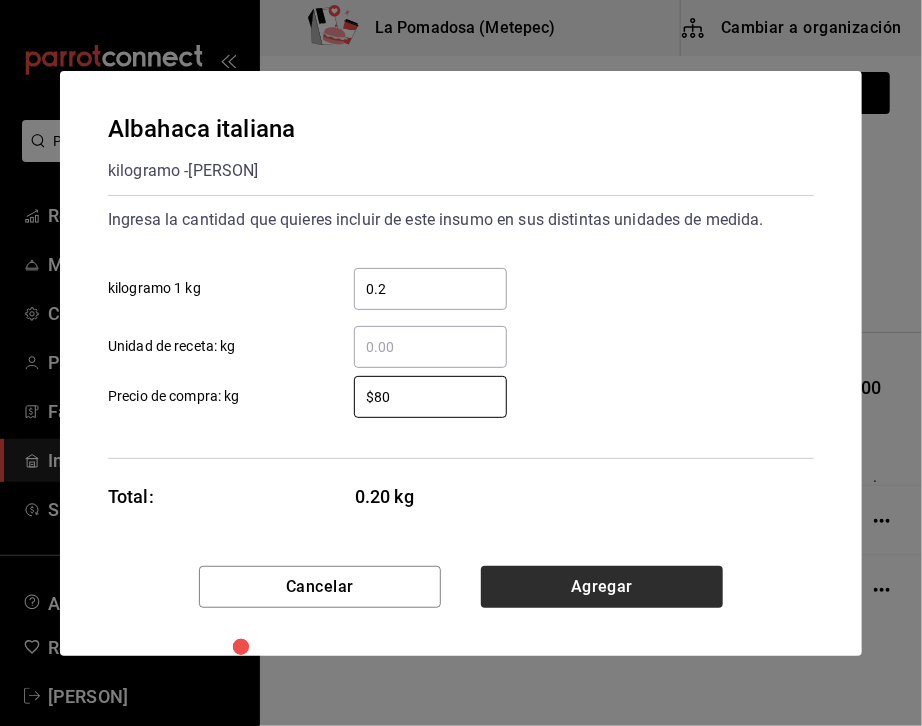 type on "$80" 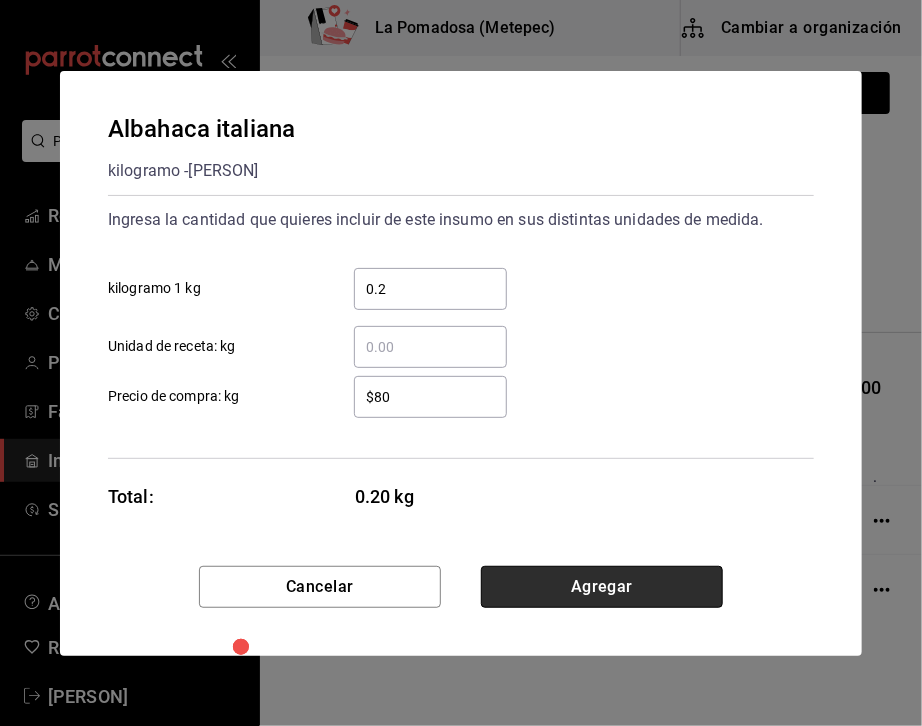 click on "Agregar" at bounding box center (602, 587) 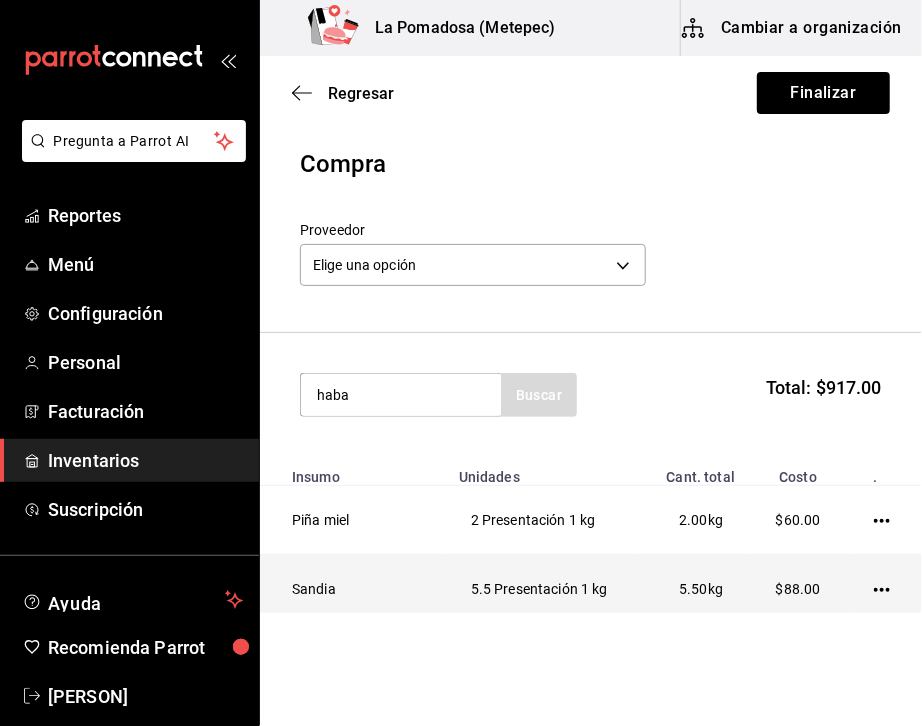 type on "haba" 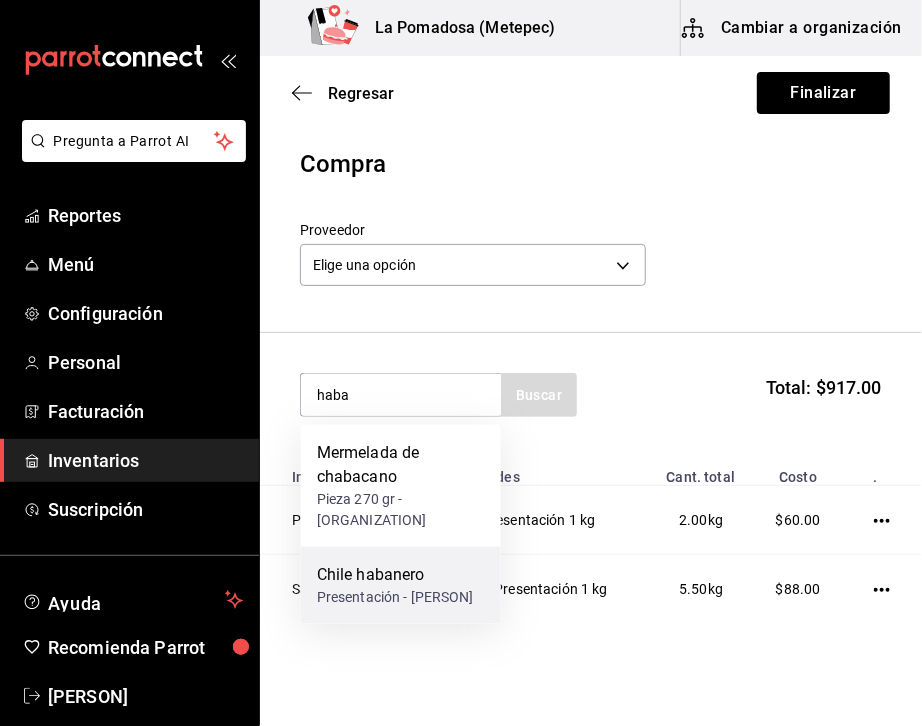 click on "Chile habanero" at bounding box center (395, 575) 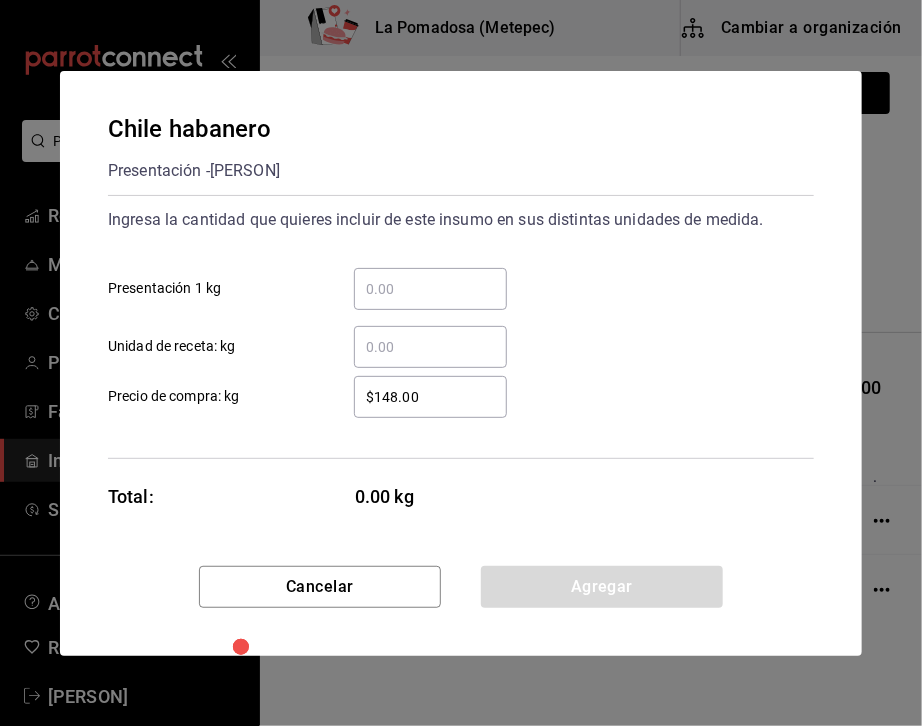 click on "​ Unidad de receta: kg" at bounding box center [453, 339] 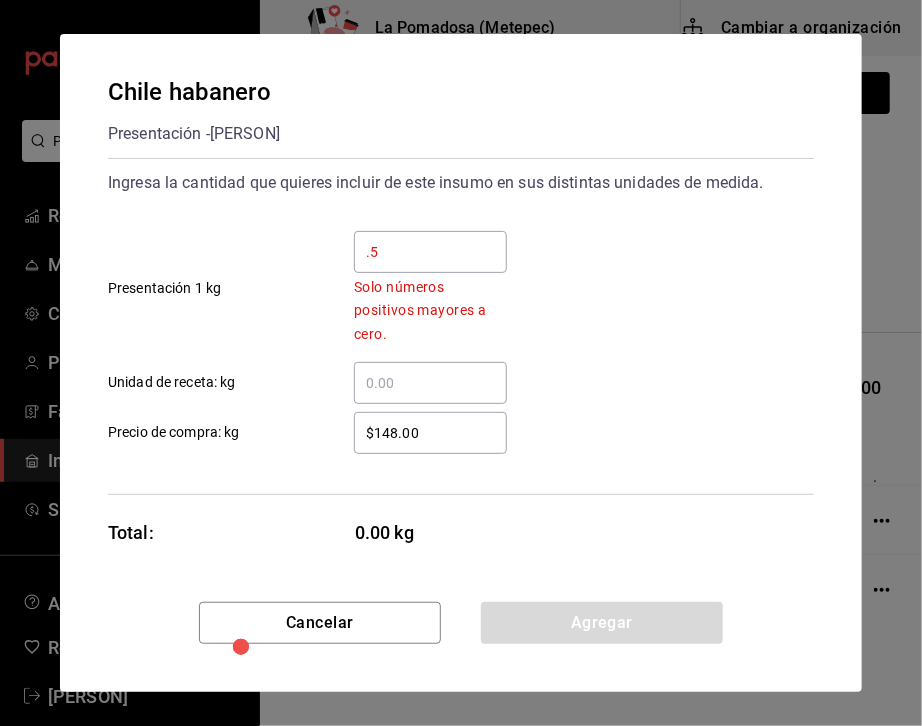 type on "0.5" 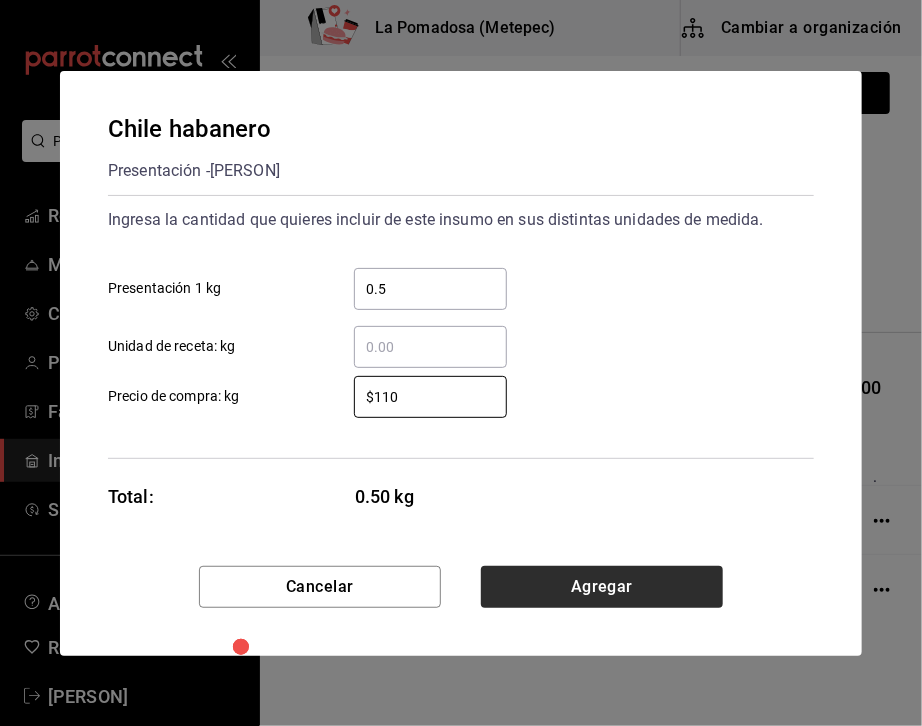 type on "$110" 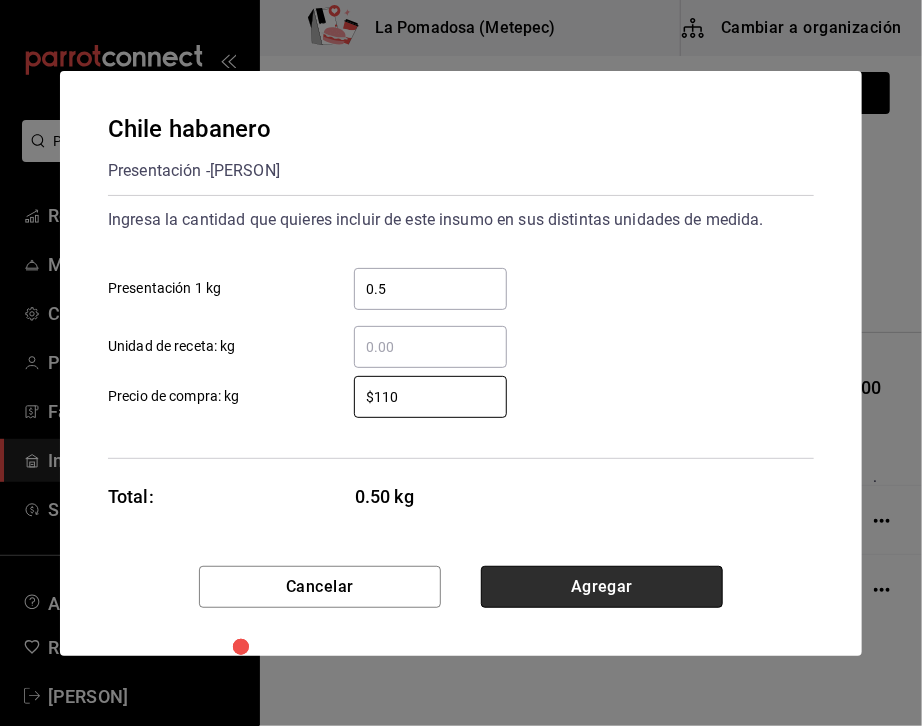 click on "Agregar" at bounding box center (602, 587) 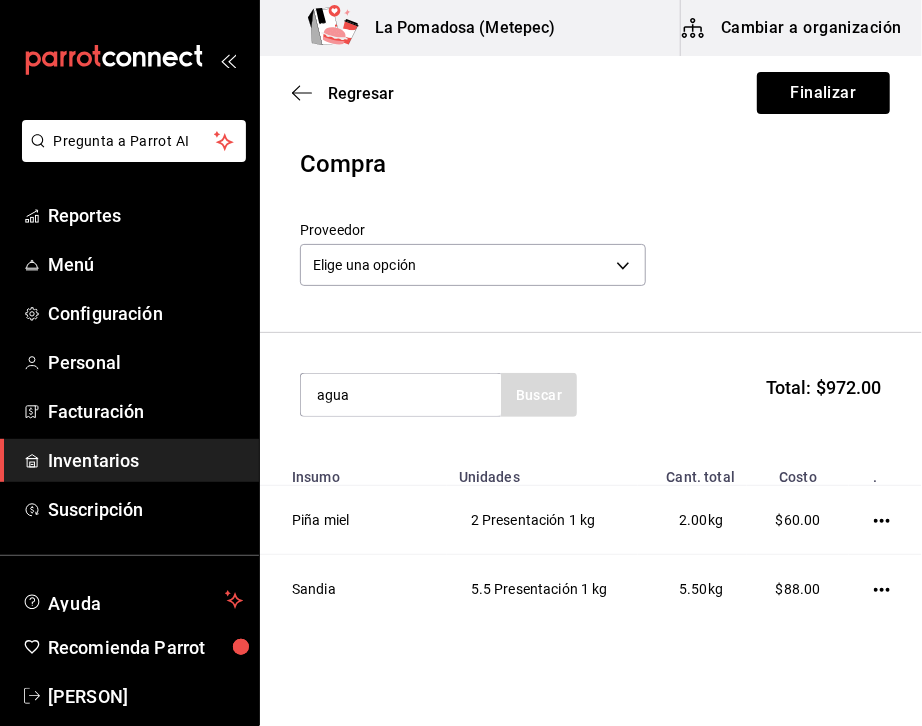 type on "agua" 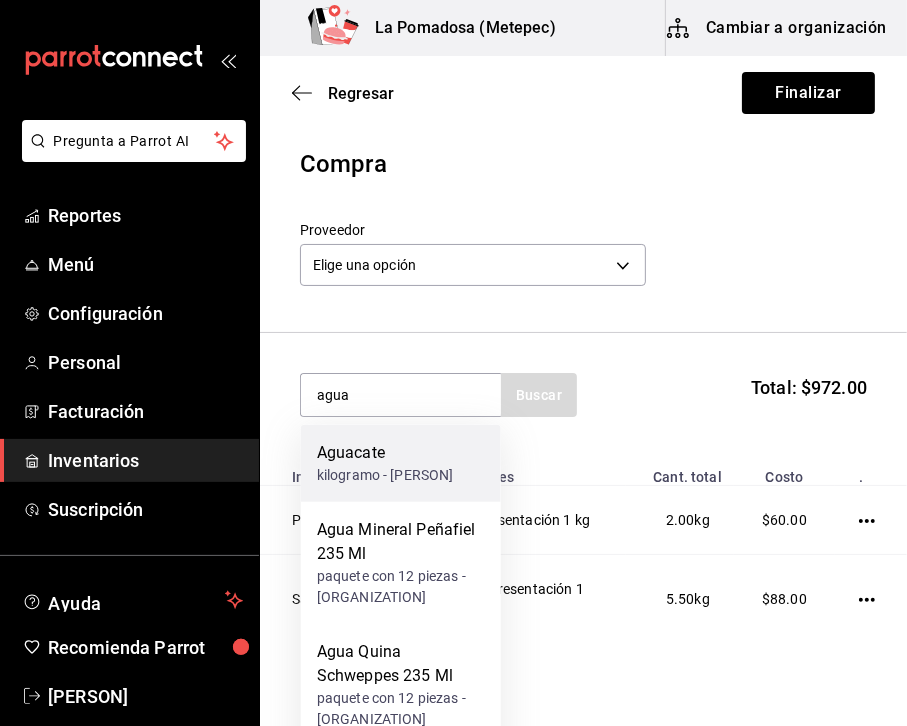 click on "kilogramo - [PERSON]" at bounding box center (385, 475) 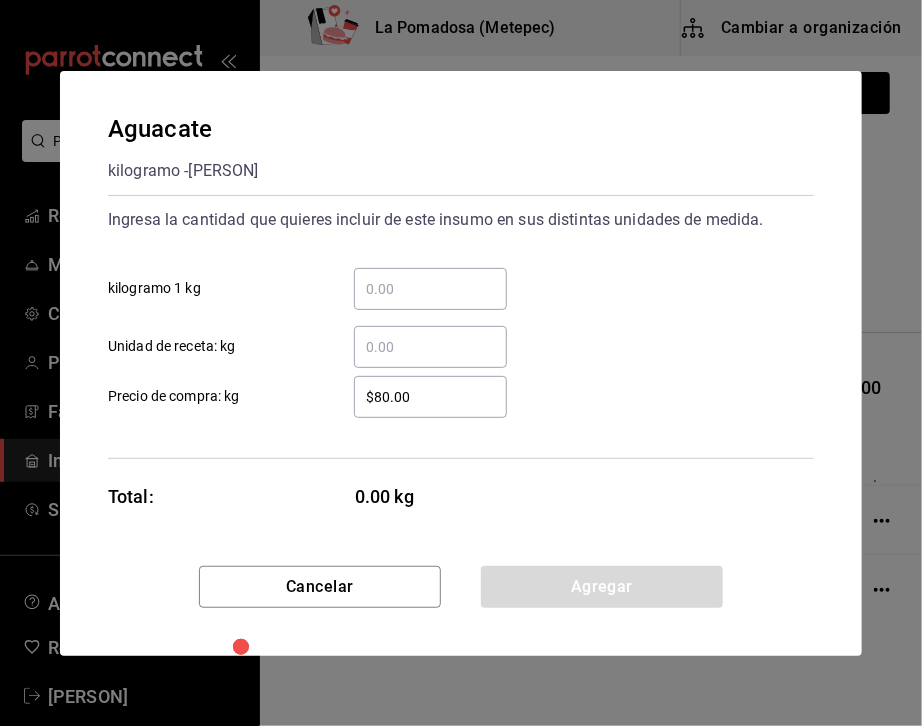 click on "​ kilogramo  1 kg" at bounding box center [430, 289] 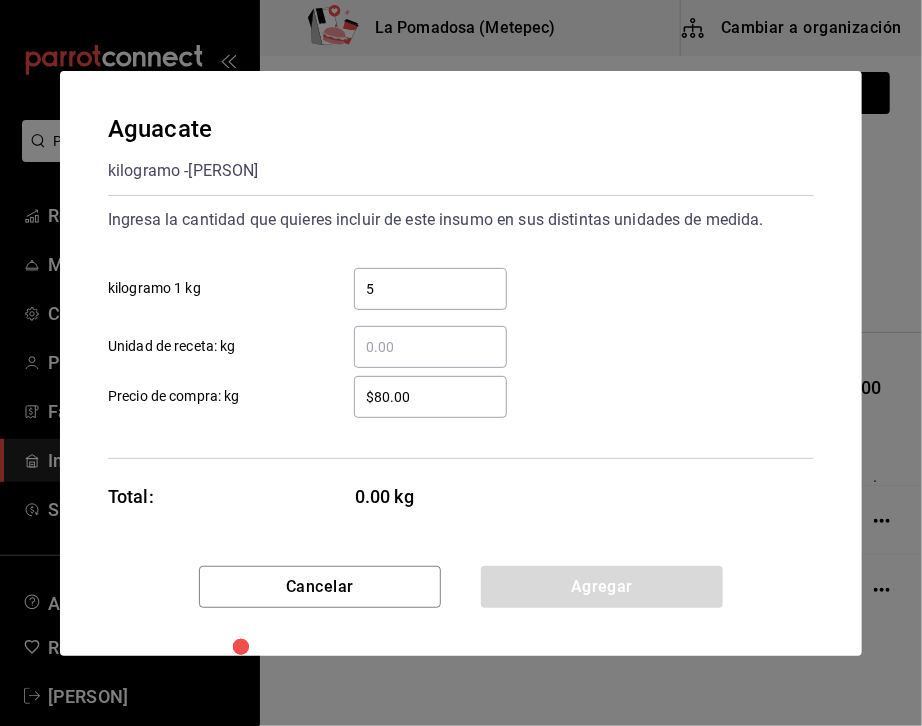 type on "5" 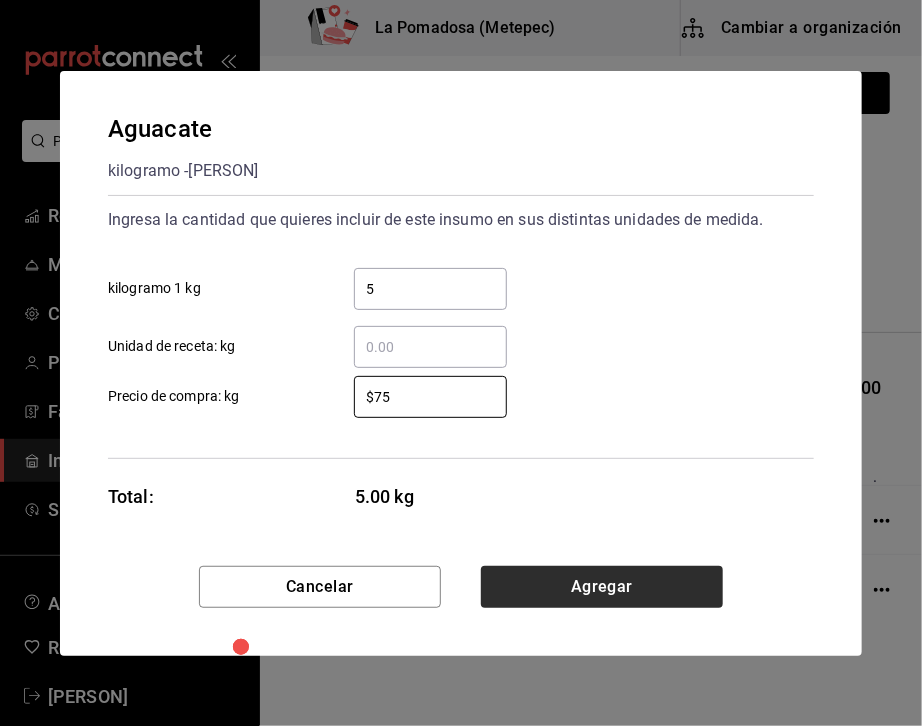 type on "$75" 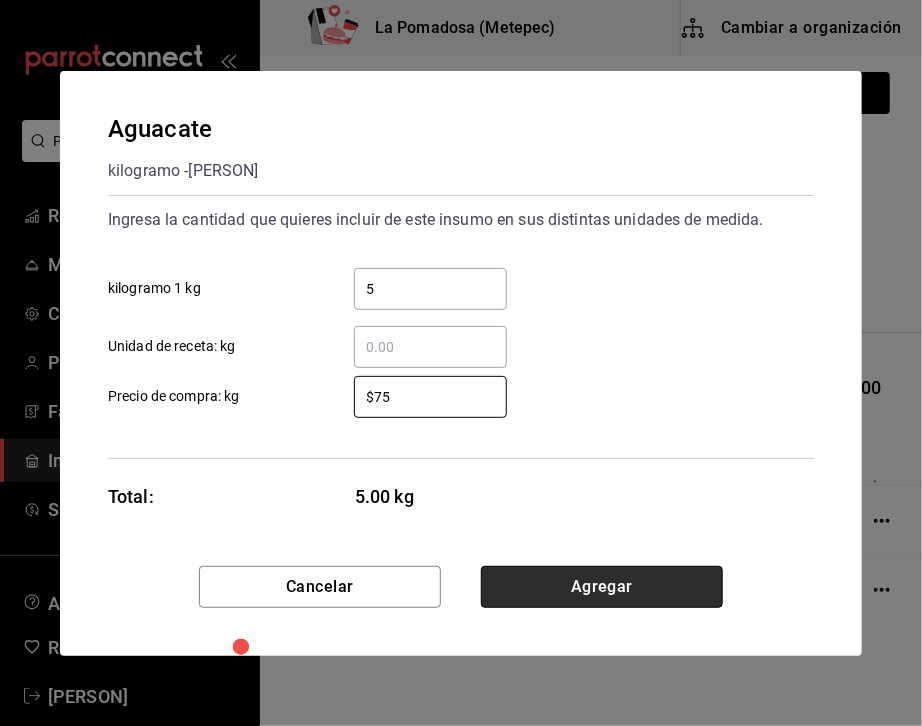 click on "Agregar" at bounding box center [602, 587] 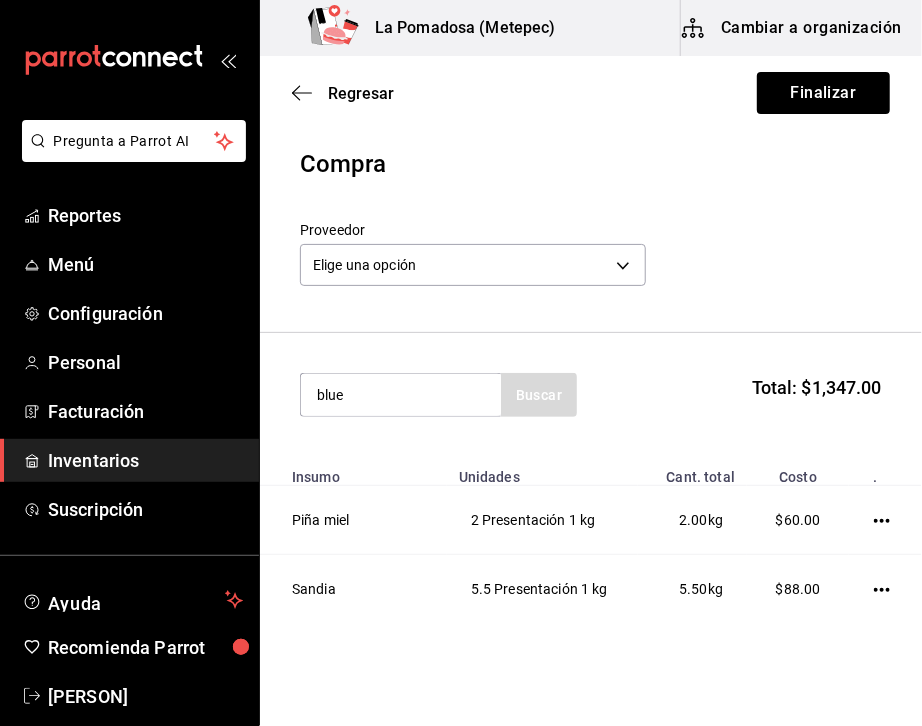 type on "blue" 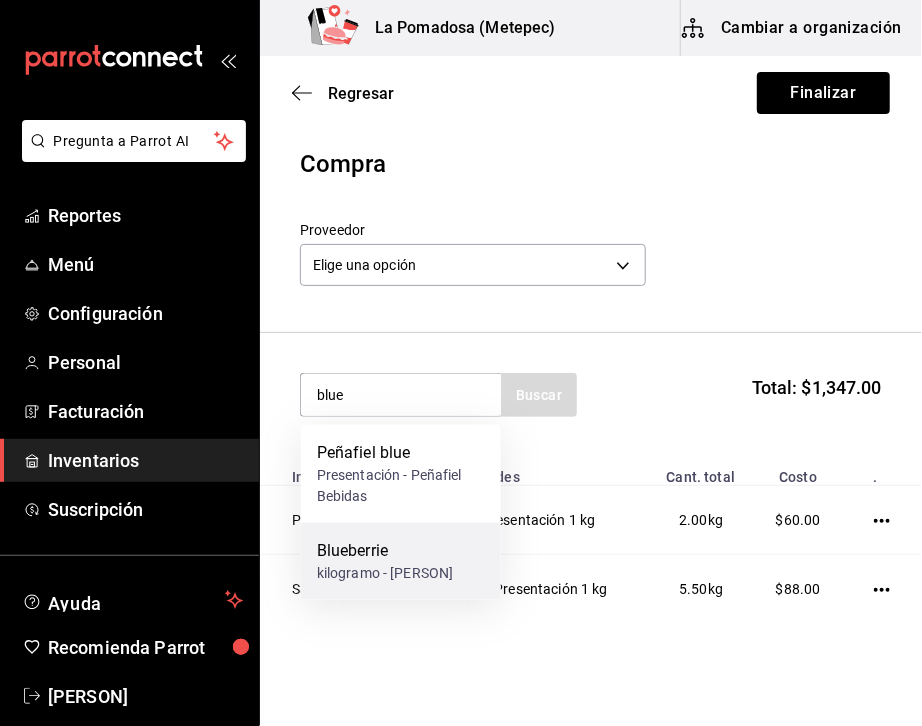 click on "kilogramo - [PERSON]" at bounding box center [385, 573] 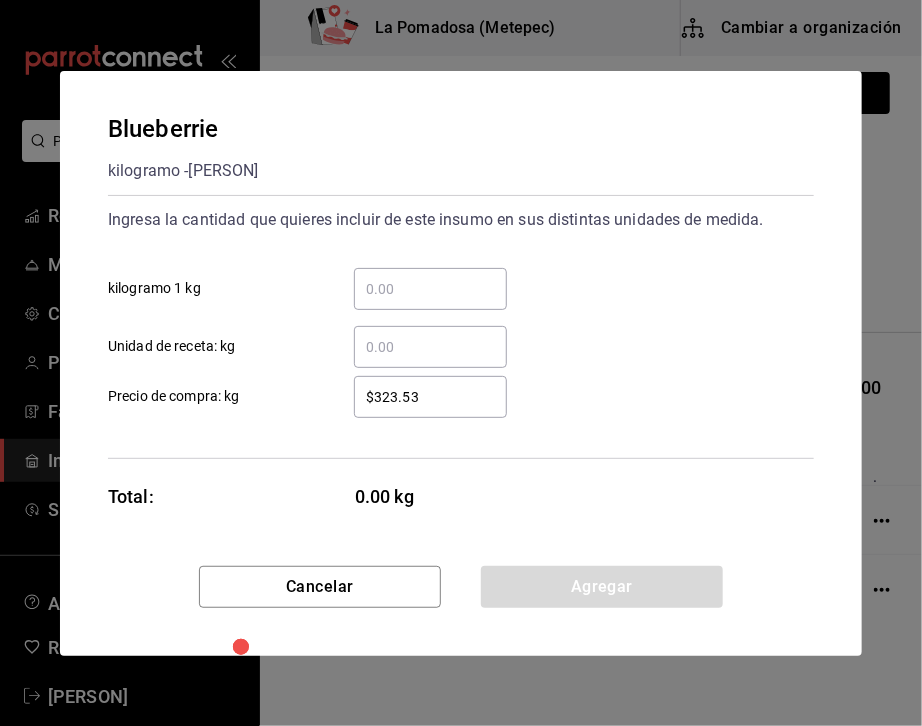 click on "​ kilogramo  1 kg" at bounding box center [430, 289] 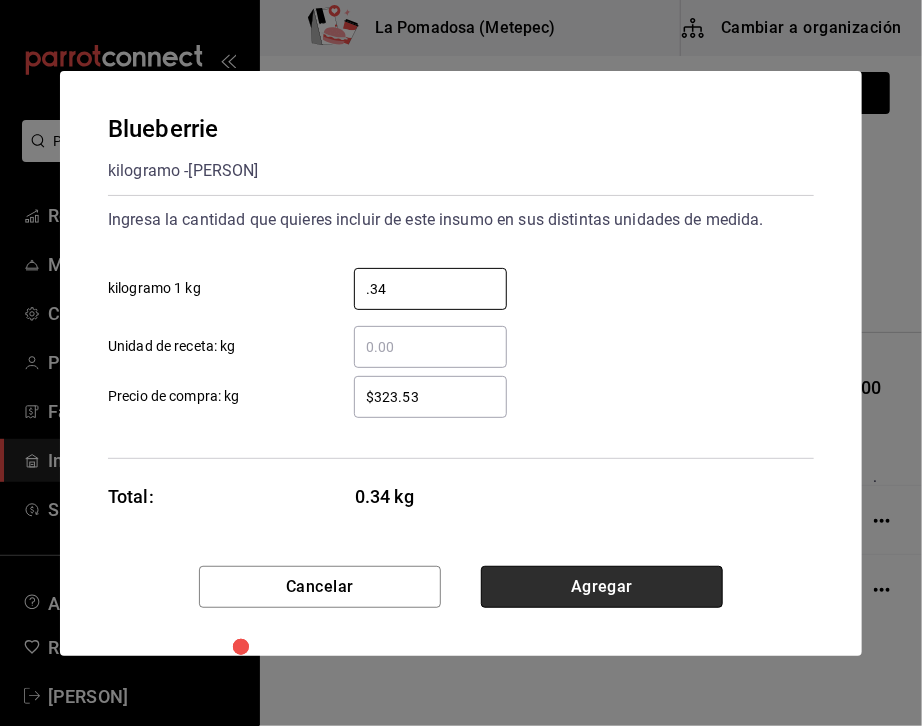 type on "0.34" 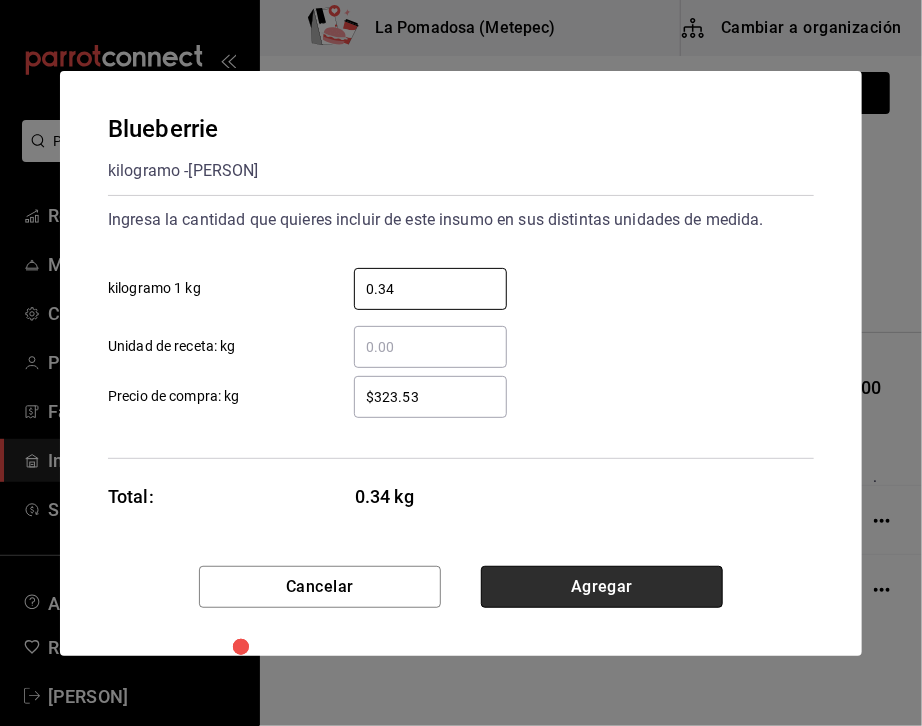 click on "Agregar" at bounding box center (602, 587) 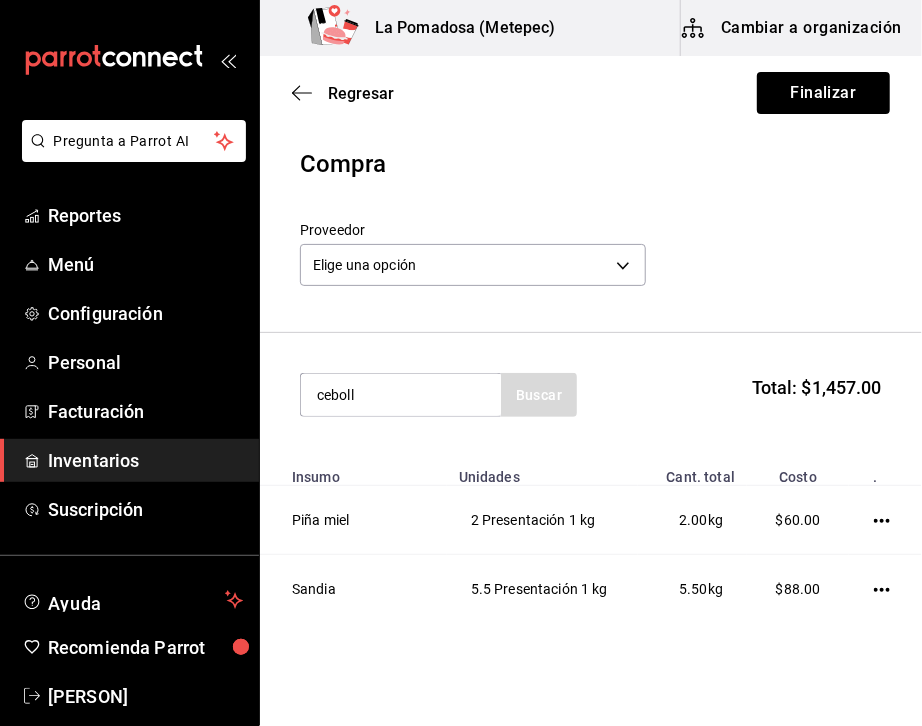 type on "ceboll" 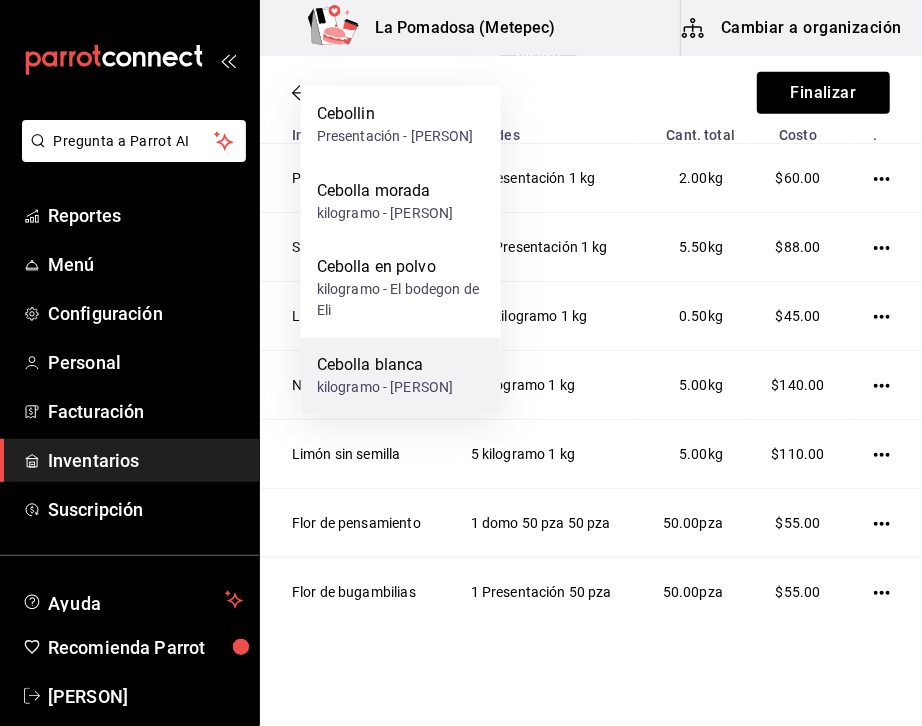scroll, scrollTop: 344, scrollLeft: 0, axis: vertical 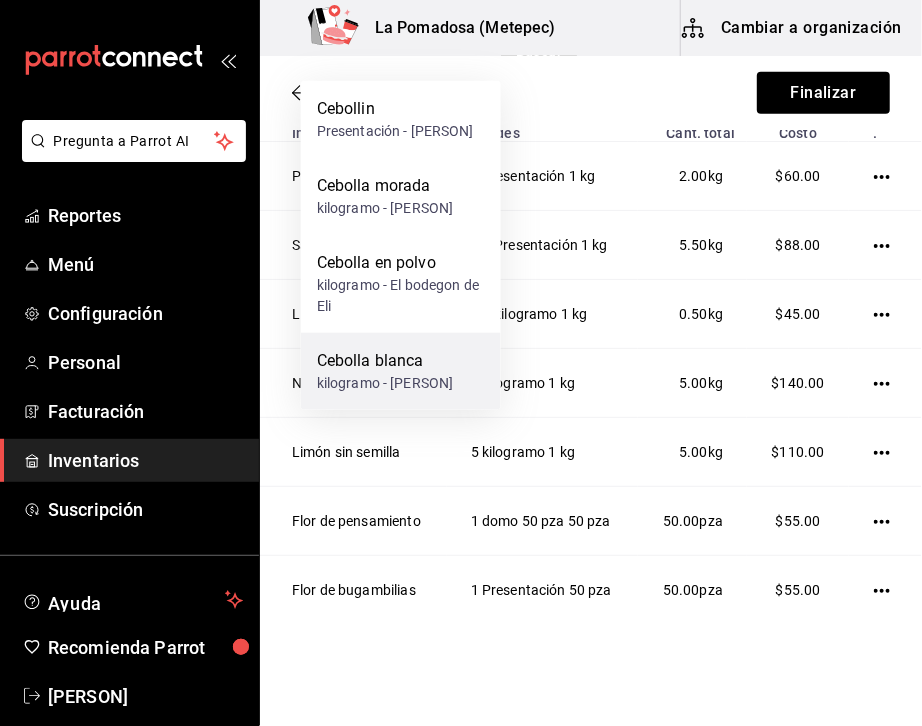click on "kilogramo - [PERSON]" at bounding box center [385, 383] 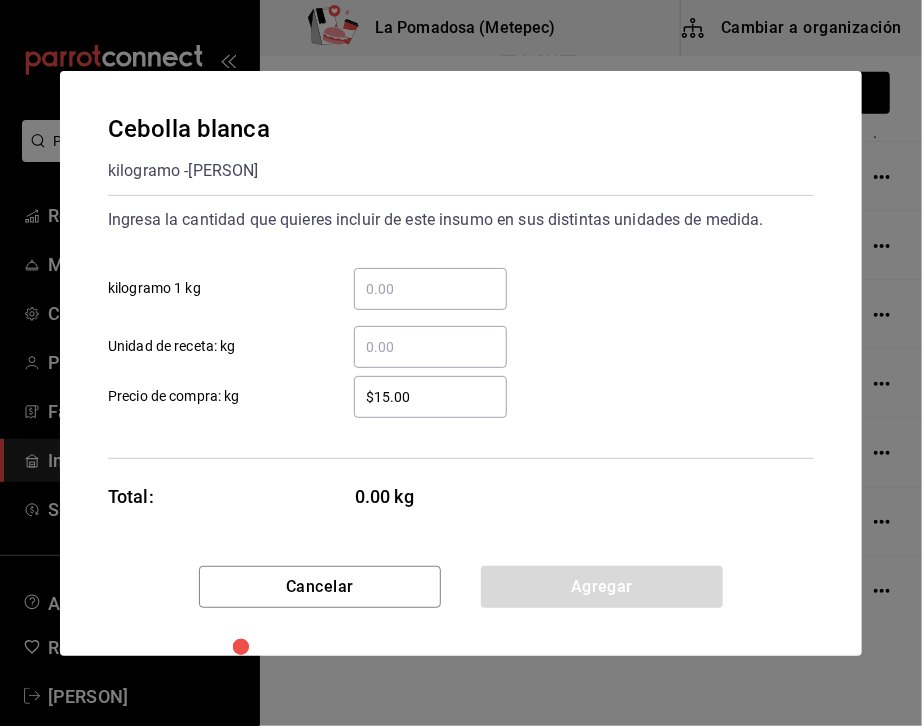 click on "​ kilogramo  1 kg" at bounding box center (430, 289) 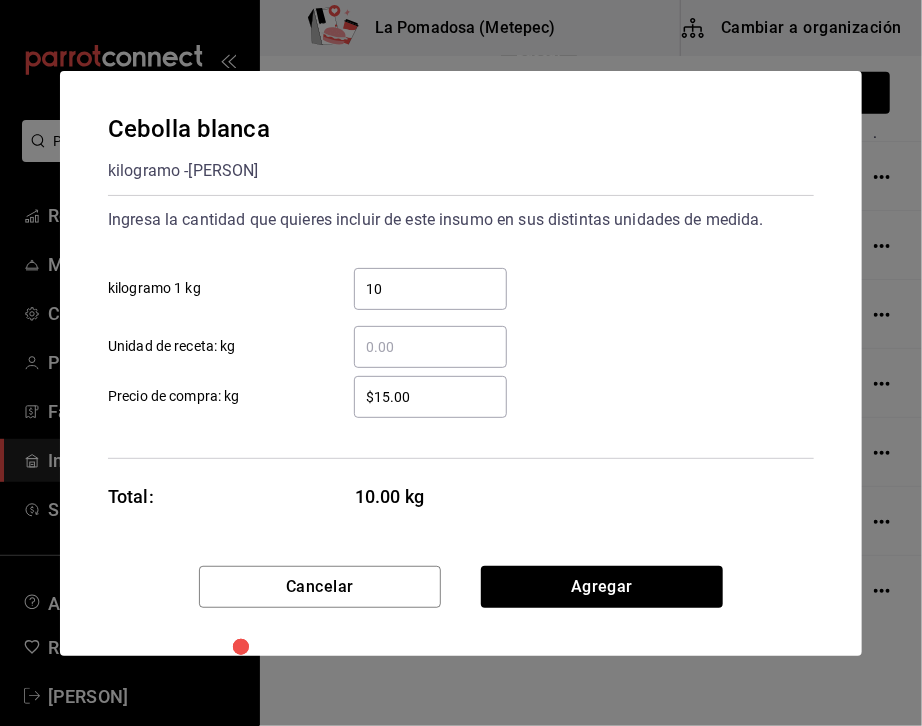 type on "10" 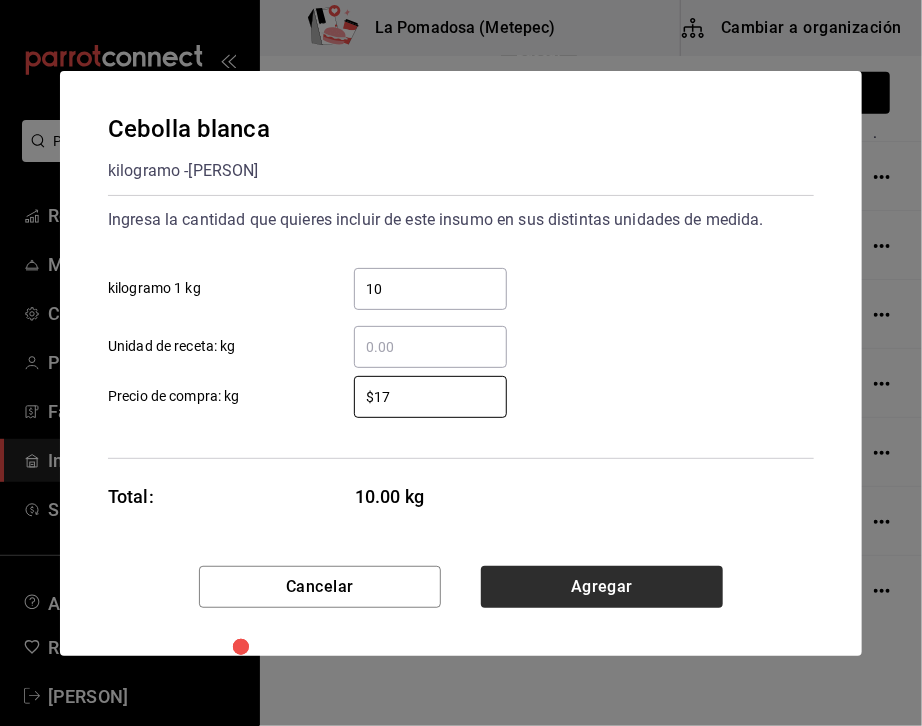 type on "$17" 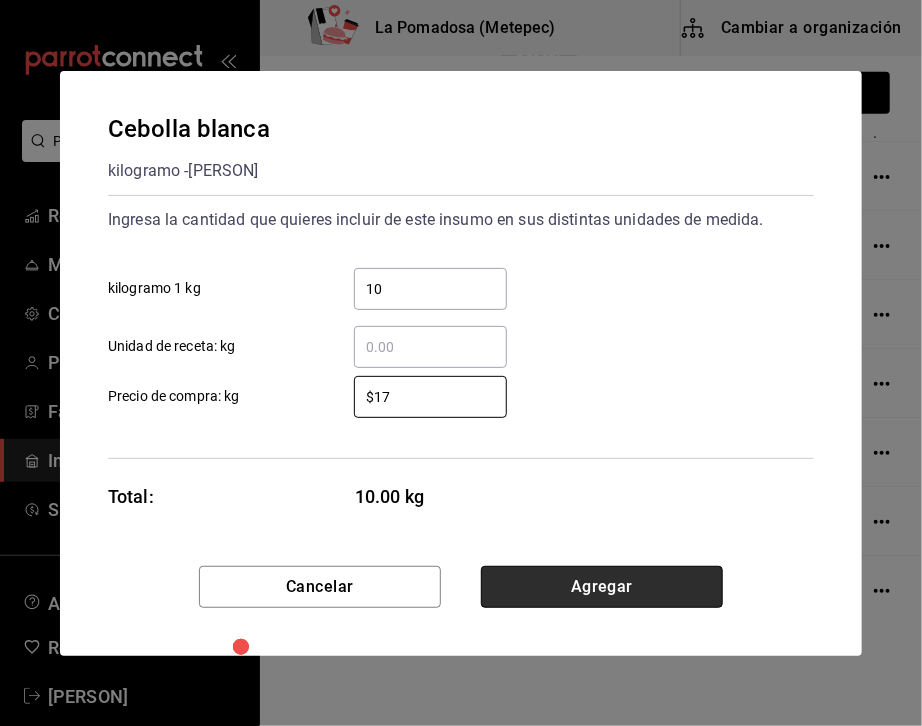 click on "Agregar" at bounding box center (602, 587) 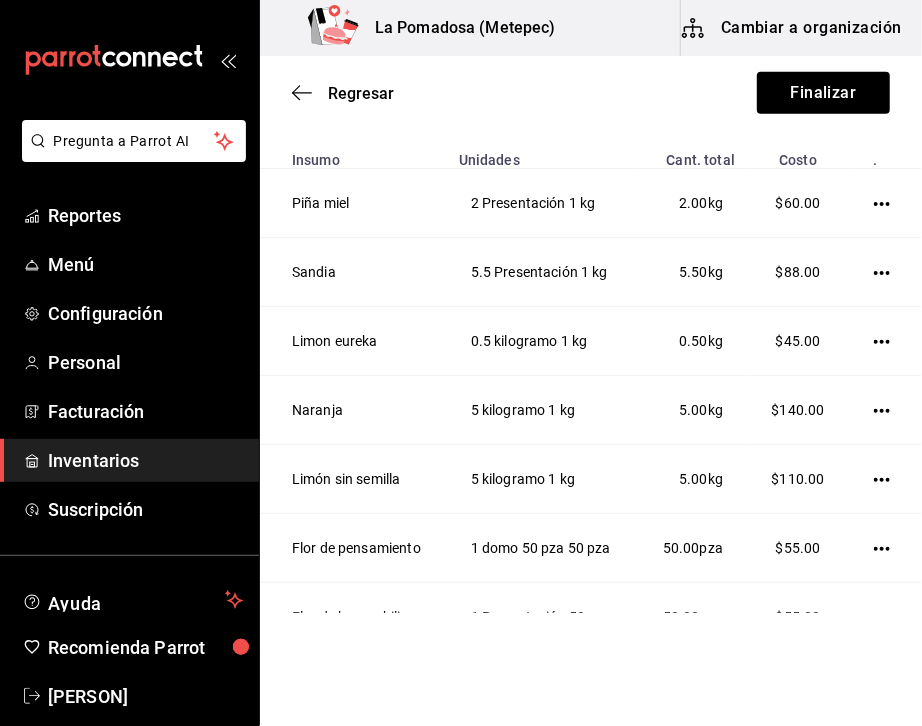 scroll, scrollTop: 0, scrollLeft: 0, axis: both 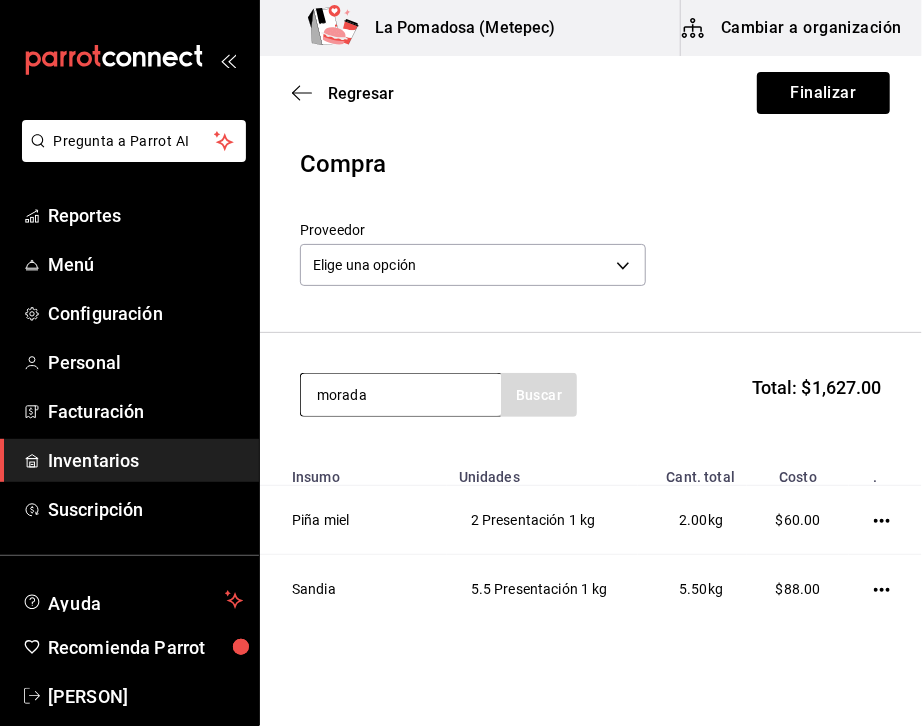 type on "morada" 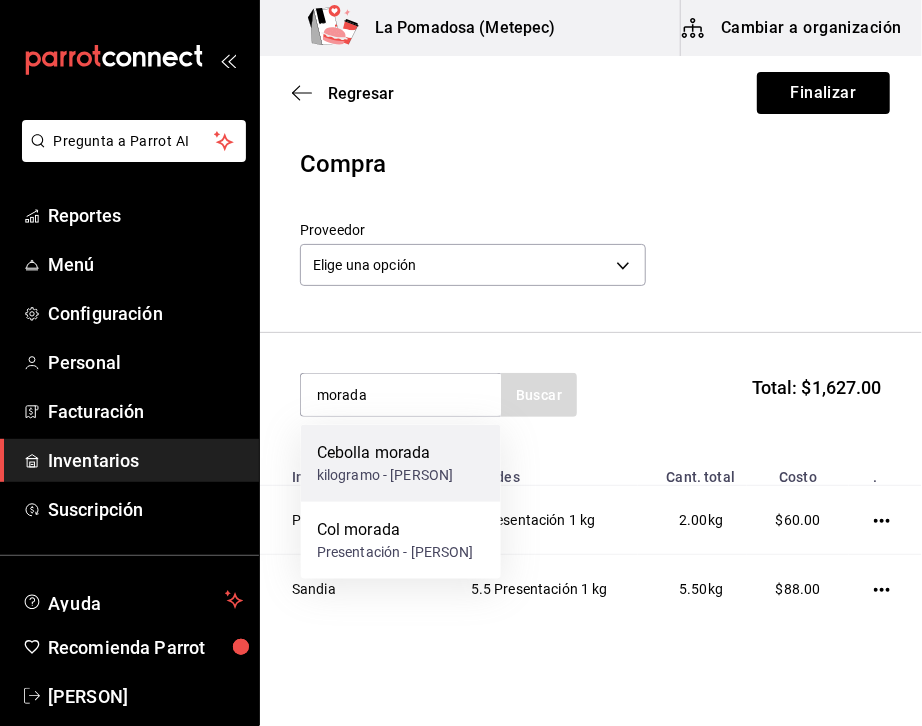 click on "Cebolla morada" at bounding box center [385, 453] 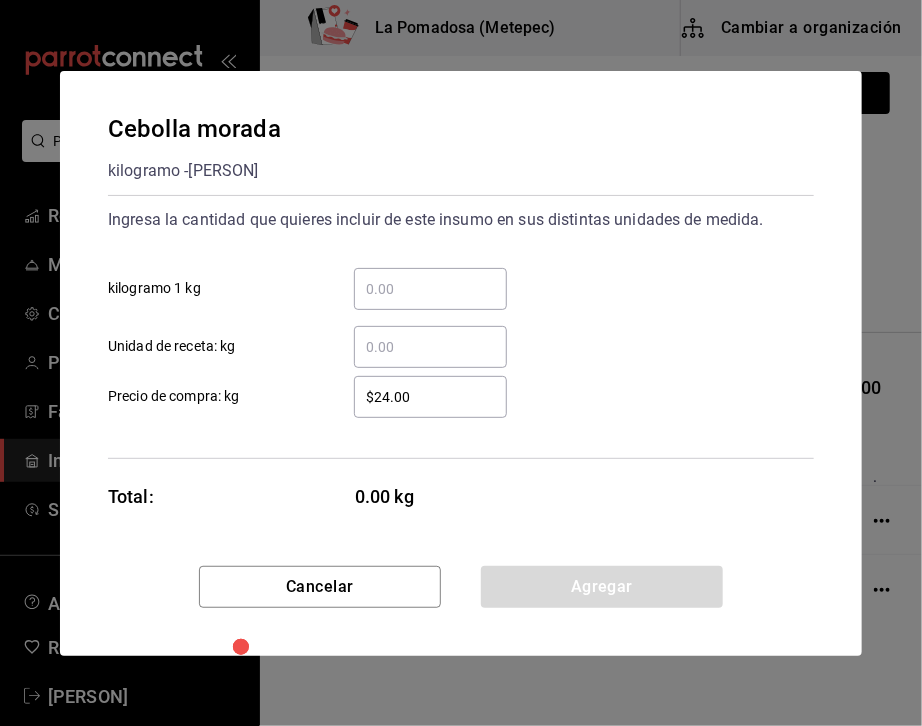 click on "​ kilogramo  1 kg" at bounding box center [430, 289] 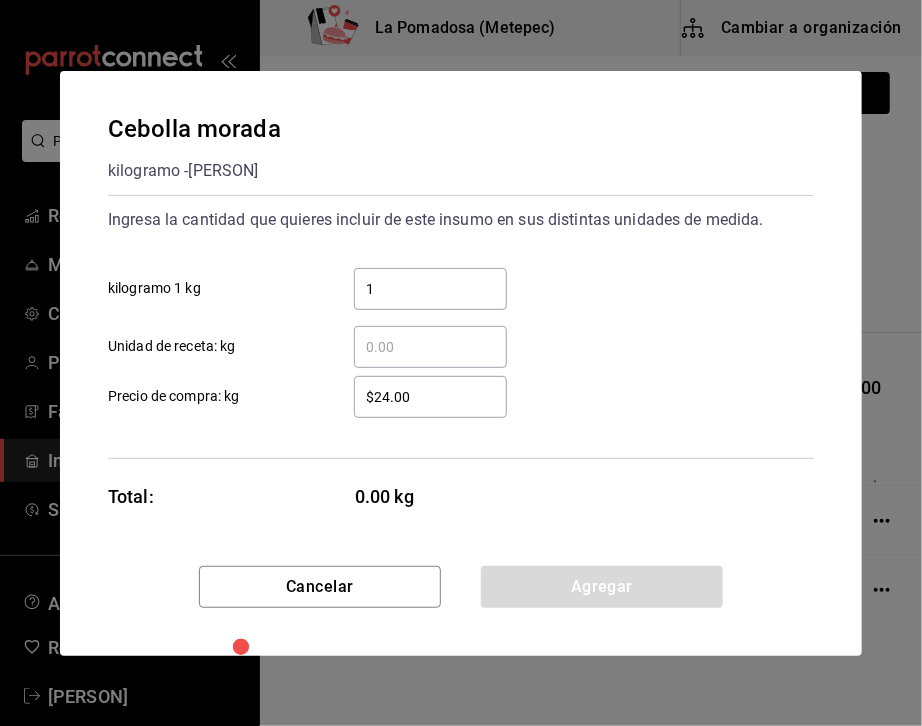 type on "1" 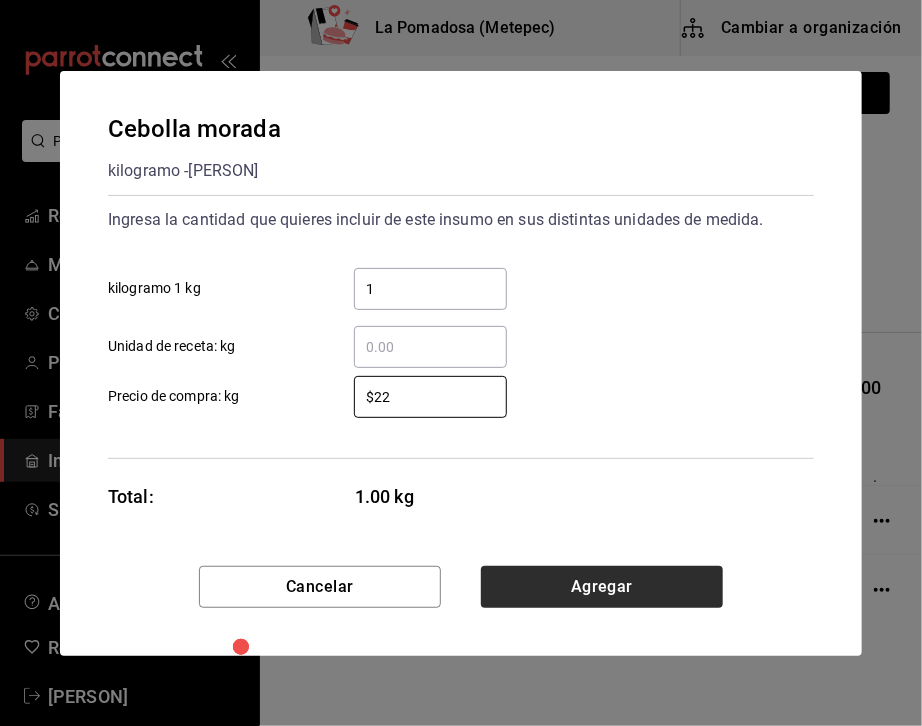 type on "$22" 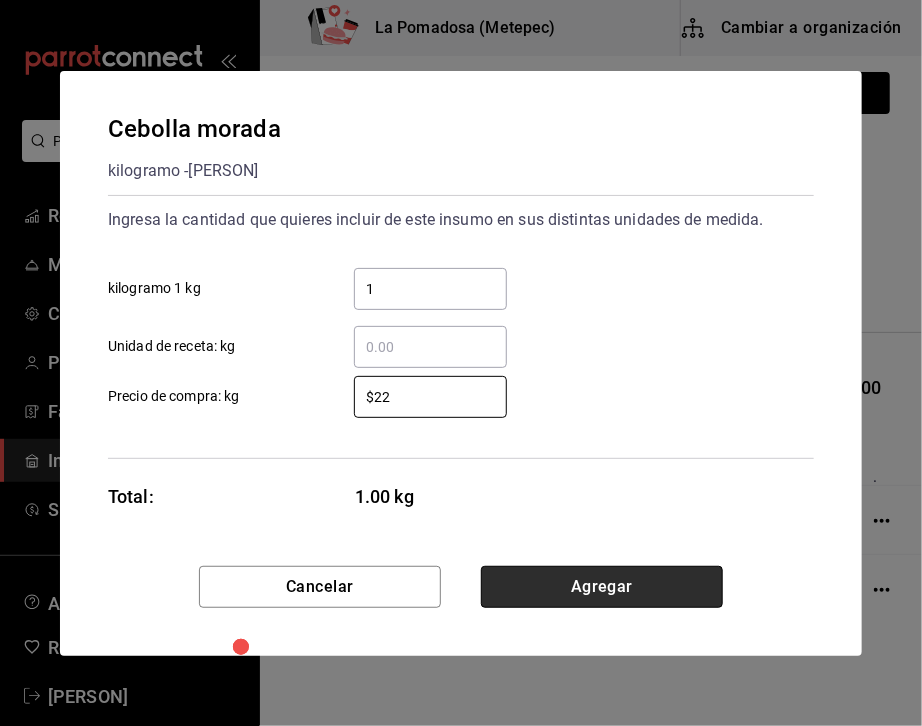 click on "Agregar" at bounding box center [602, 587] 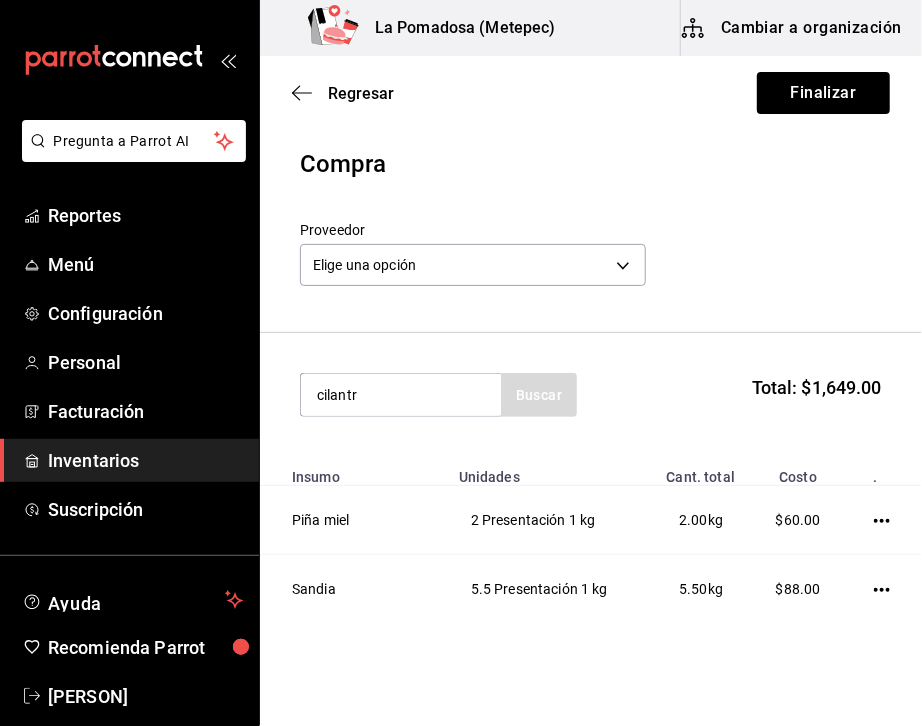 type on "cilantr" 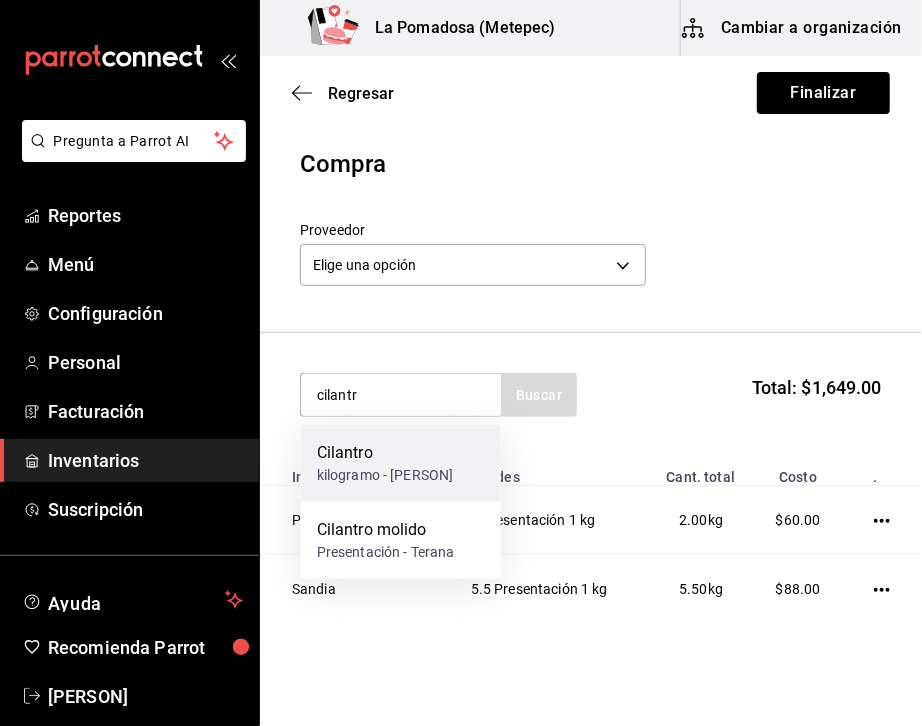 click on "Cilantro" at bounding box center (385, 453) 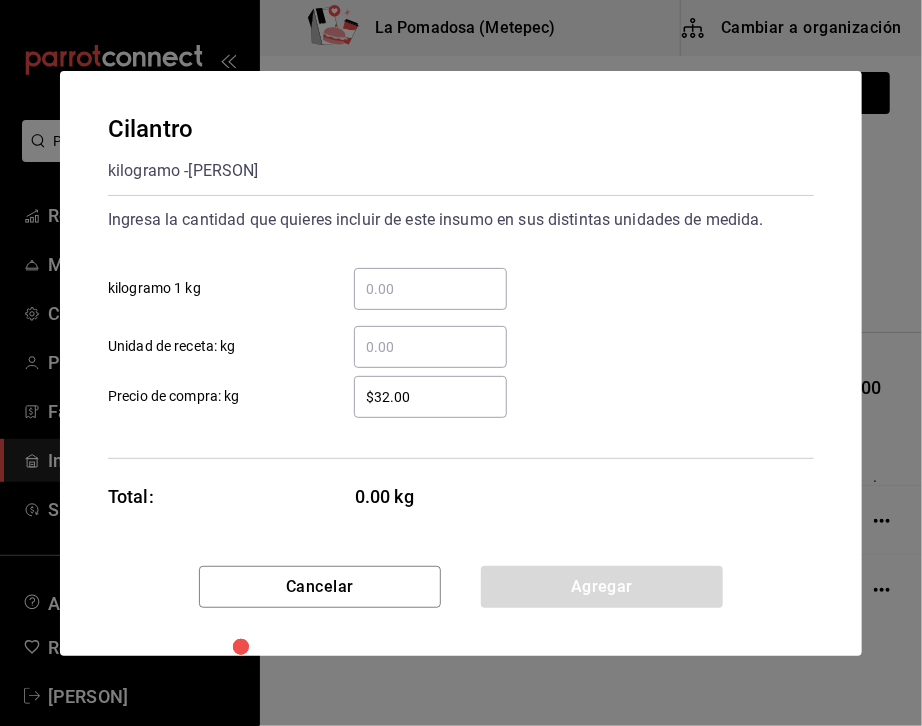 click on "​" at bounding box center (430, 289) 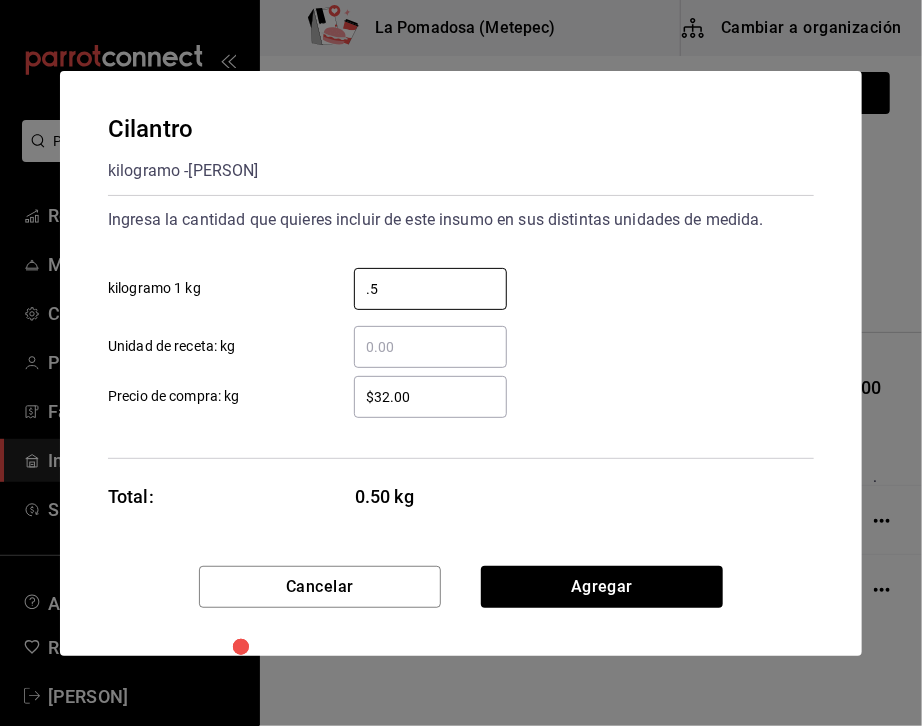 type on "0.5" 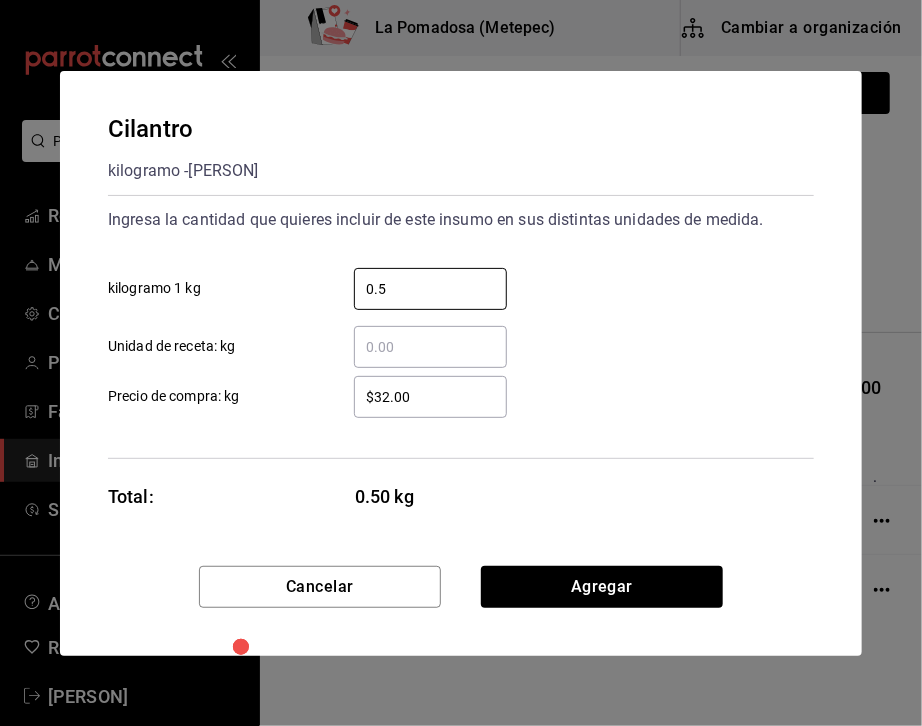 click on "Cancelar Agregar" at bounding box center [461, 611] 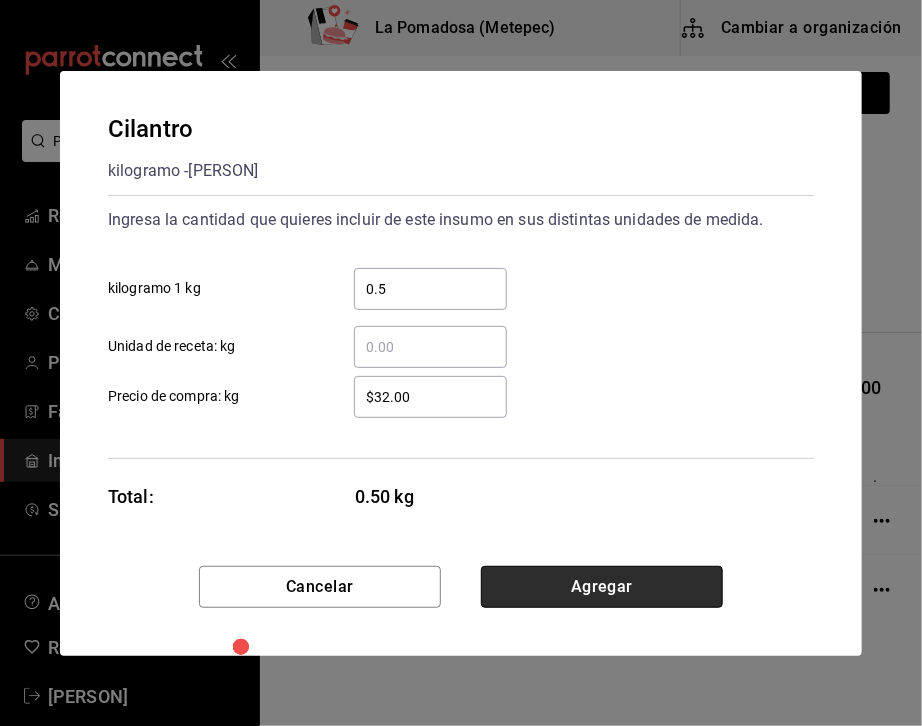 click on "Agregar" at bounding box center (602, 587) 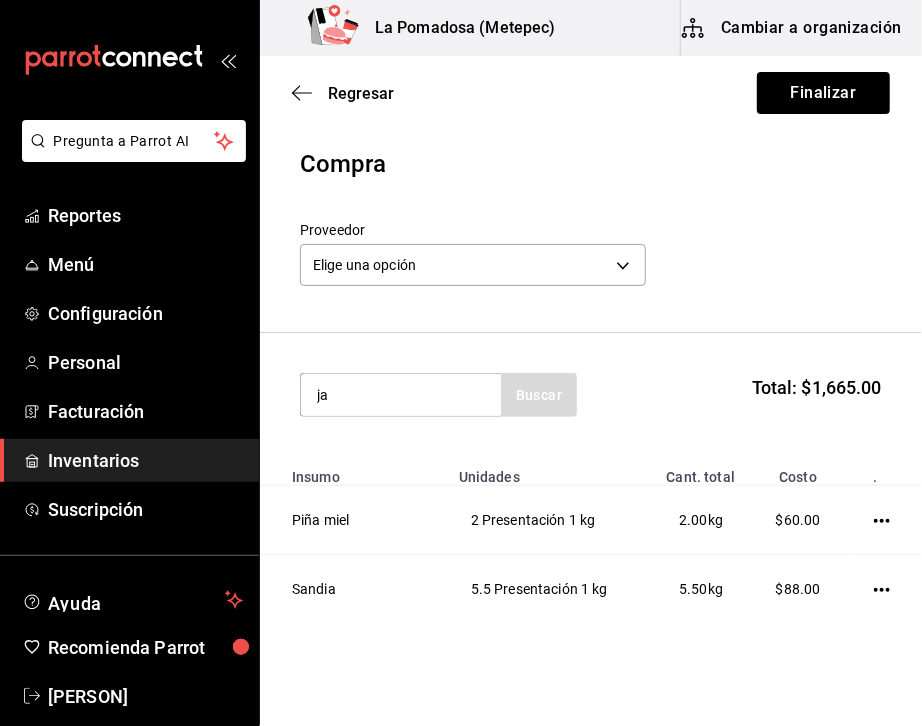 type on "j" 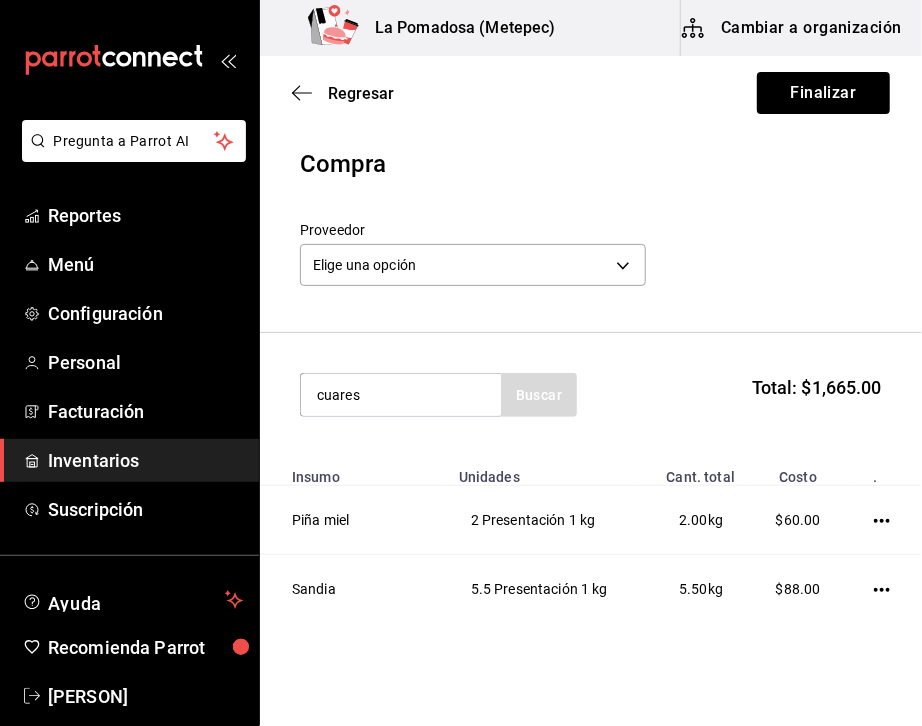 type on "cuares" 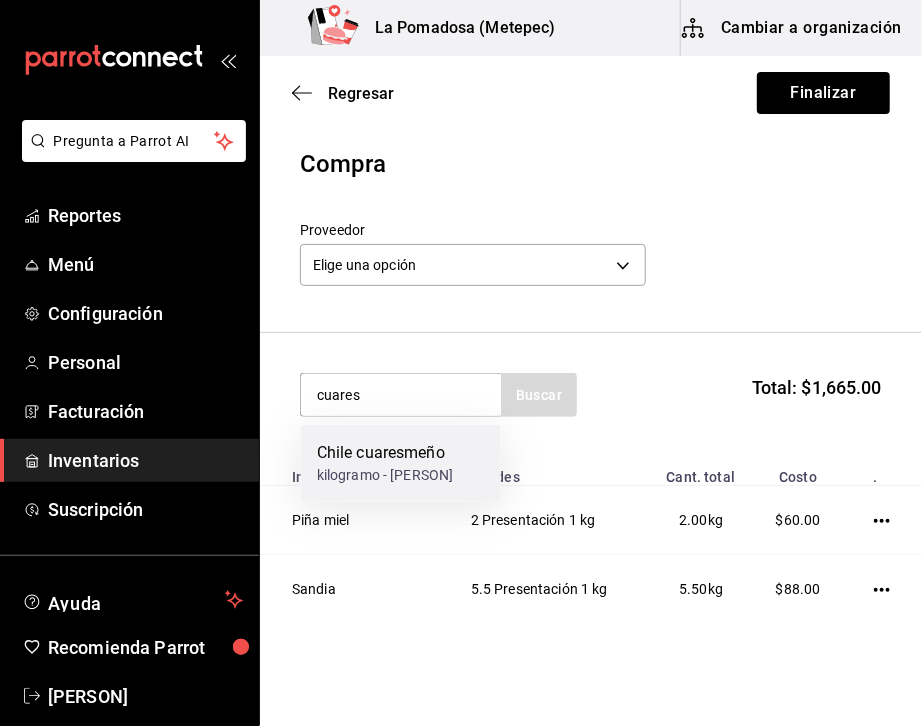 click on "kilogramo - [PERSON]" at bounding box center [385, 475] 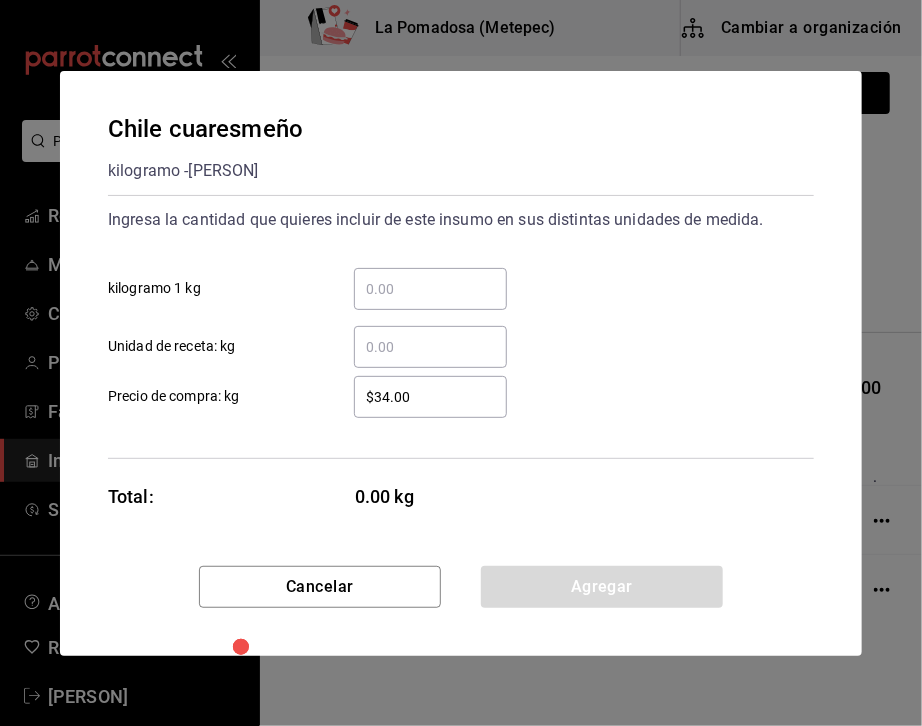 click on "​" at bounding box center (430, 289) 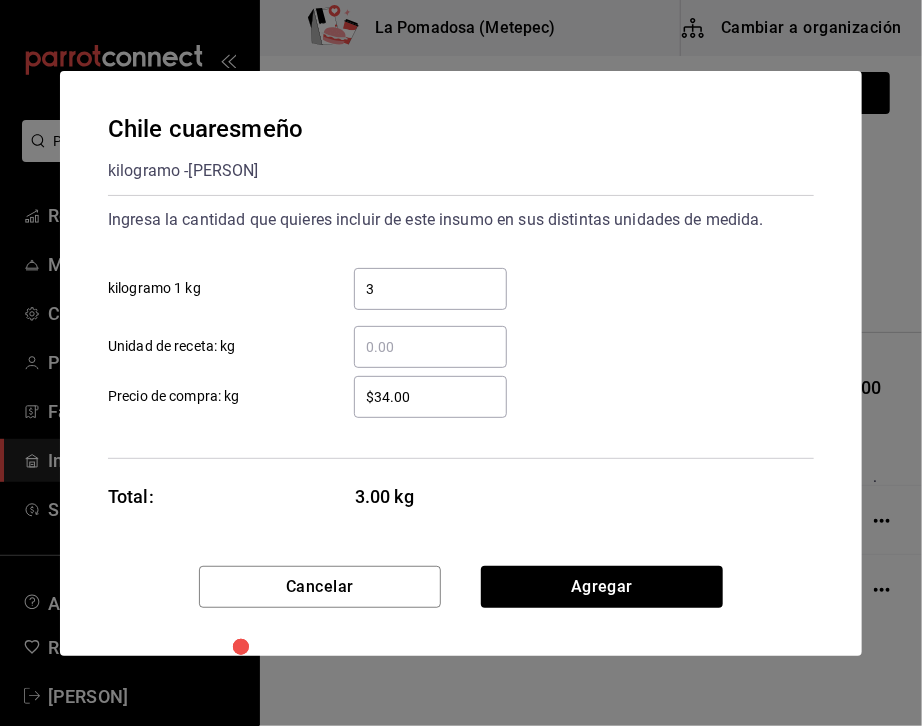 type on "3" 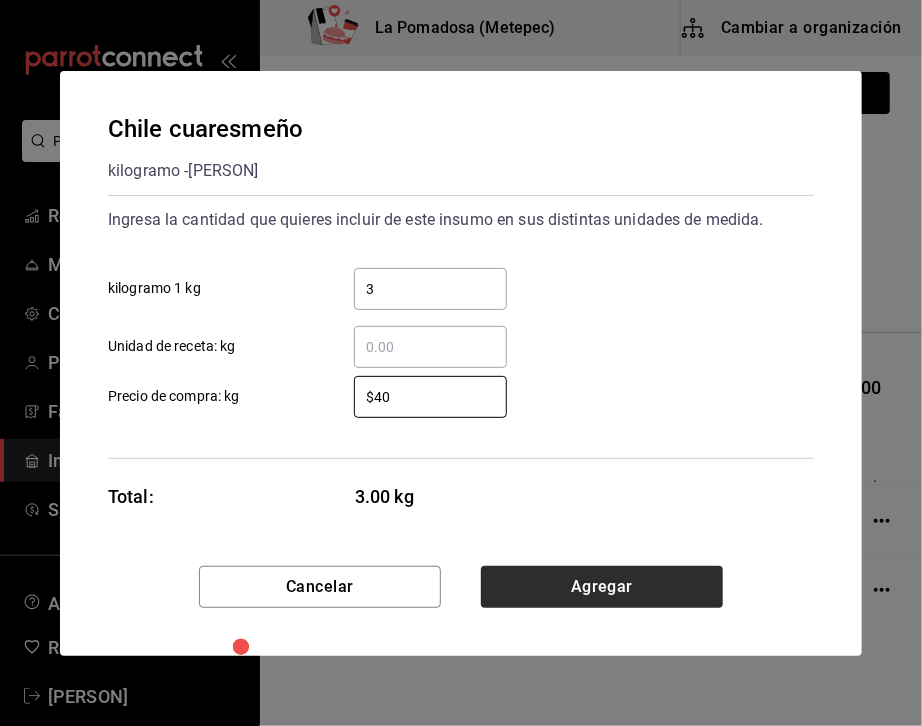 type on "$40" 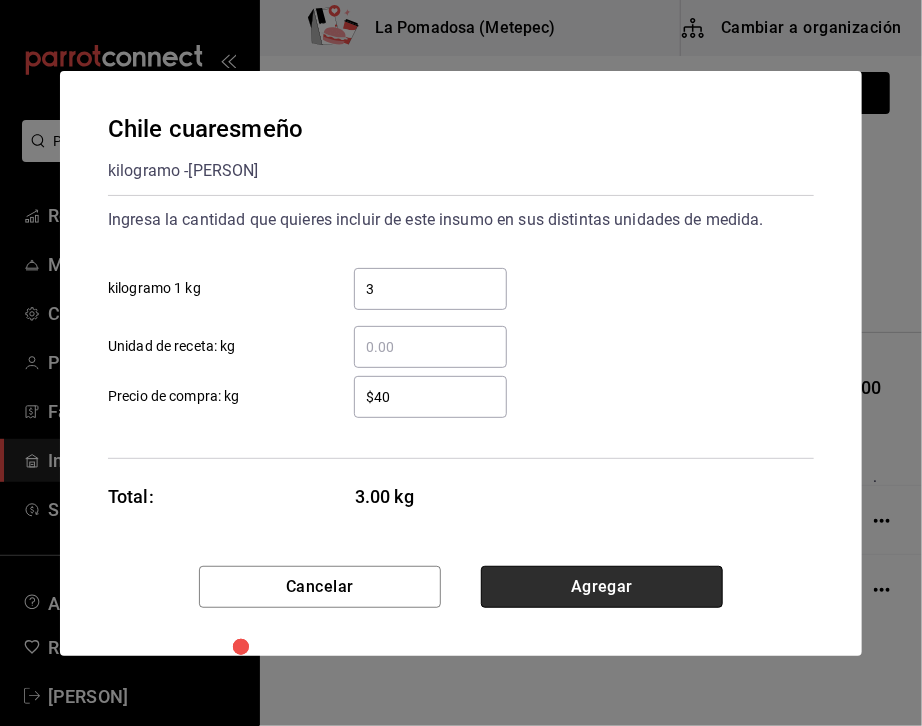 click on "Agregar" at bounding box center (602, 587) 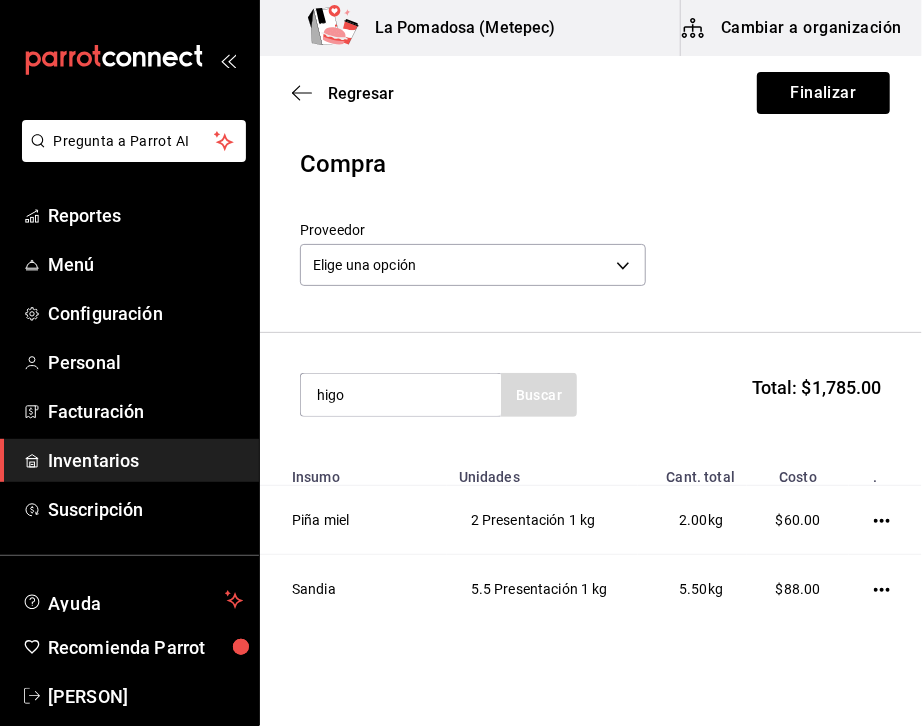 type on "higo" 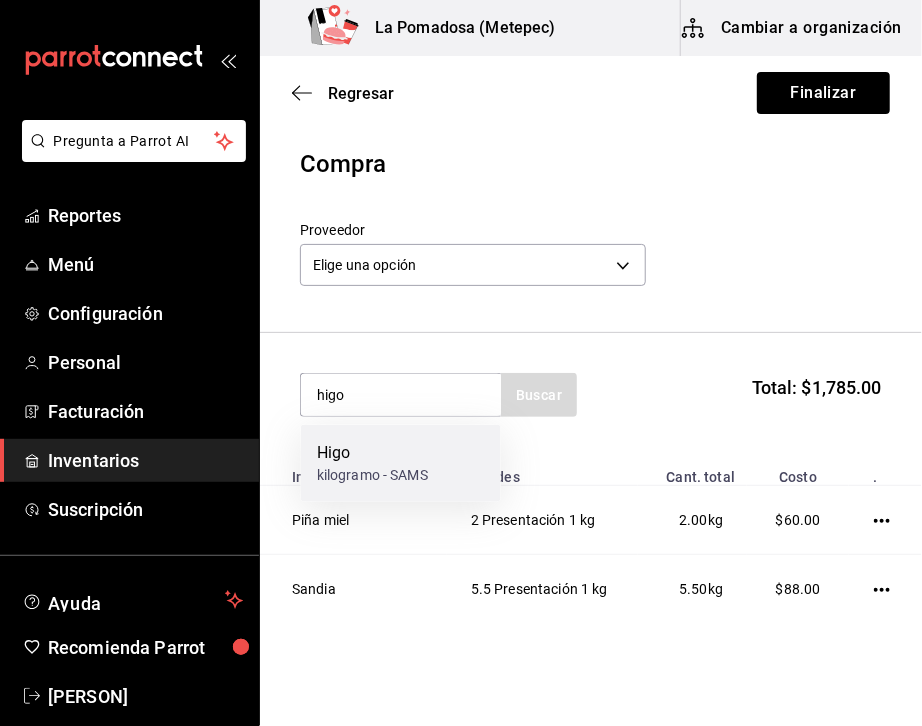 click on "kilogramo  - SAMS" at bounding box center [372, 475] 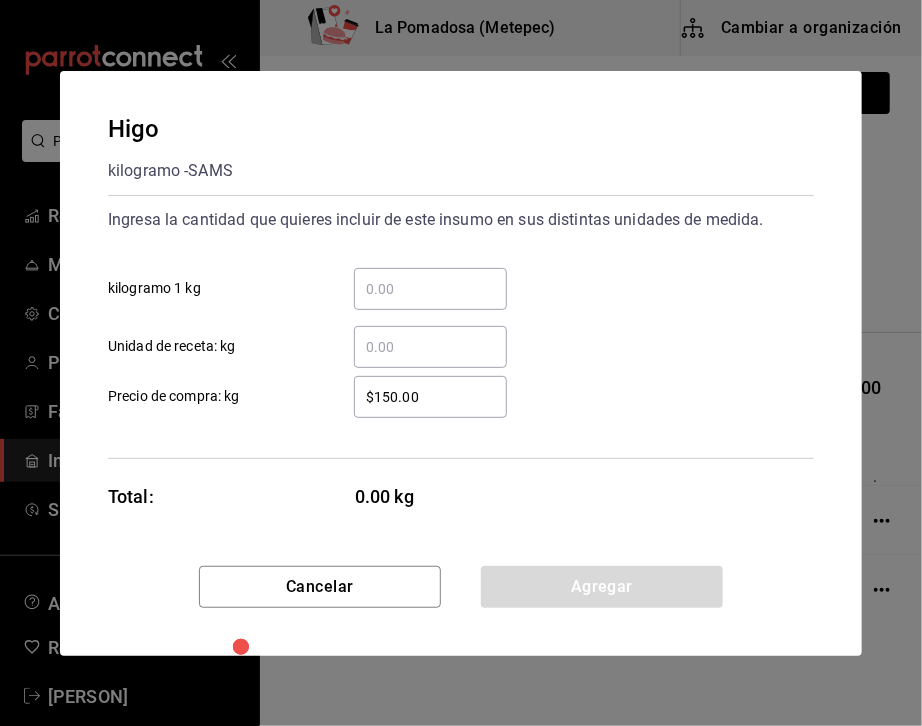 click on "​ kilogramo  1 kg" at bounding box center (430, 289) 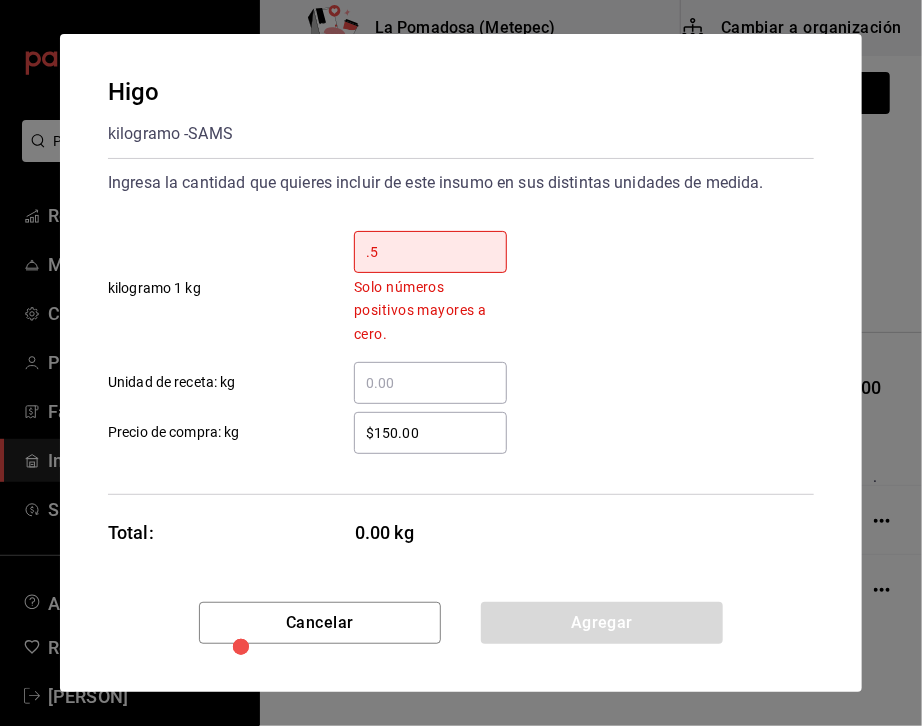 type on "0.5" 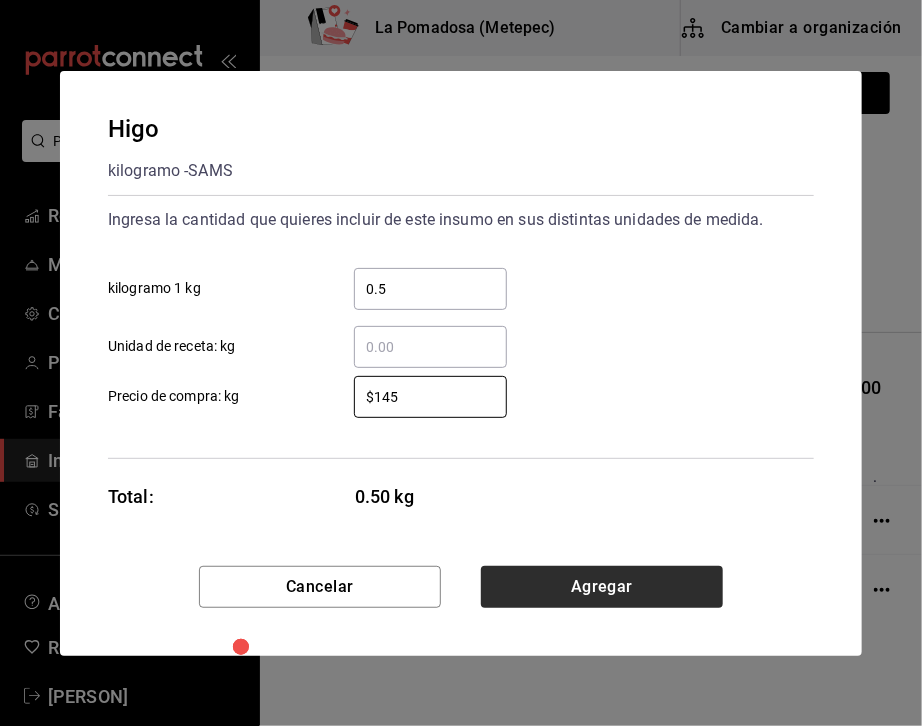 type on "$145" 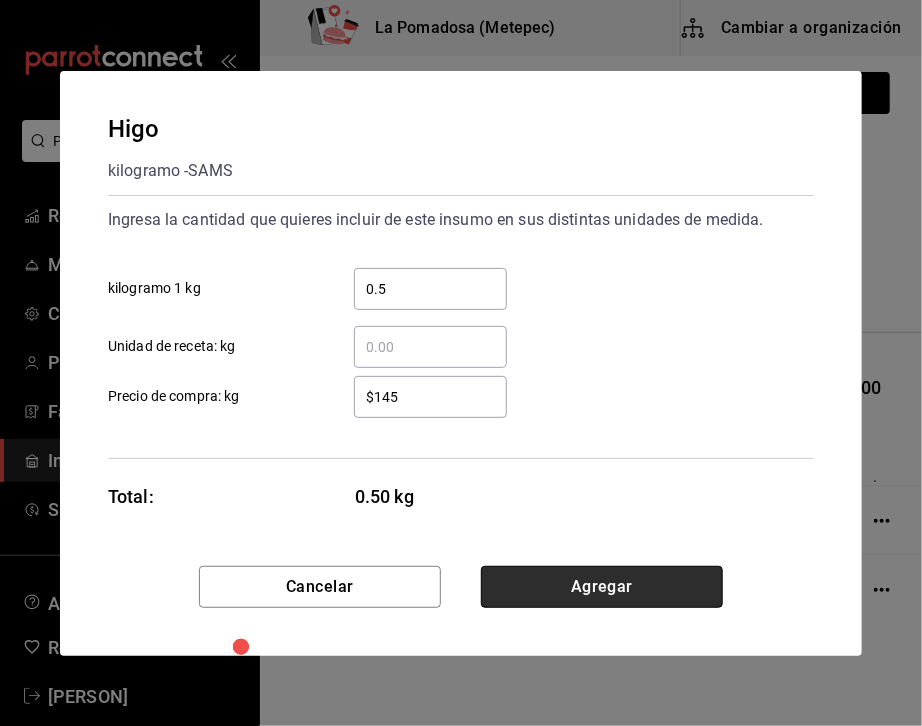 click on "Agregar" at bounding box center (602, 587) 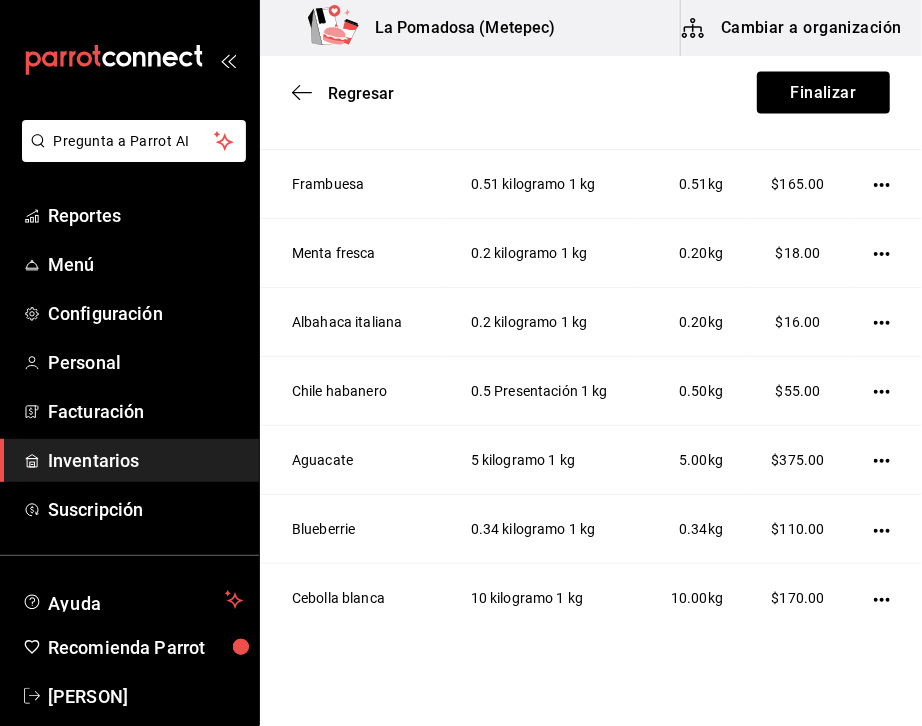 scroll, scrollTop: 1323, scrollLeft: 0, axis: vertical 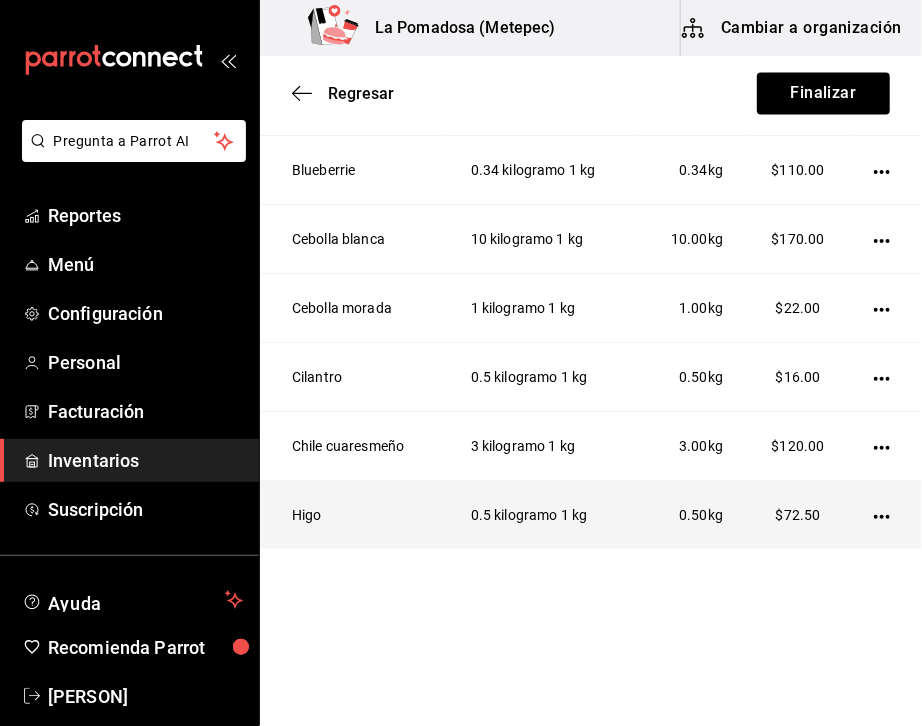 click 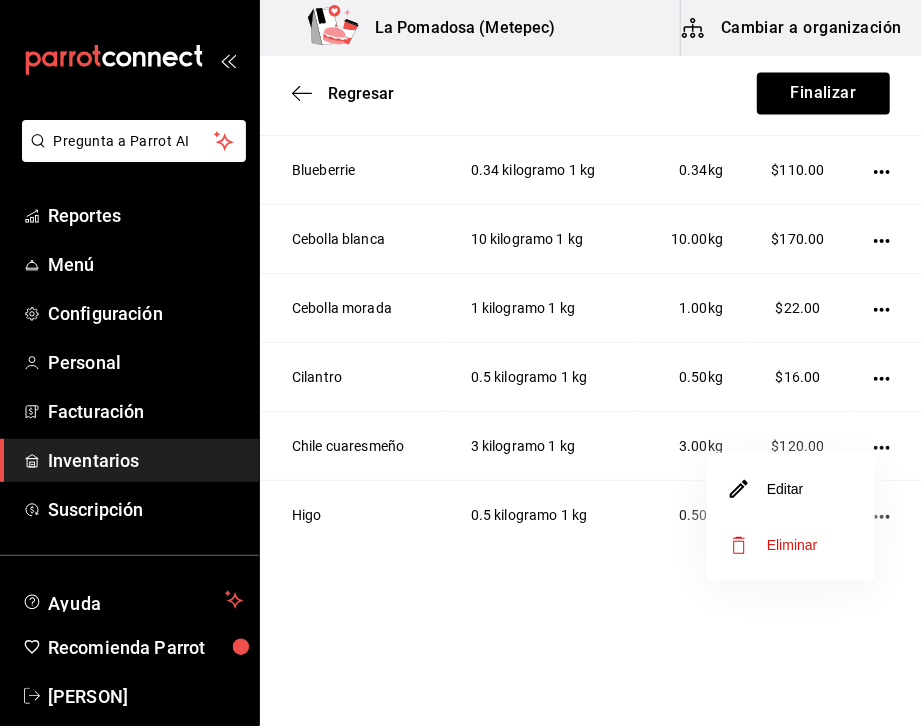 click on "Editar" at bounding box center (791, 489) 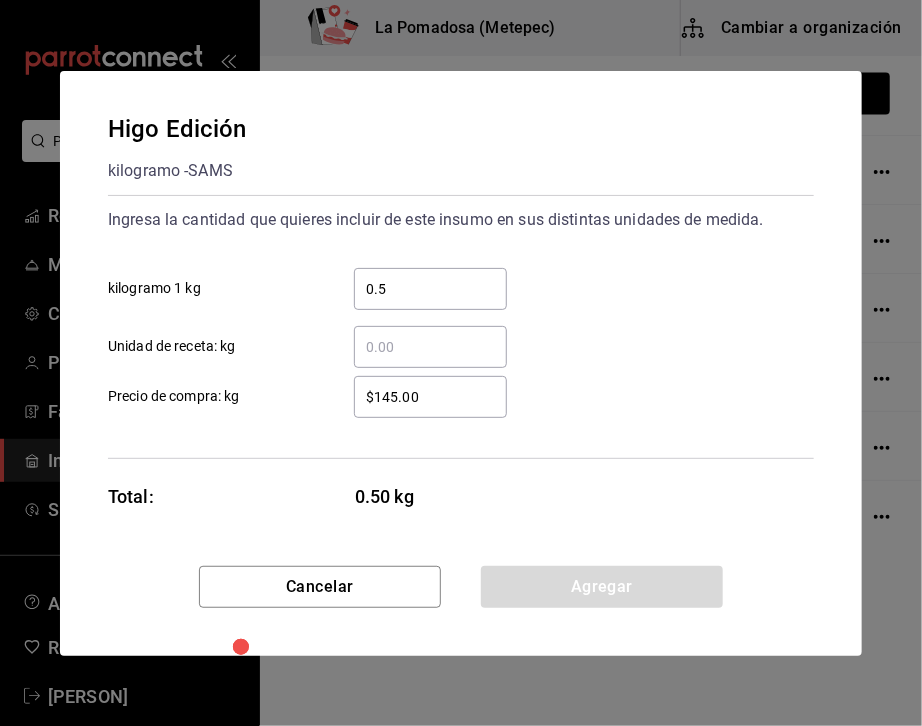 drag, startPoint x: 449, startPoint y: 257, endPoint x: 384, endPoint y: 275, distance: 67.44627 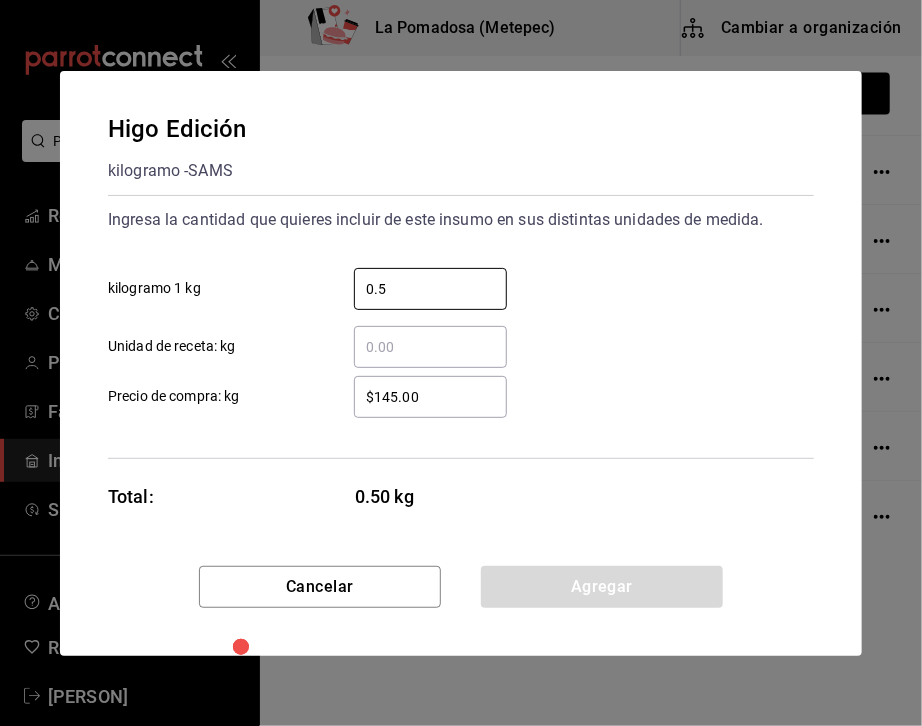 drag, startPoint x: 402, startPoint y: 292, endPoint x: 95, endPoint y: 318, distance: 308.099 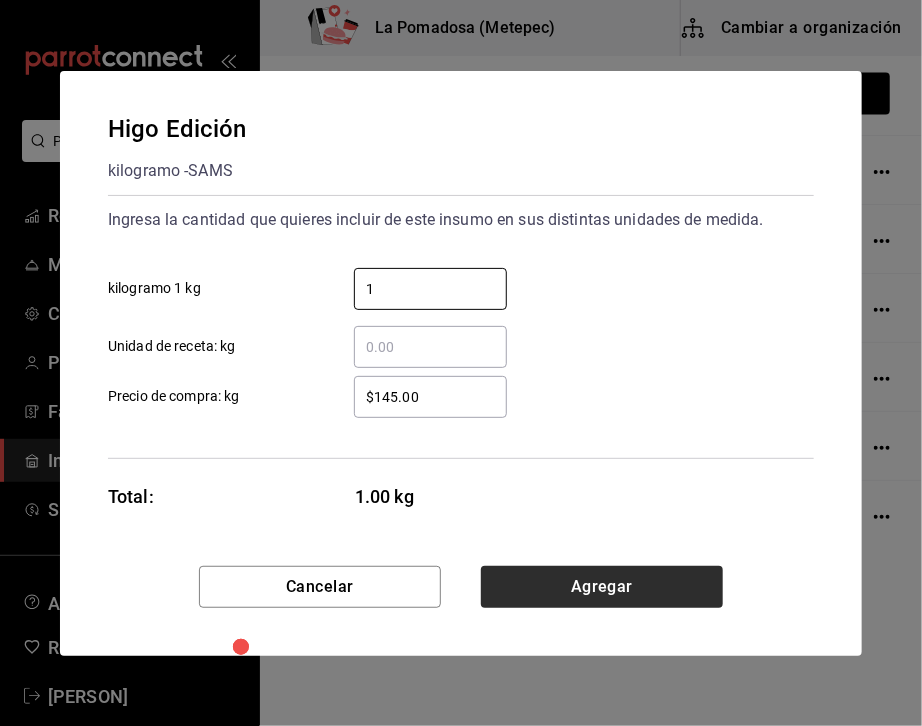 type on "1" 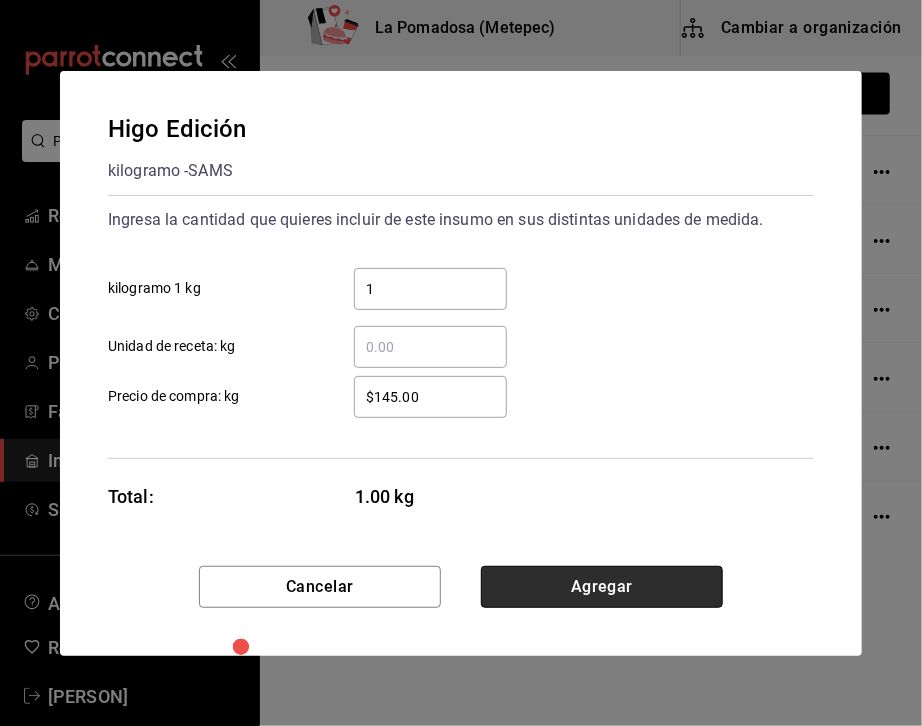 click on "Agregar" at bounding box center (602, 587) 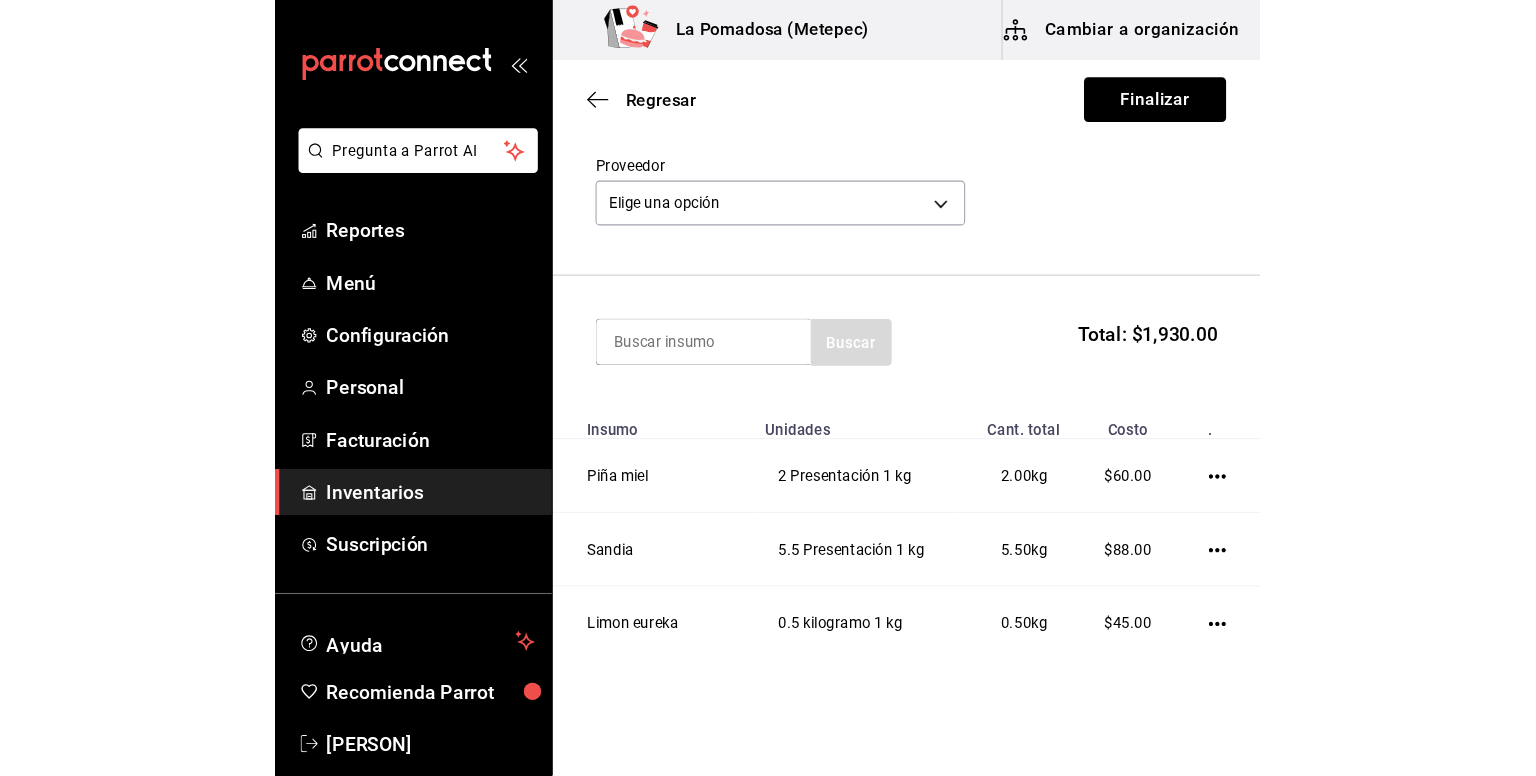 scroll, scrollTop: 0, scrollLeft: 0, axis: both 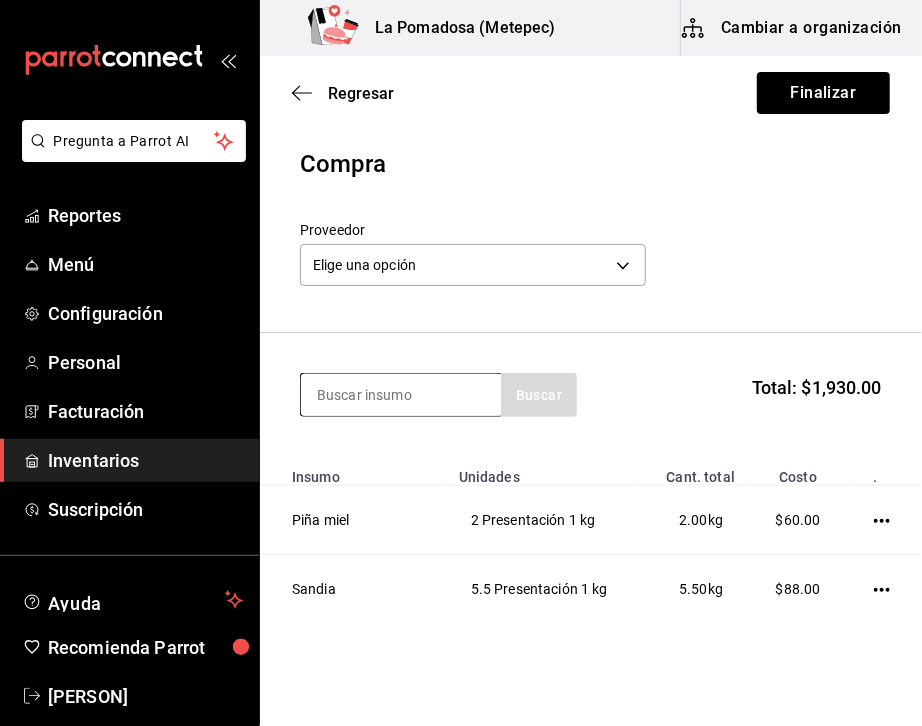 click at bounding box center [401, 395] 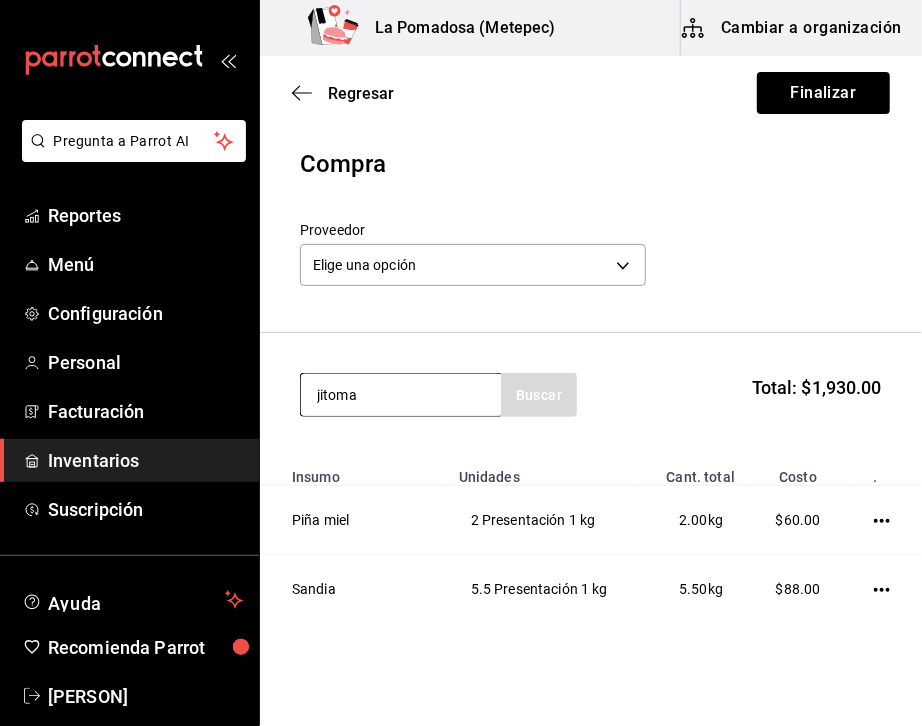 type on "jitoma" 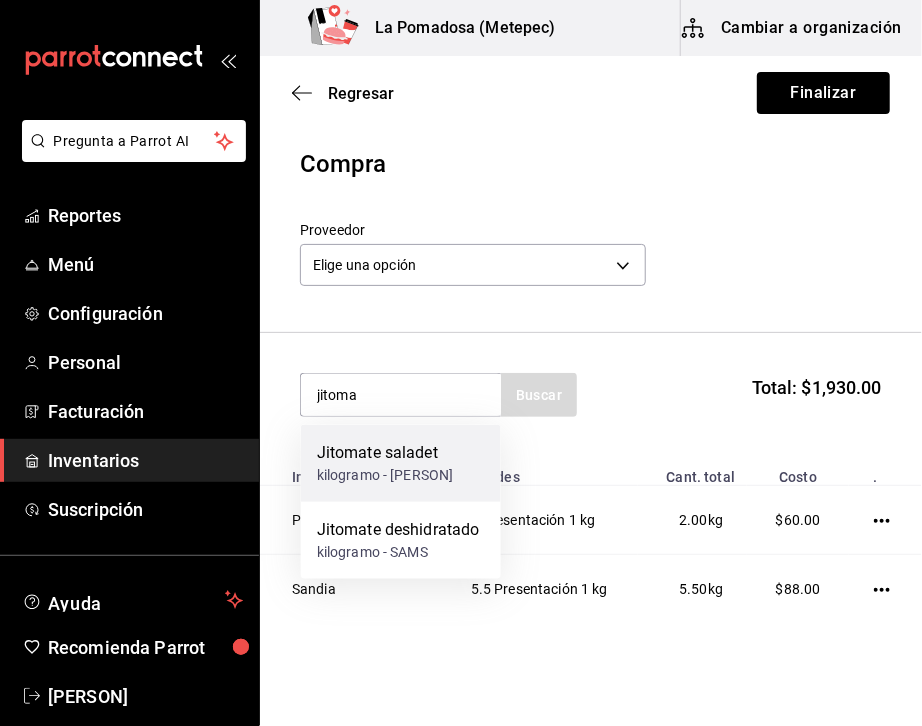 click on "kilogramo - [PERSON]" at bounding box center (385, 475) 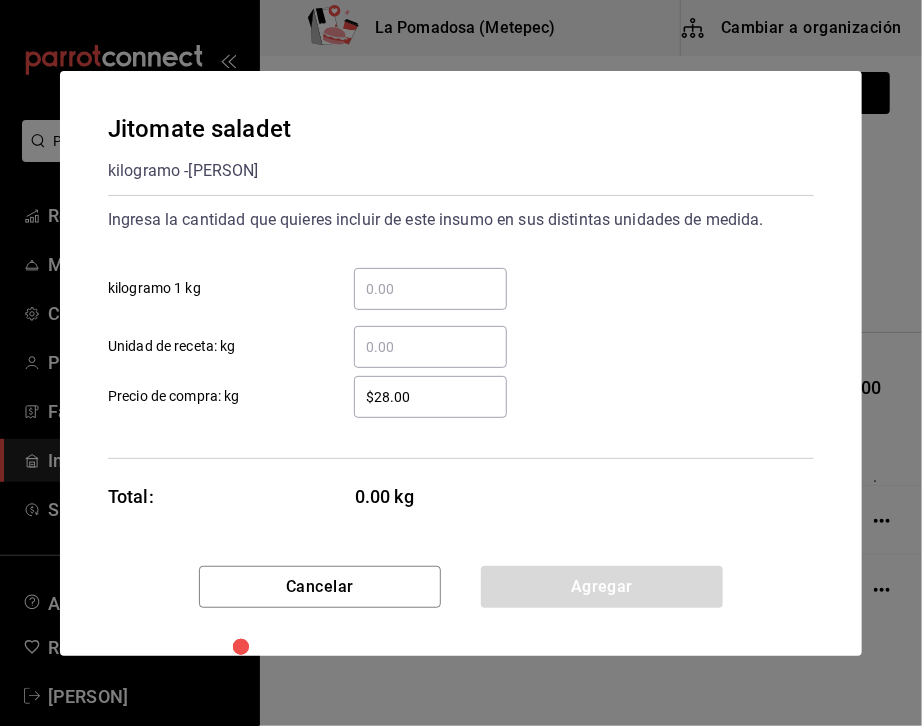 click on "​ kilogramo  1 kg" at bounding box center [430, 289] 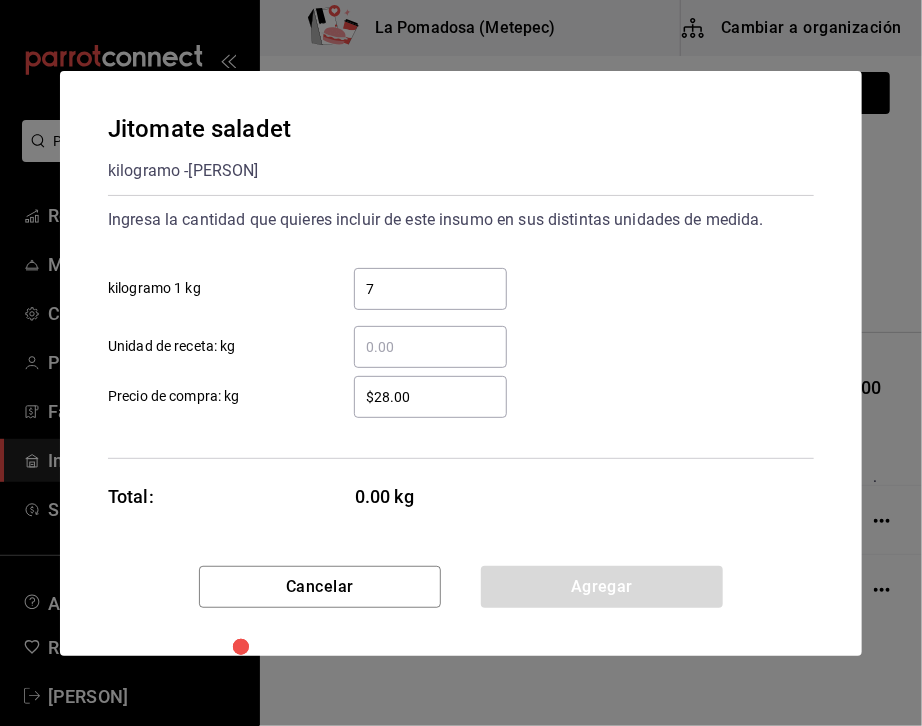 type on "7" 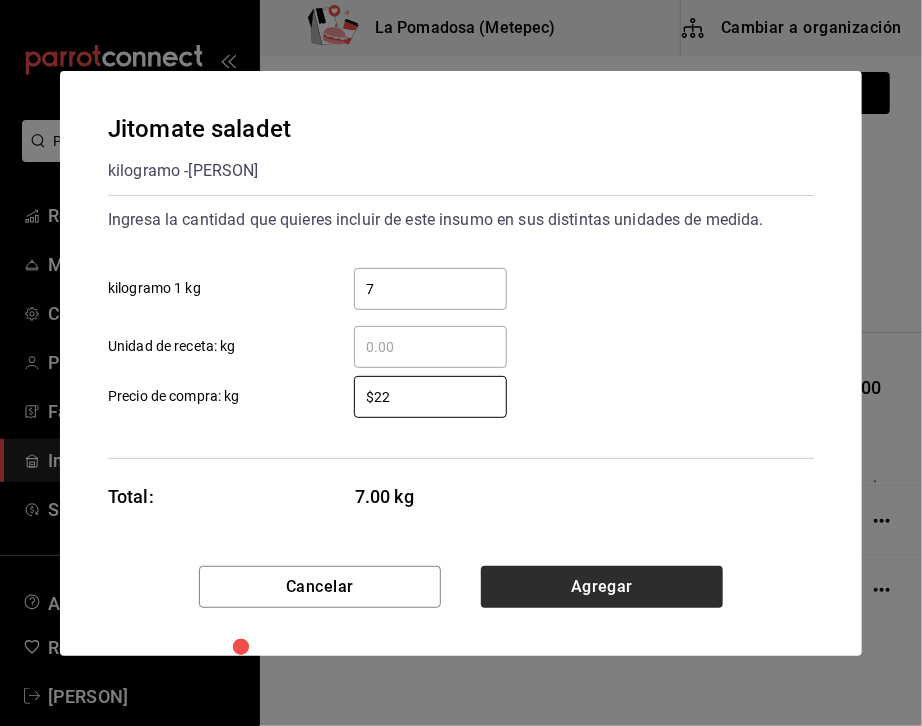 type on "$22" 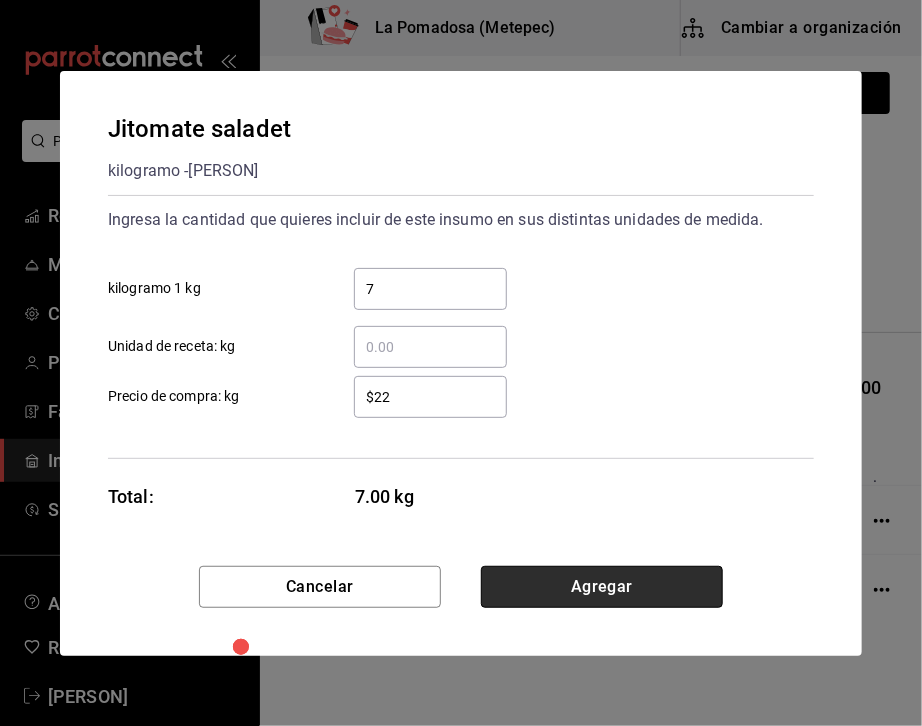 click on "Agregar" at bounding box center (602, 587) 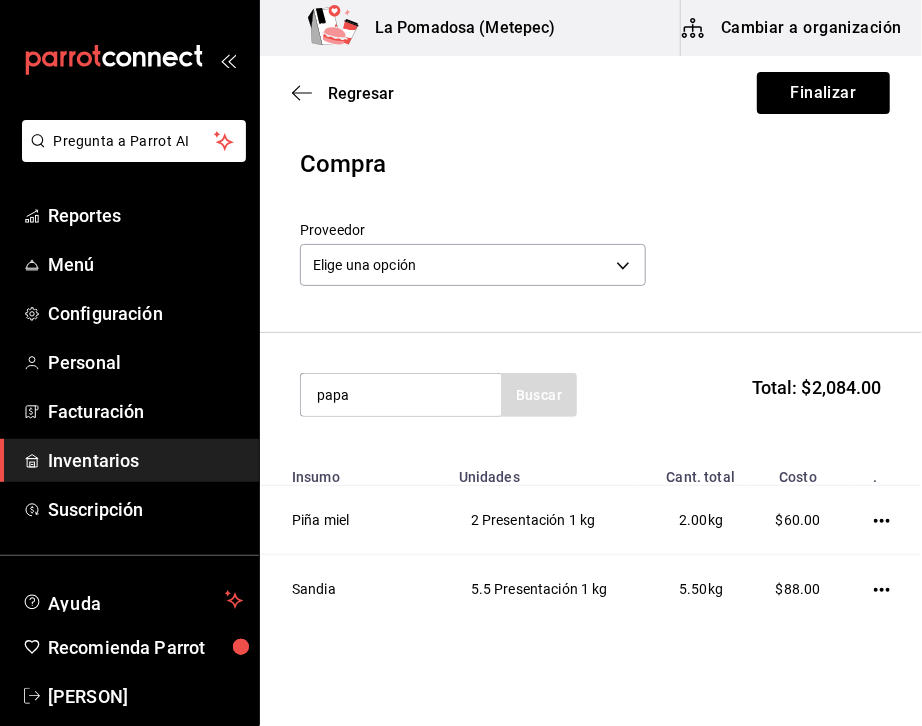 type on "papa" 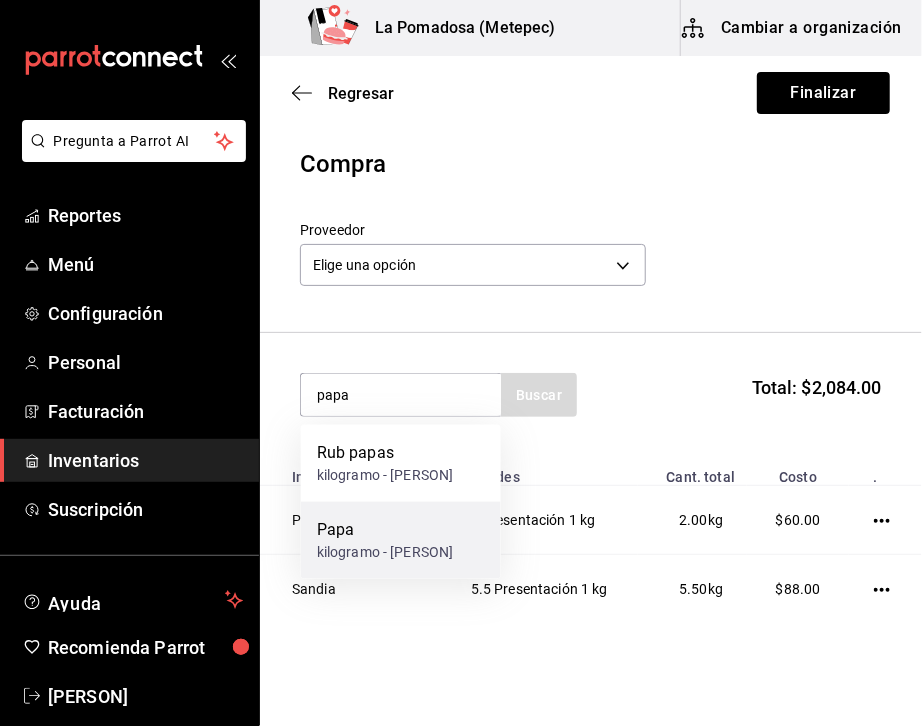 click on "Papa" at bounding box center (385, 530) 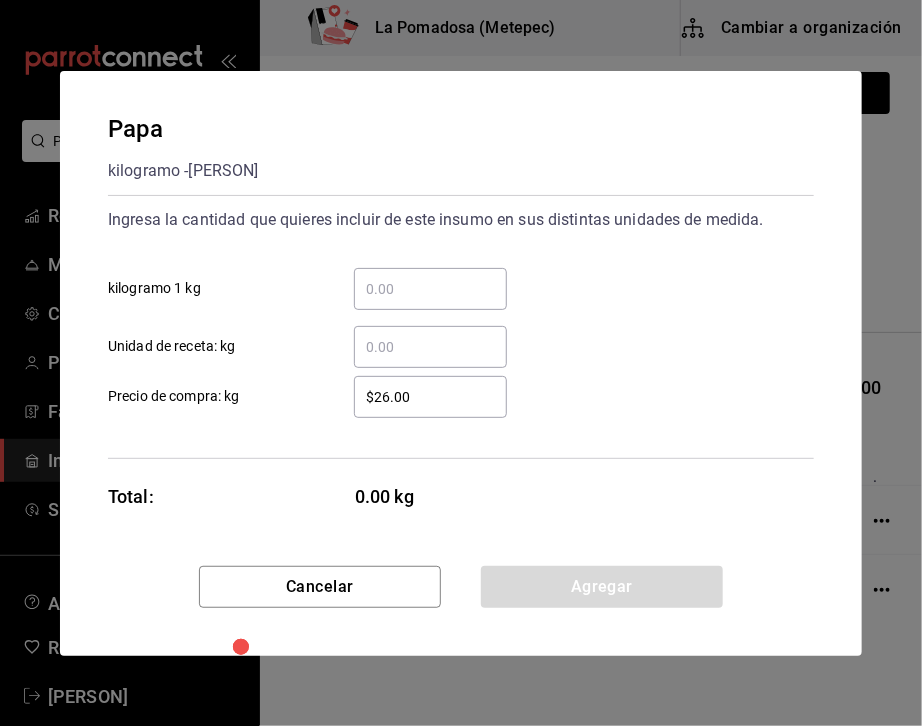 click on "​ kilogramo  1 kg" at bounding box center [430, 289] 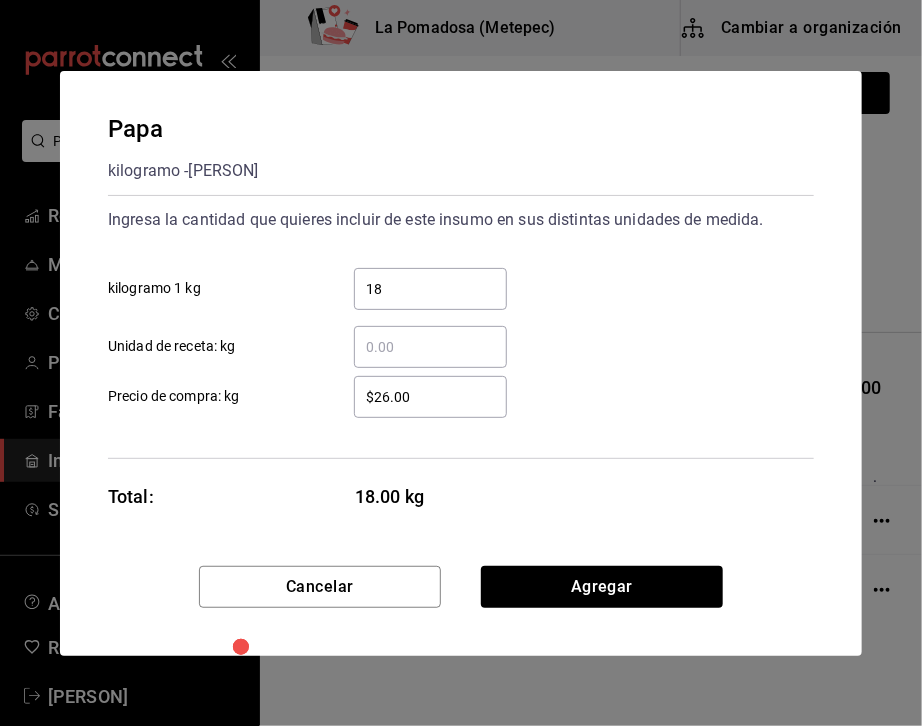type on "18" 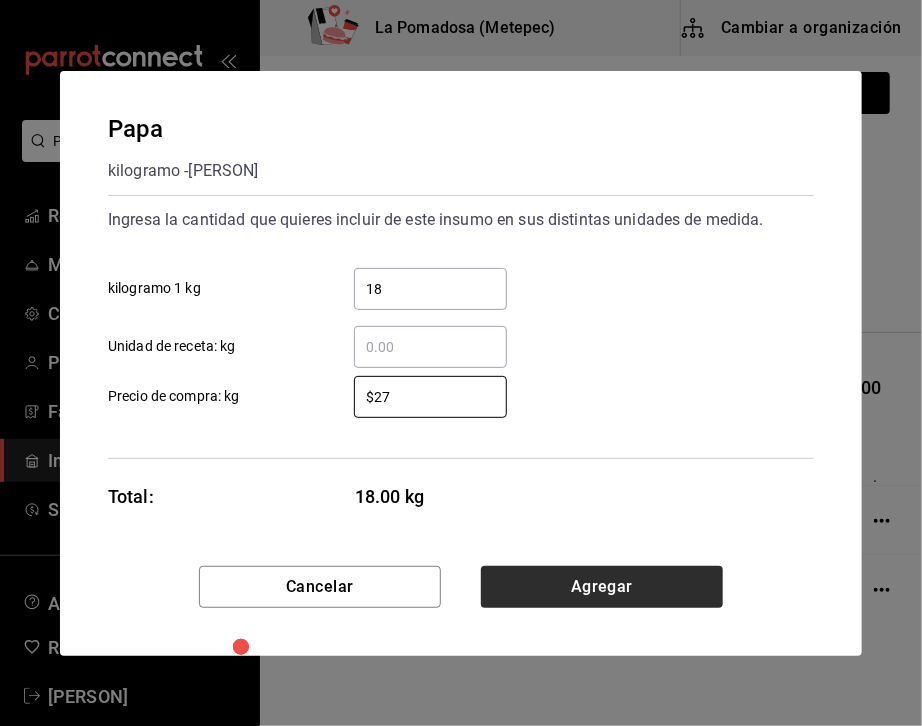 type on "$27" 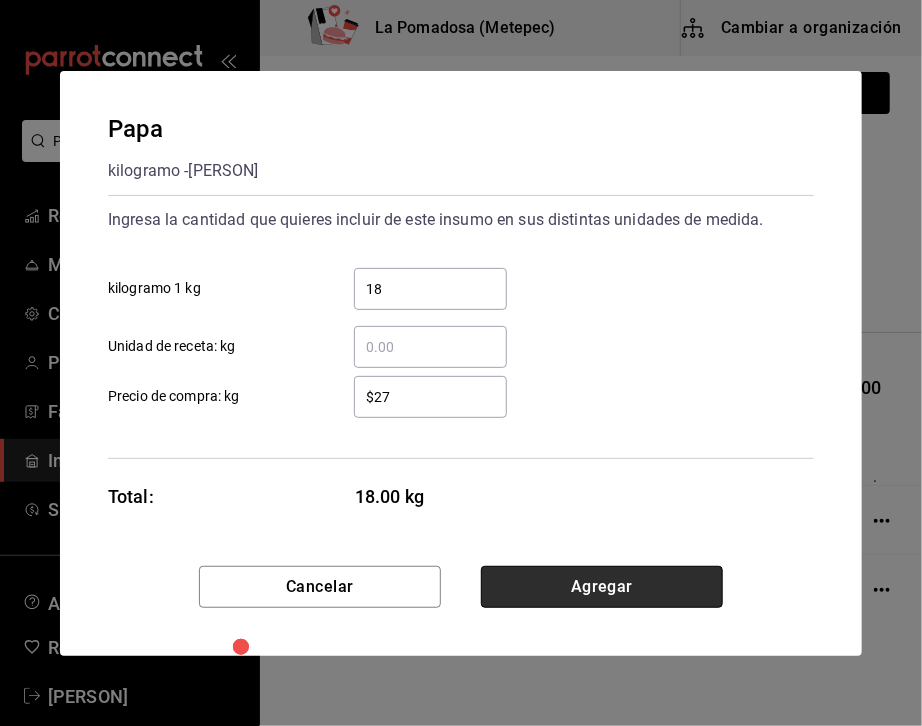 click on "Agregar" at bounding box center (602, 587) 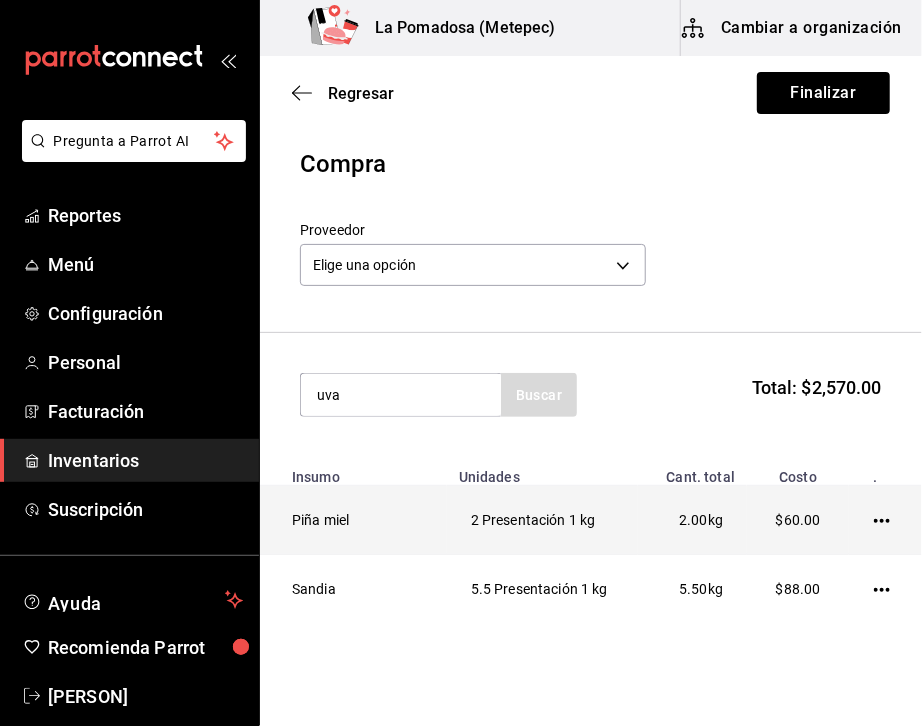 type on "uva" 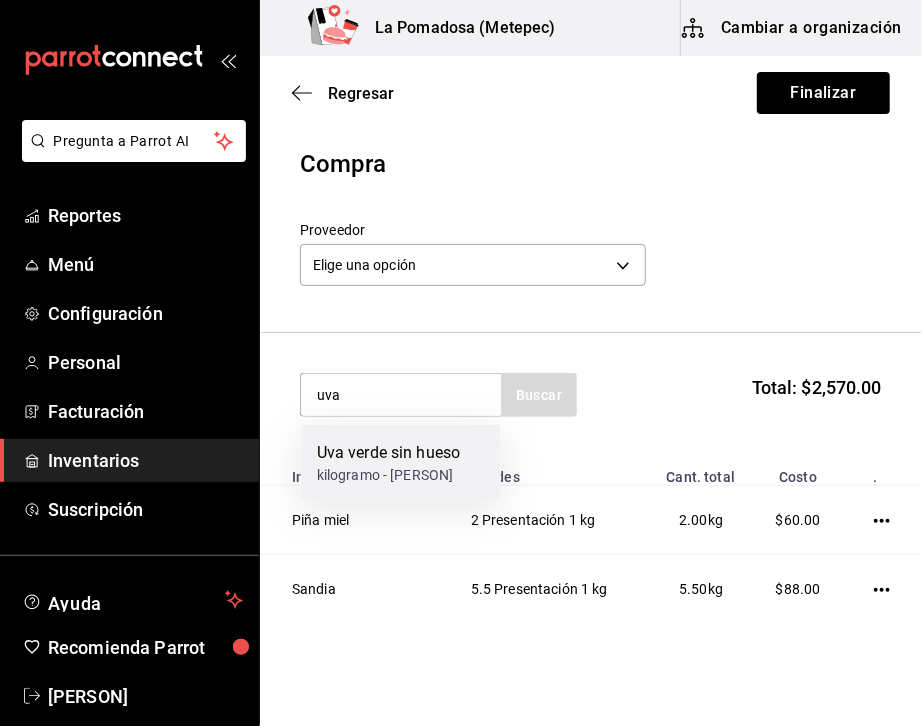 click on "kilogramo - [PERSON]" at bounding box center (389, 475) 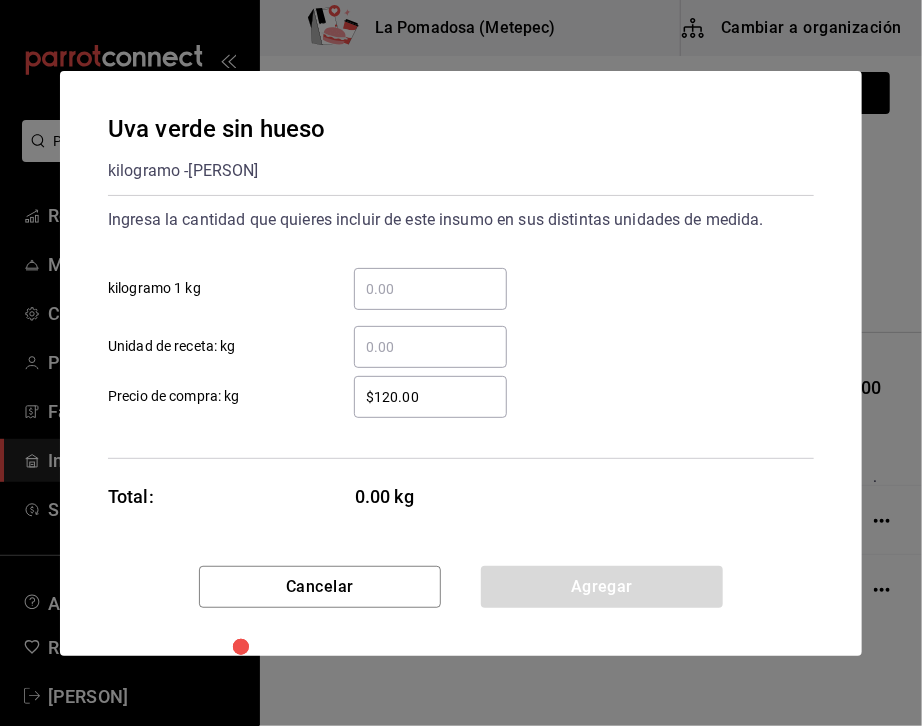 click on "​ kilogramo  1 kg" at bounding box center (430, 289) 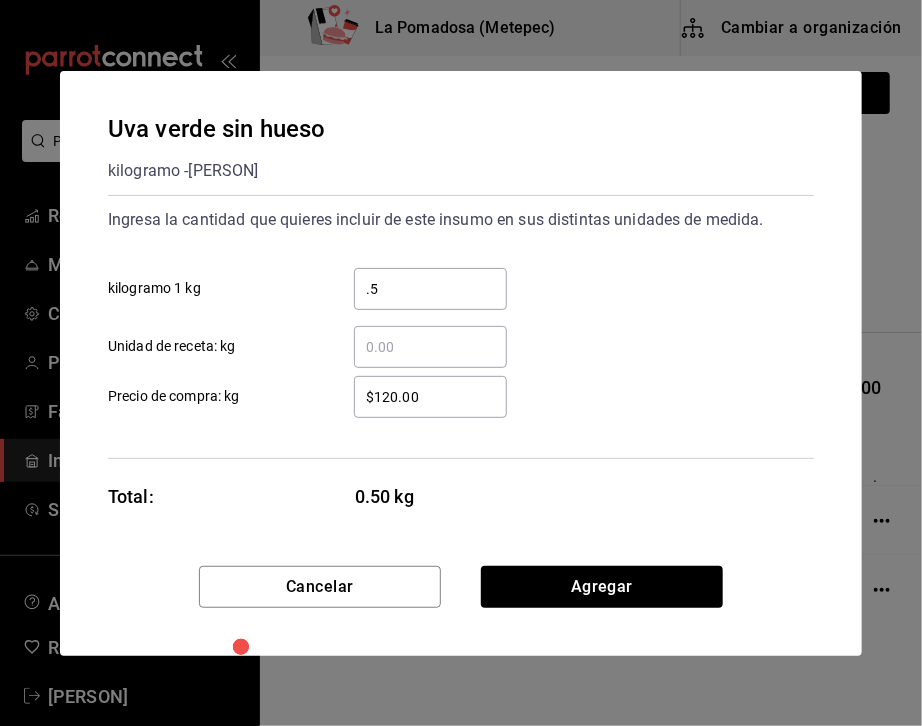 type on "0.5" 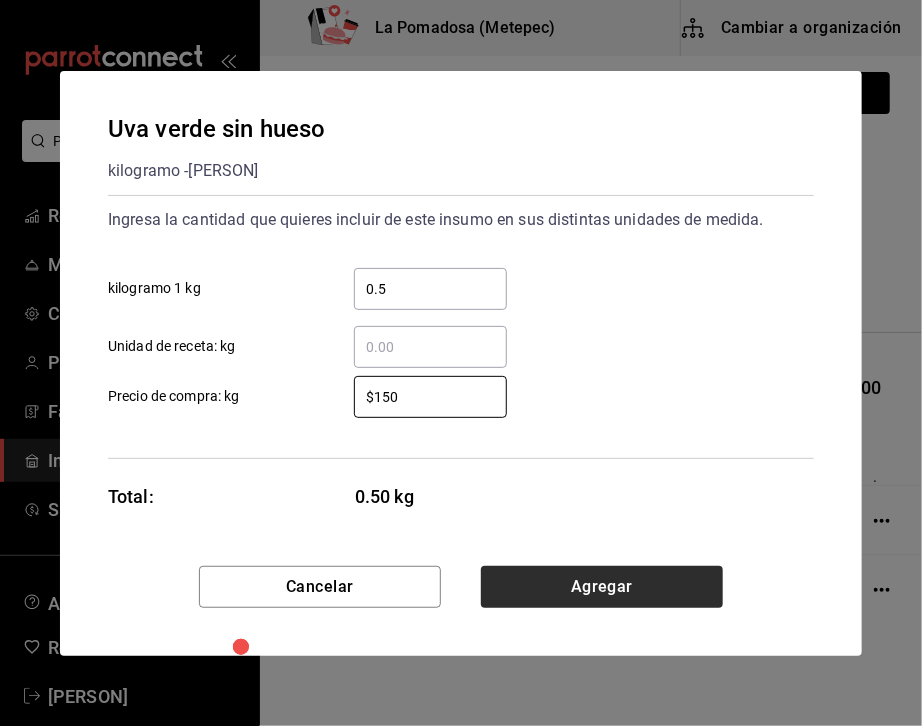type on "$150" 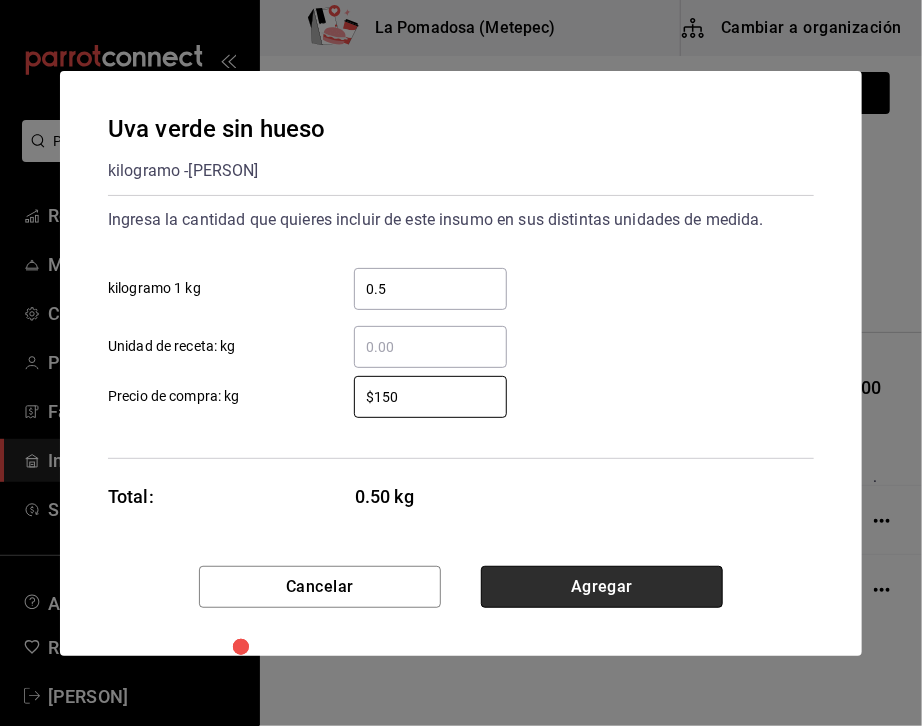 click on "Agregar" at bounding box center [602, 587] 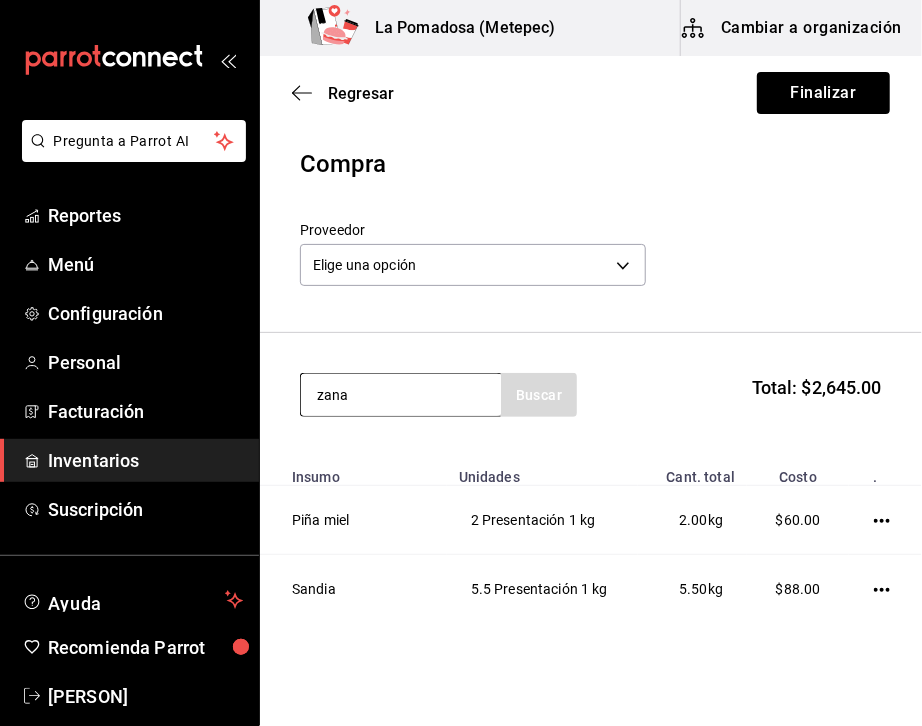 type on "zana" 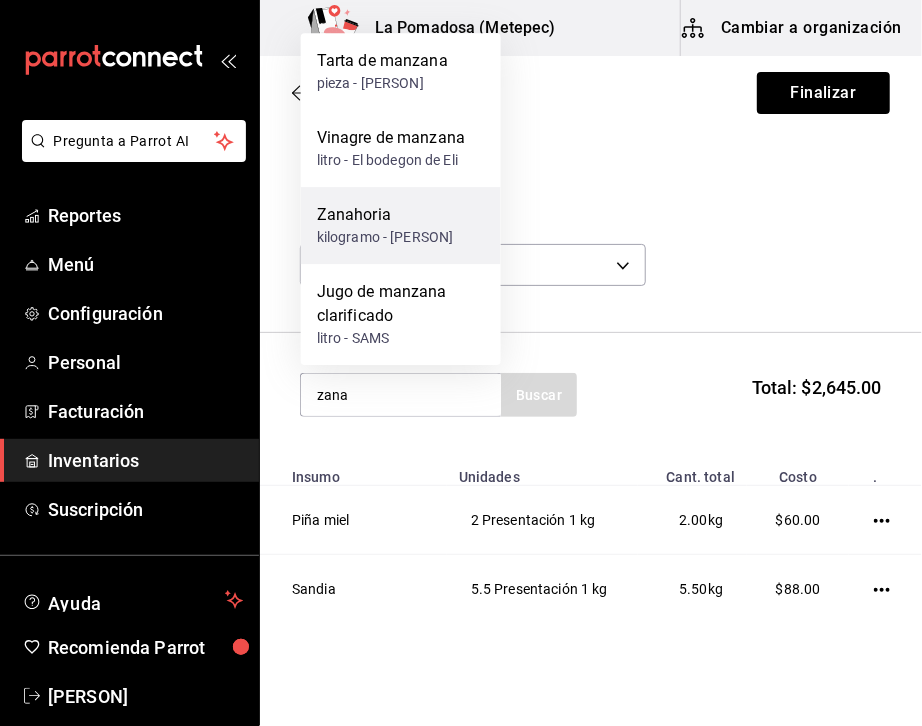 click on "kilogramo - [PERSON]" at bounding box center (385, 237) 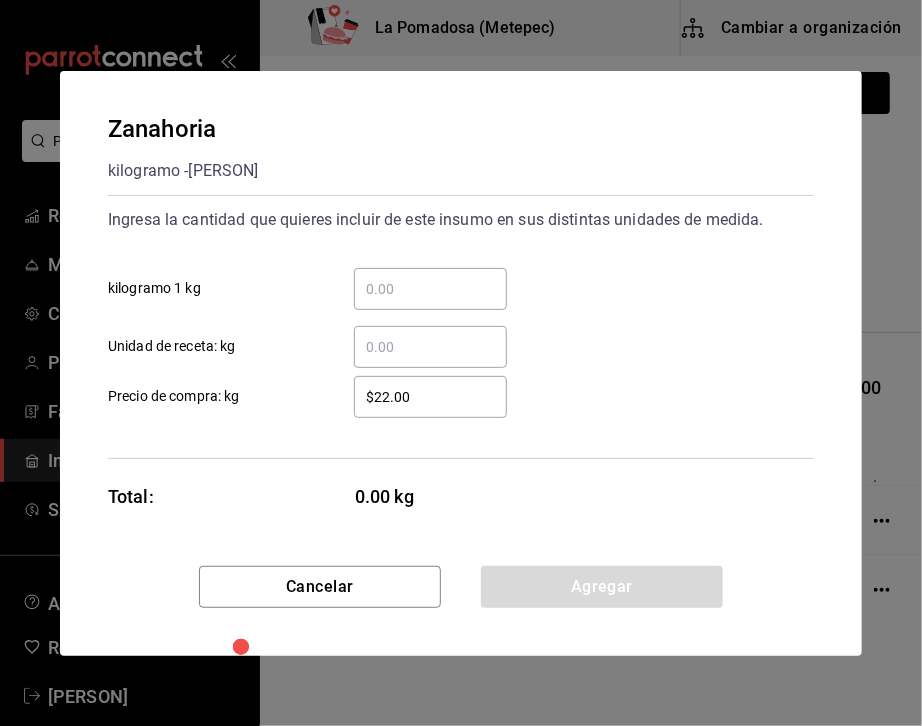 click on "​ kilogramo  1 kg" at bounding box center [430, 289] 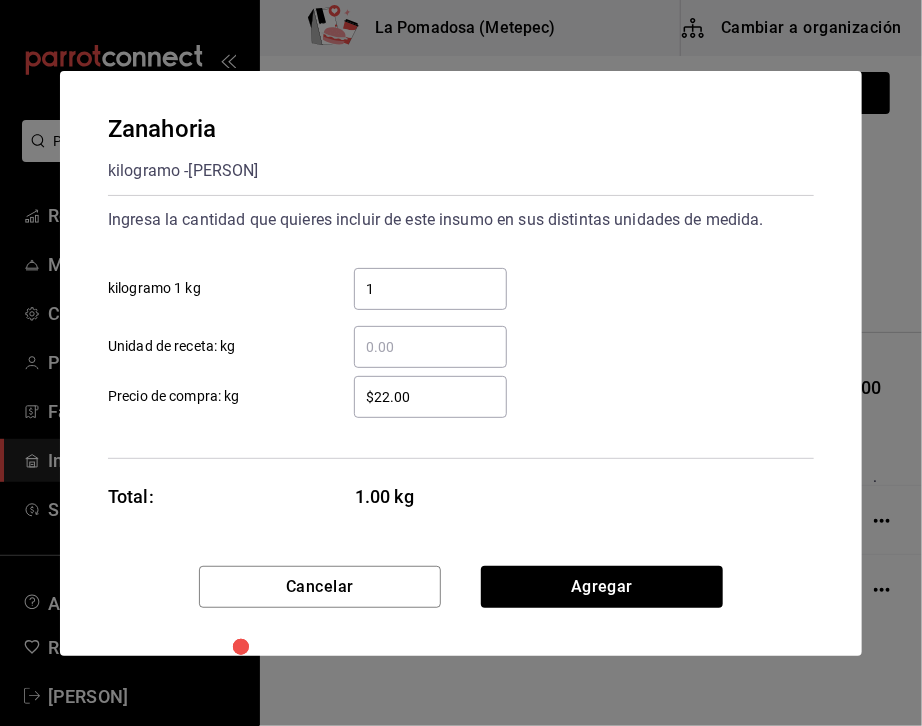 type on "1" 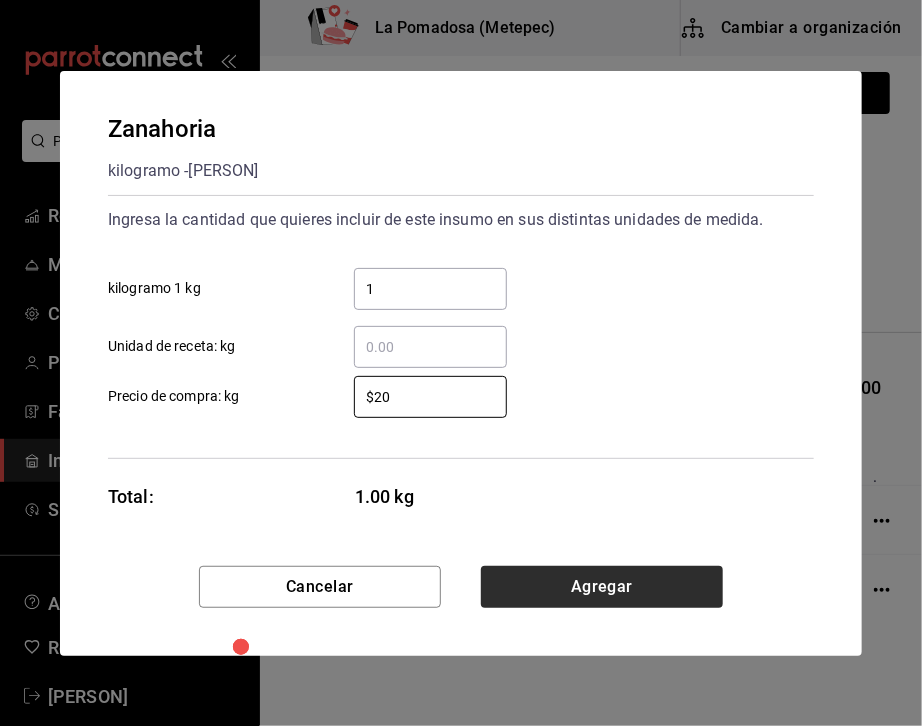 type on "$20" 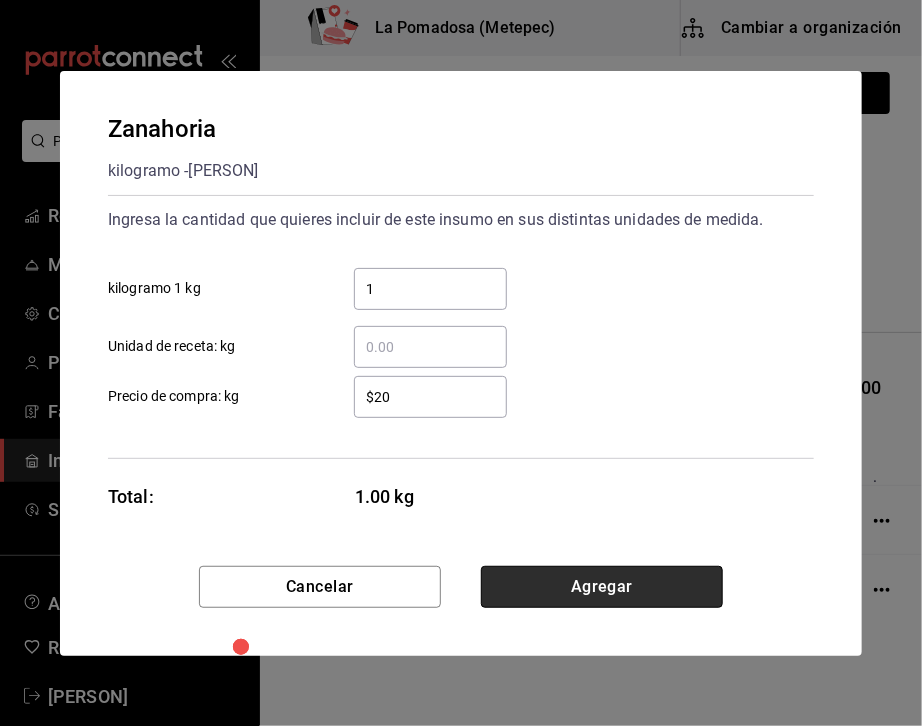 click on "Agregar" at bounding box center (602, 587) 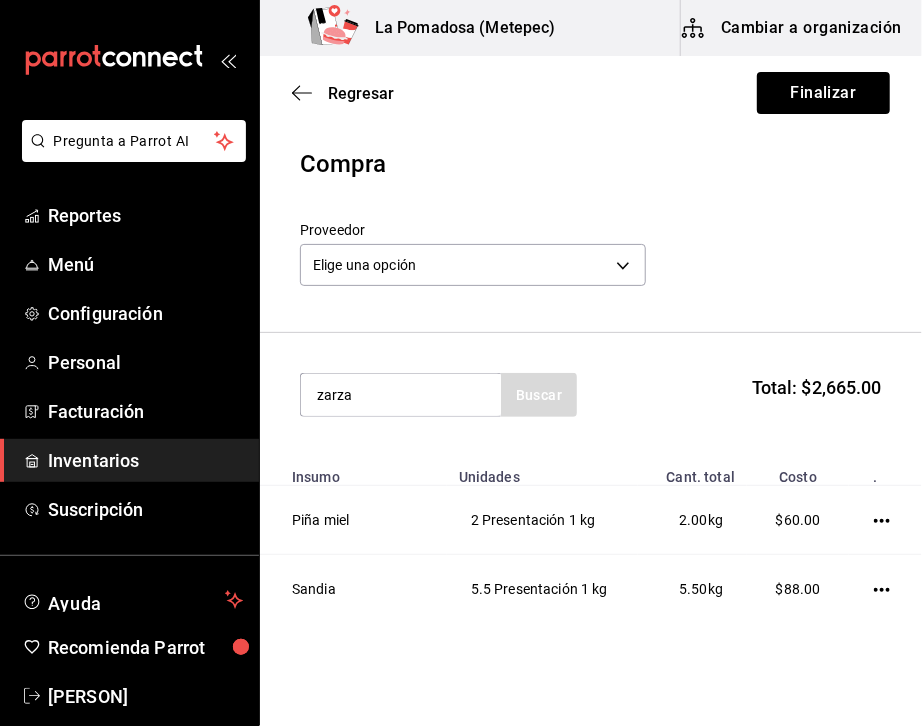type on "zarza" 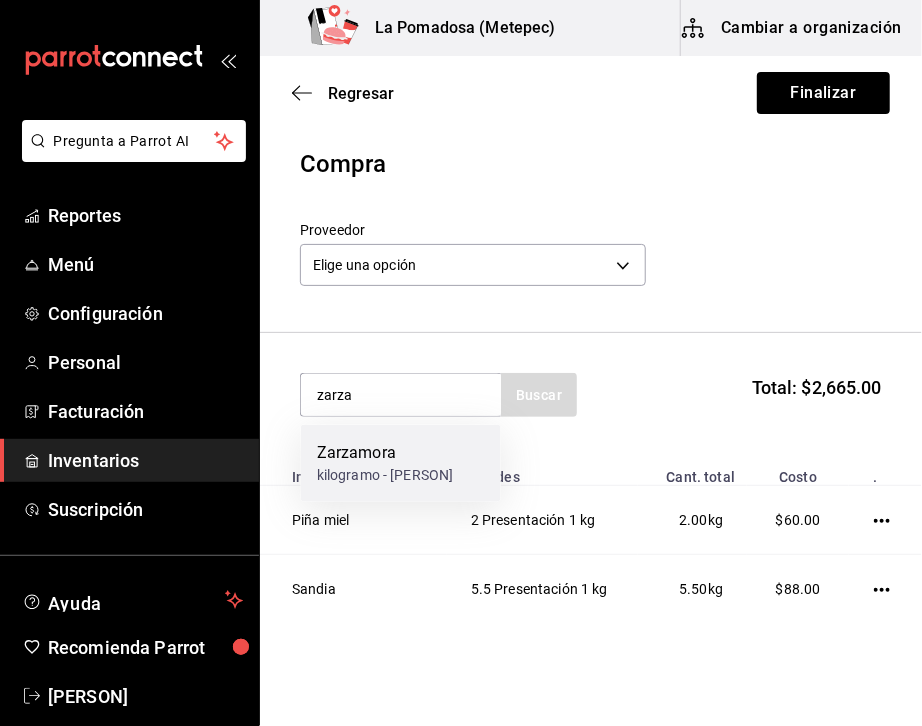 click on "kilogramo - [PERSON]" at bounding box center [385, 475] 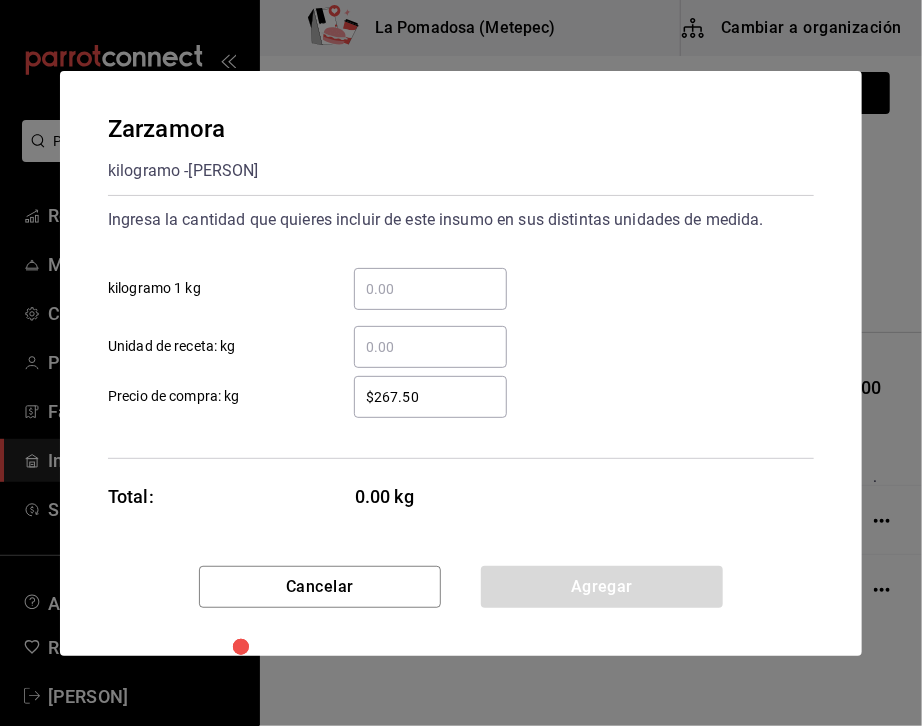 click on "​" at bounding box center [430, 289] 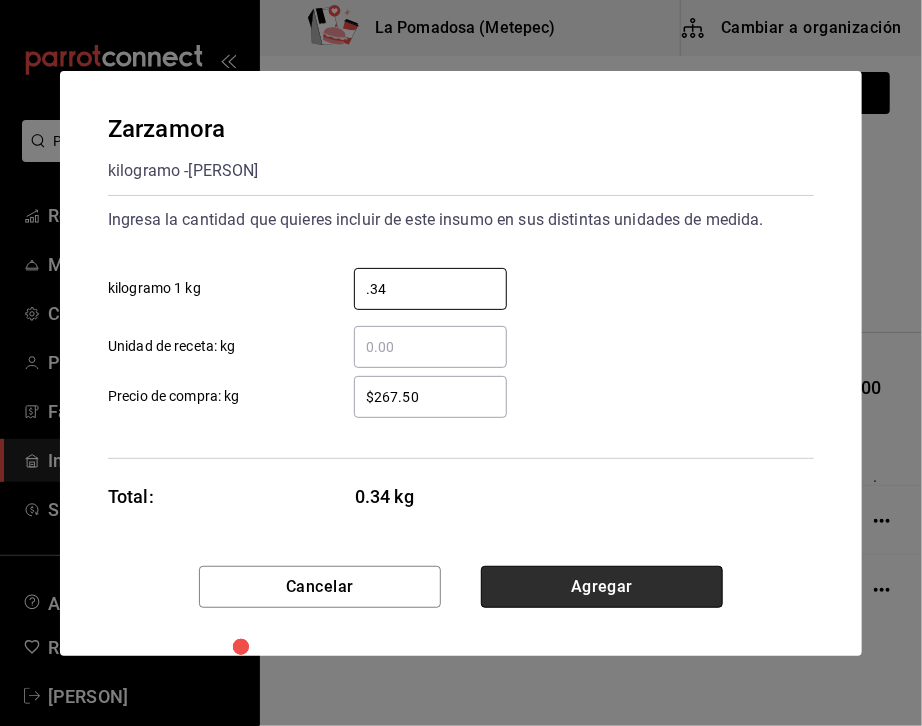 type on "0.34" 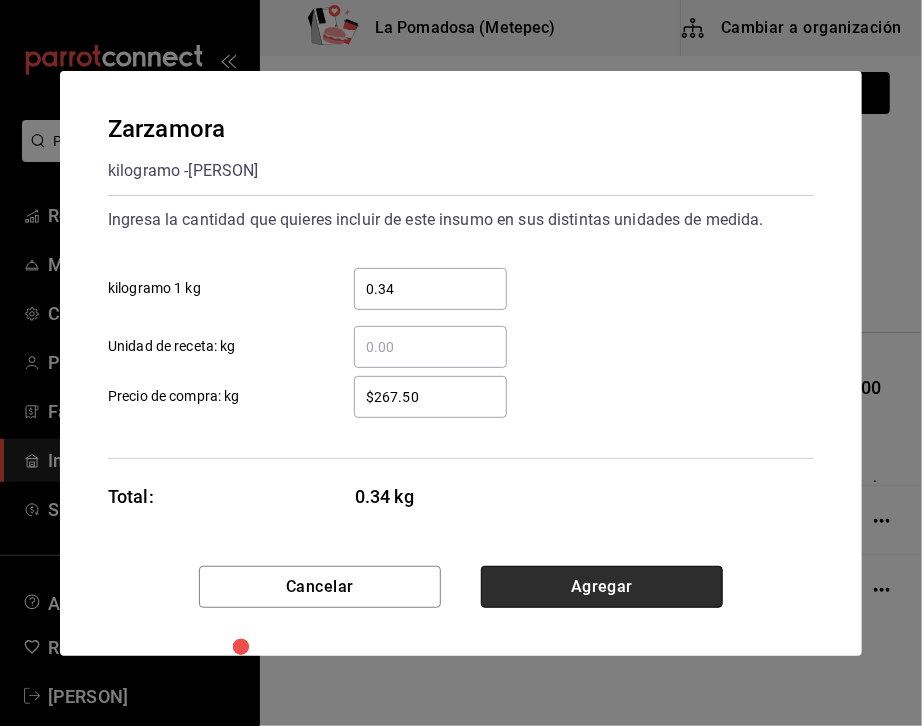 click on "Agregar" at bounding box center [602, 587] 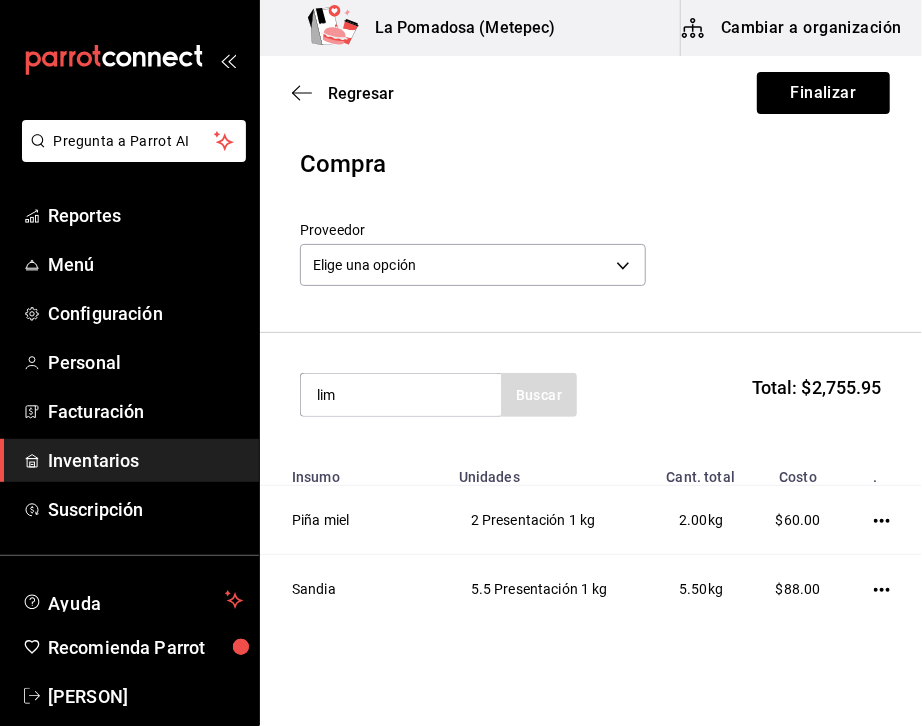 type on "lim" 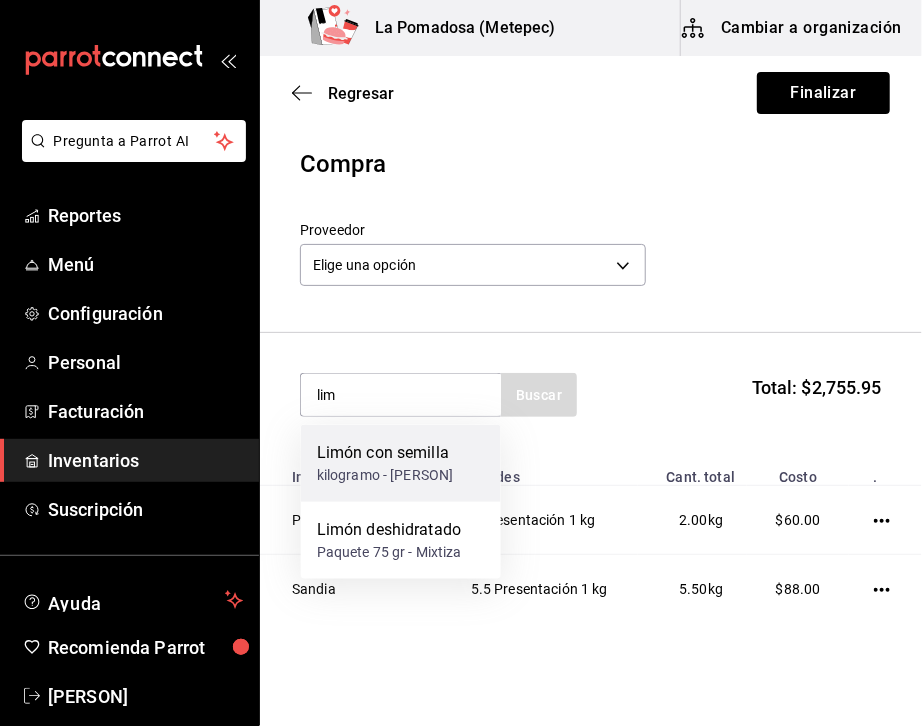 click on "kilogramo - [PERSON]" at bounding box center (385, 475) 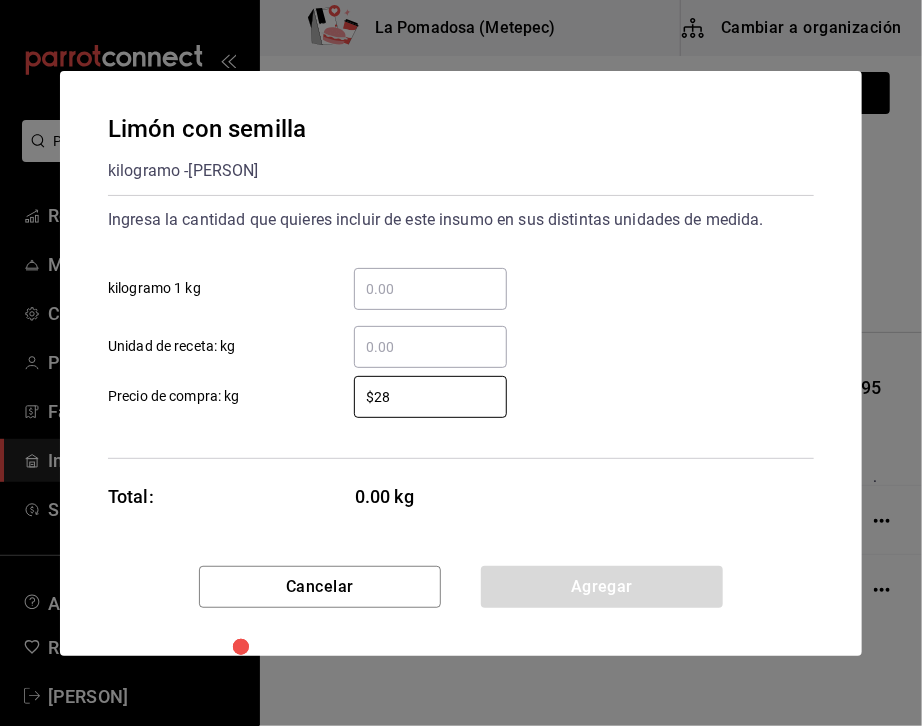 type on "$28" 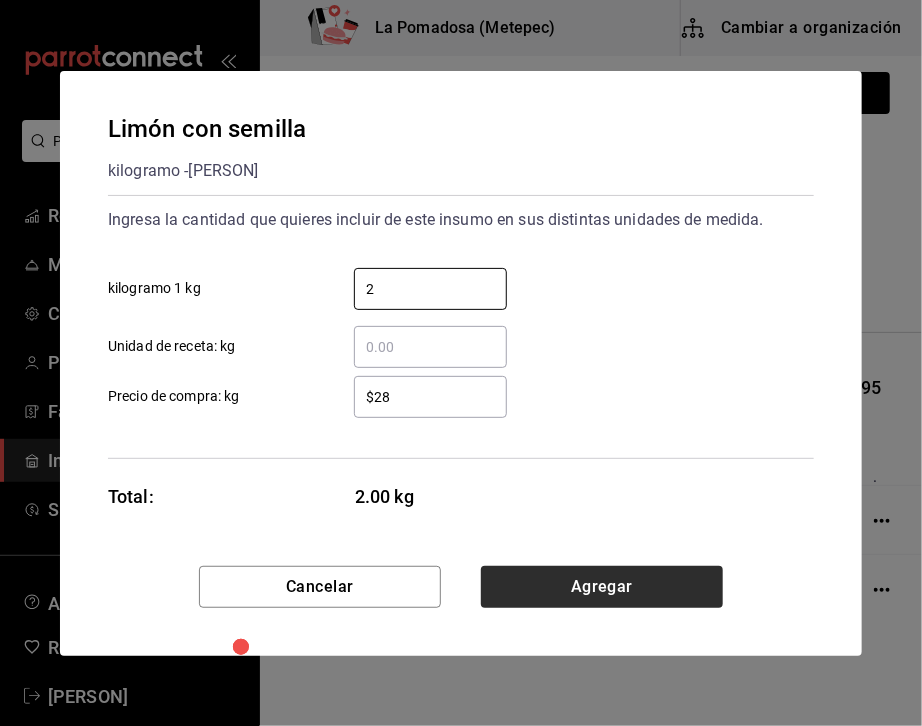 type on "2" 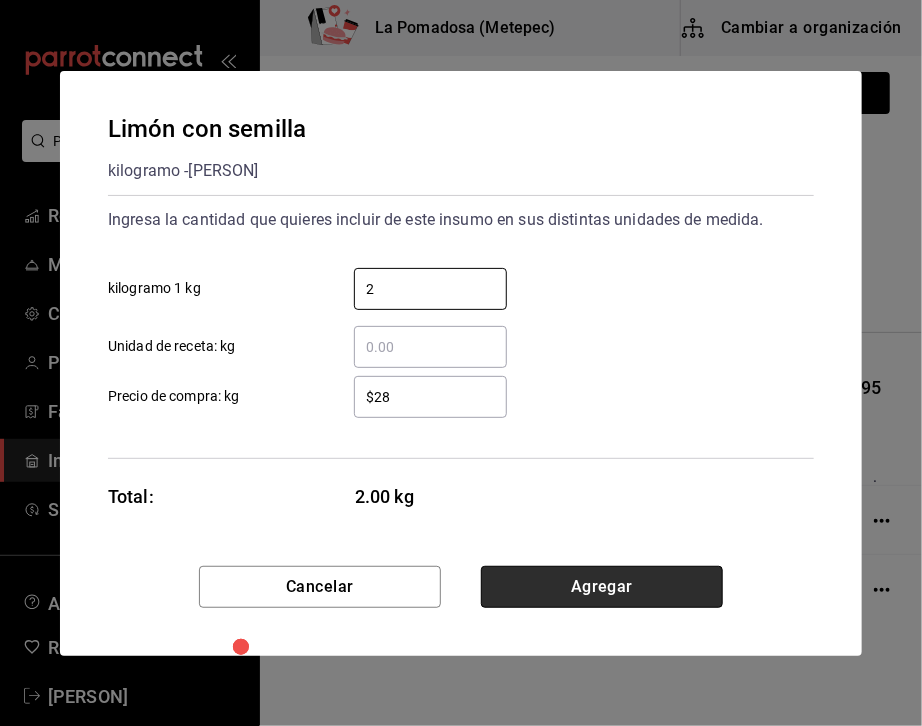 click on "Agregar" at bounding box center (602, 587) 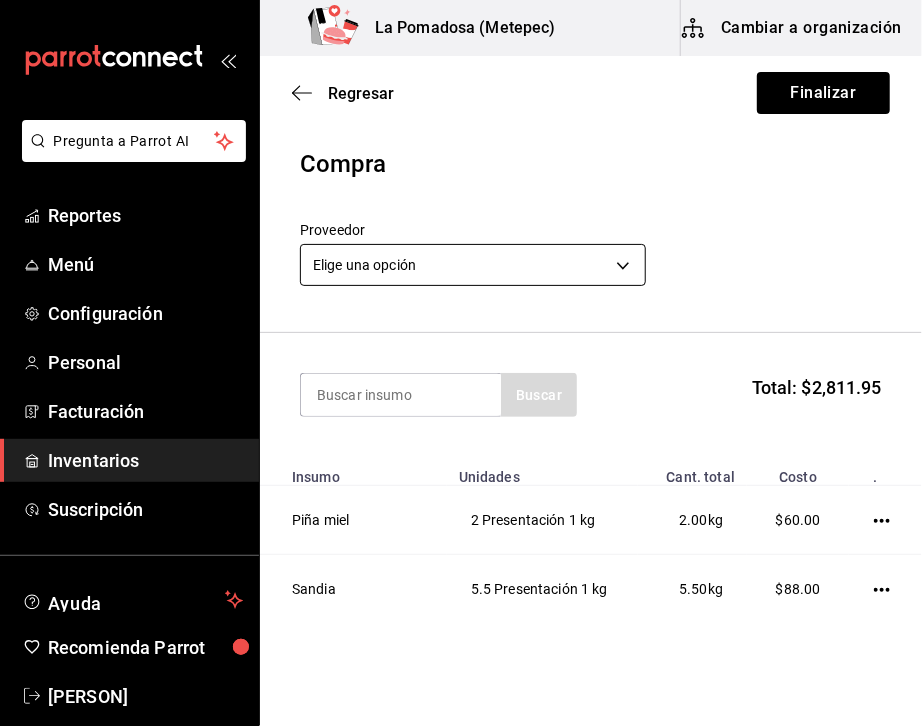 click on "[PERSON]" at bounding box center (461, 306) 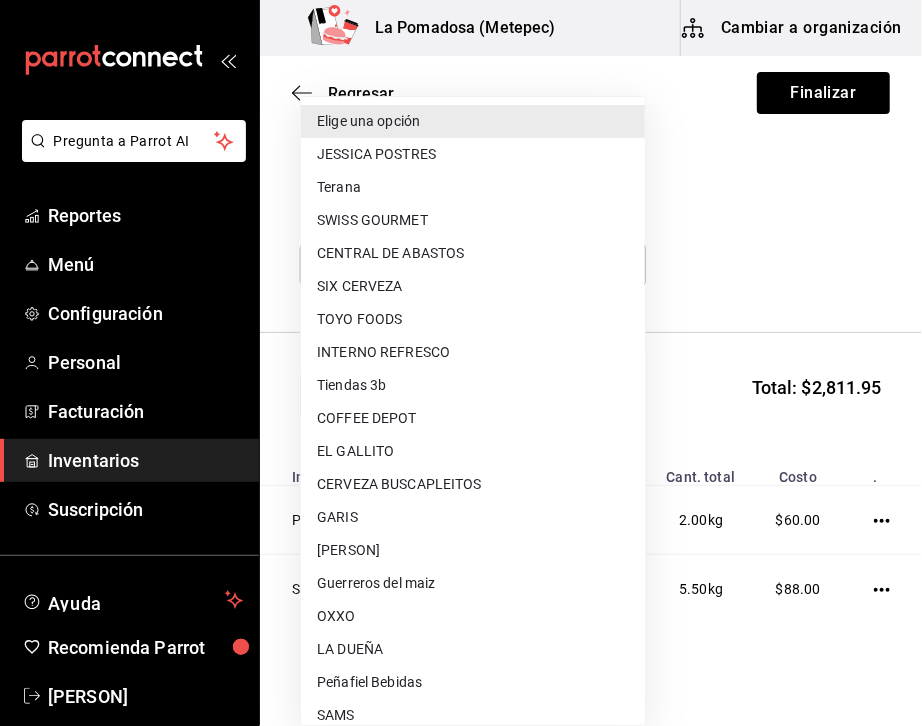 type 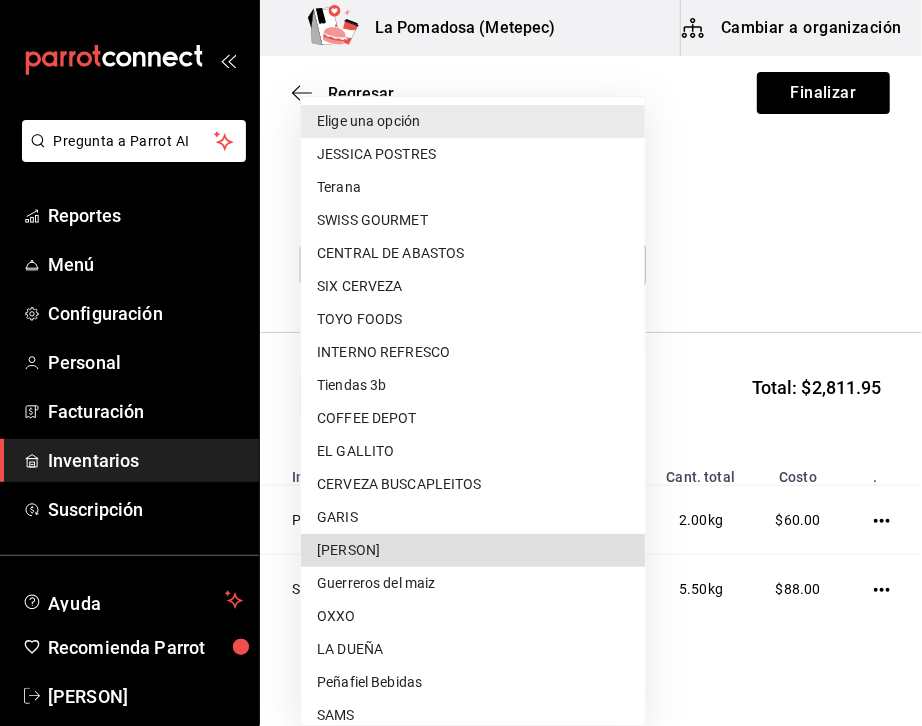 type 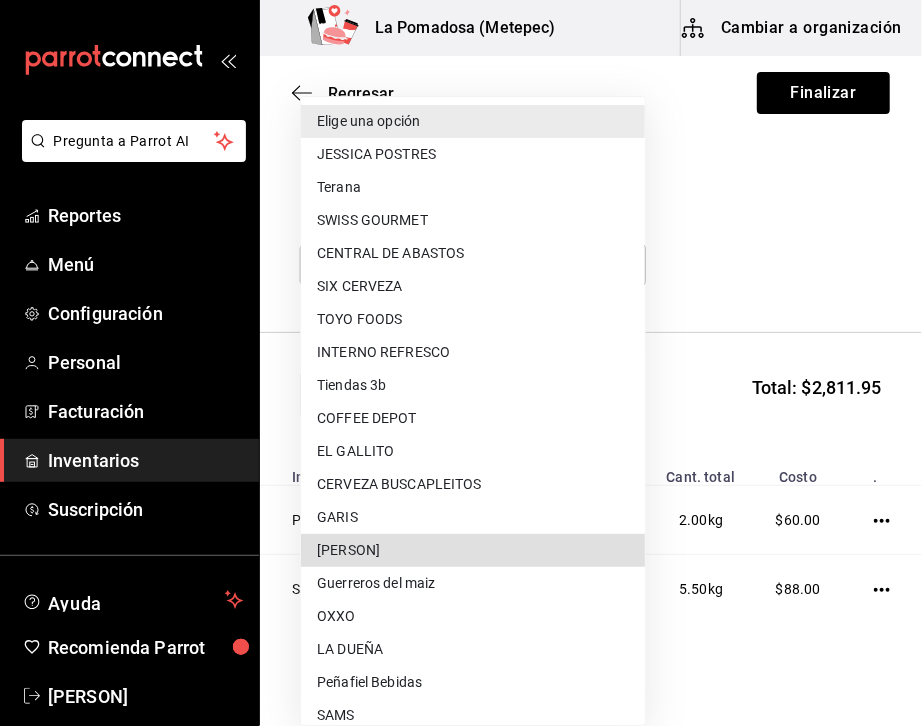 type on "6c492369-3d97-4dc6-8725-324b42cc5a02" 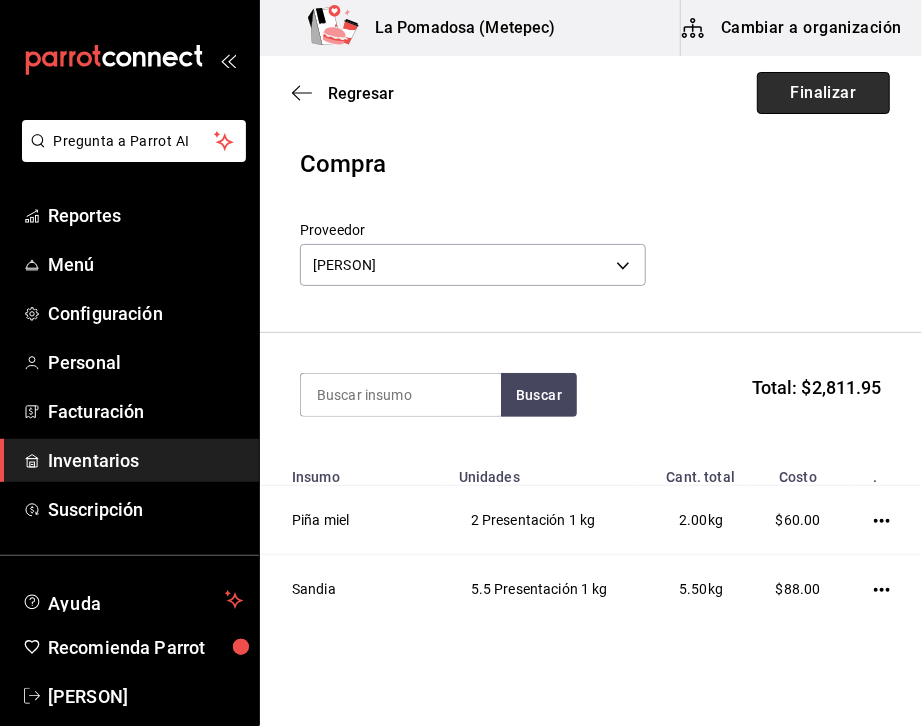 click on "Finalizar" at bounding box center (823, 93) 